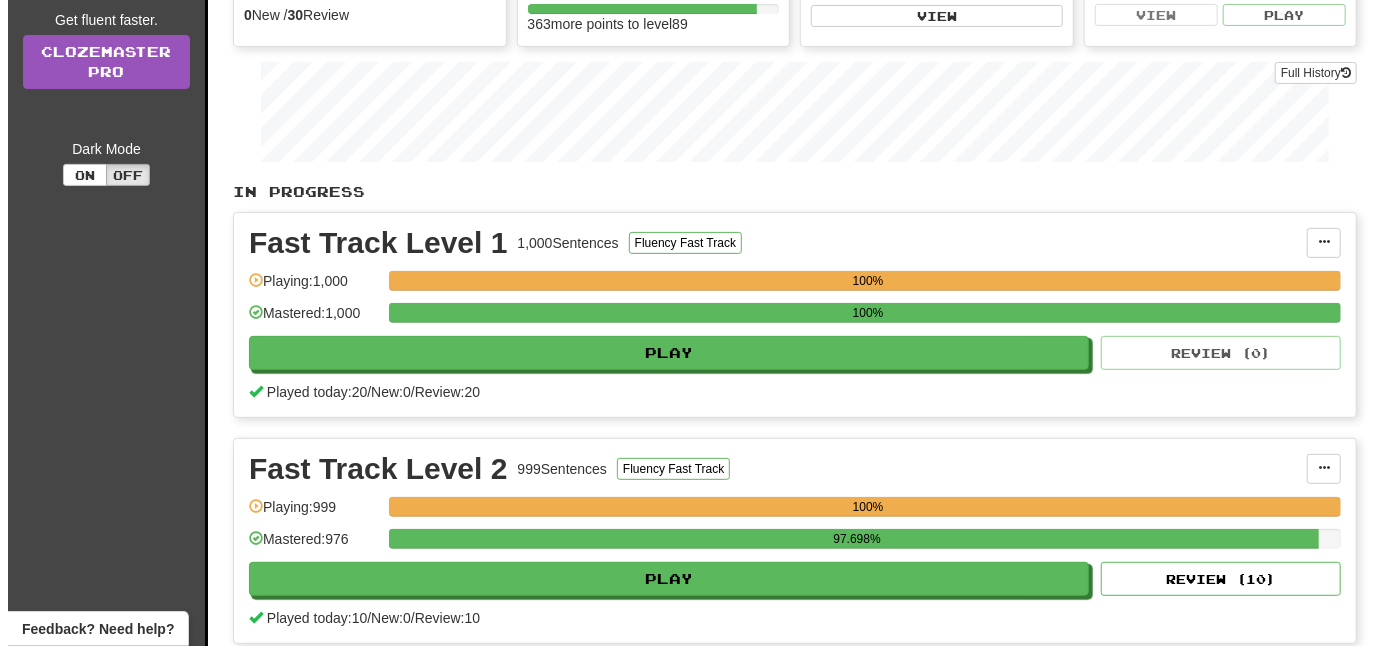 scroll, scrollTop: 300, scrollLeft: 0, axis: vertical 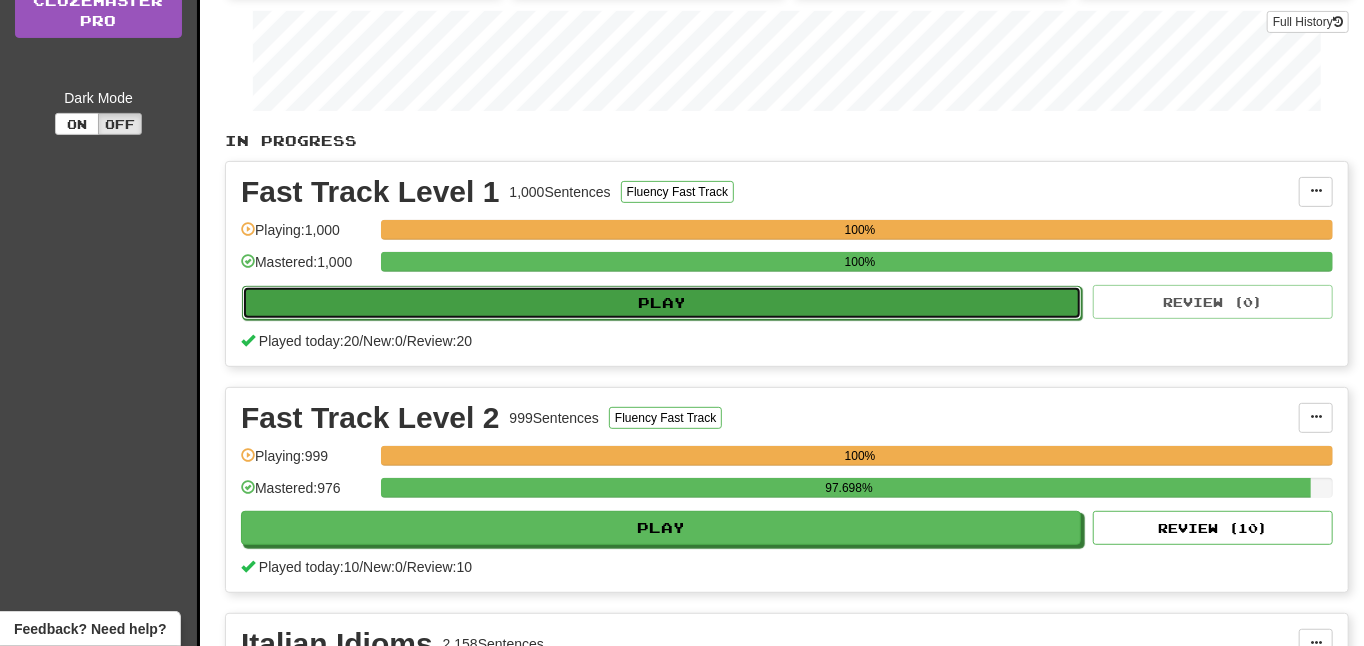 click on "Play" at bounding box center [662, 303] 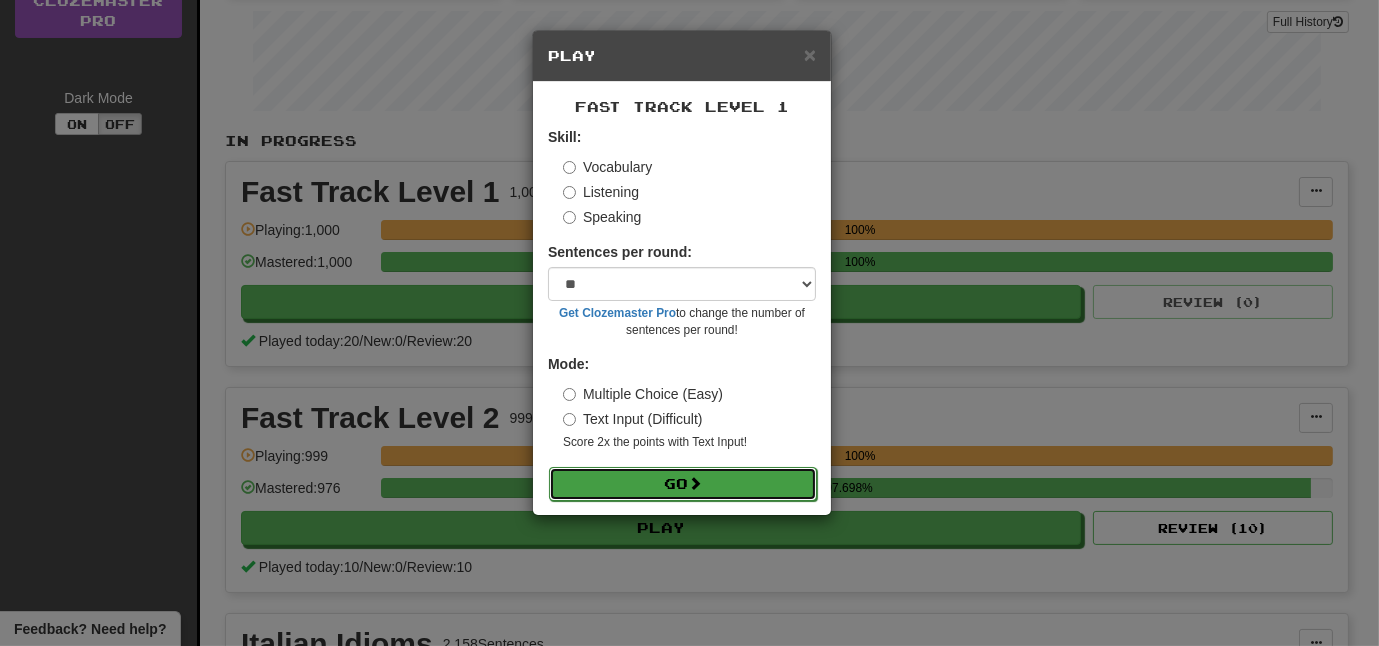 click on "Go" at bounding box center [683, 484] 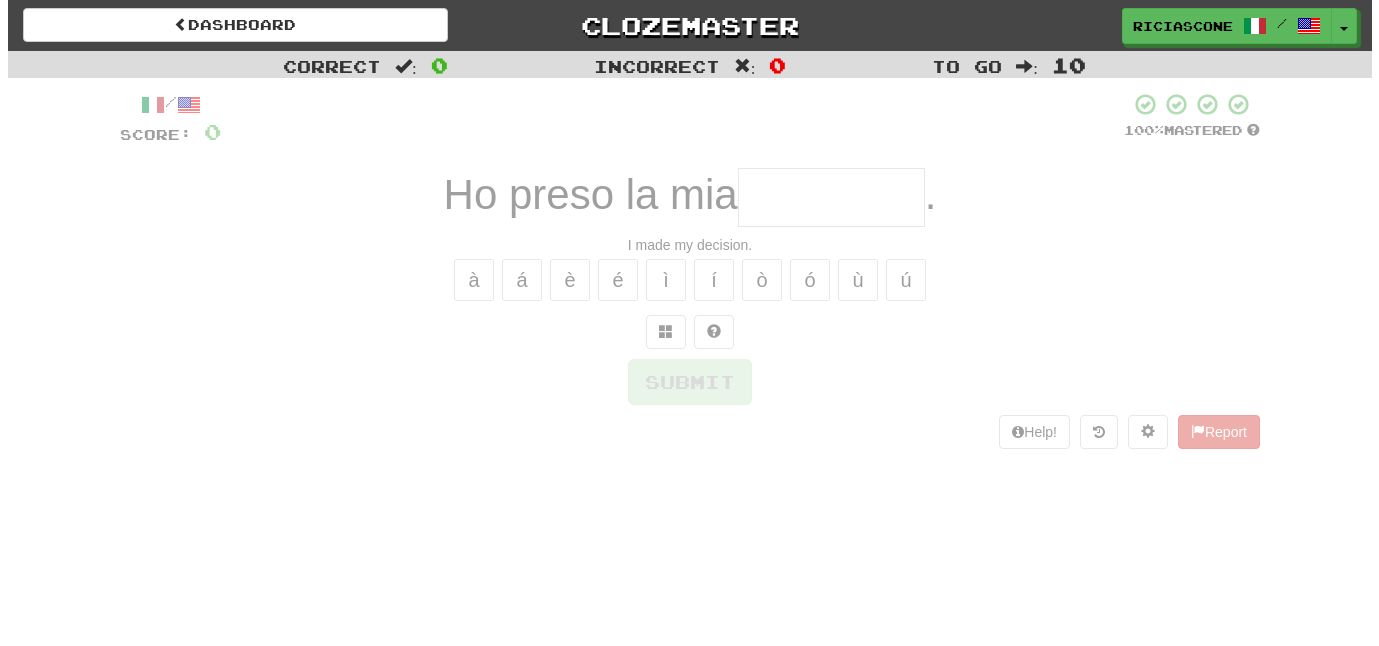 scroll, scrollTop: 0, scrollLeft: 0, axis: both 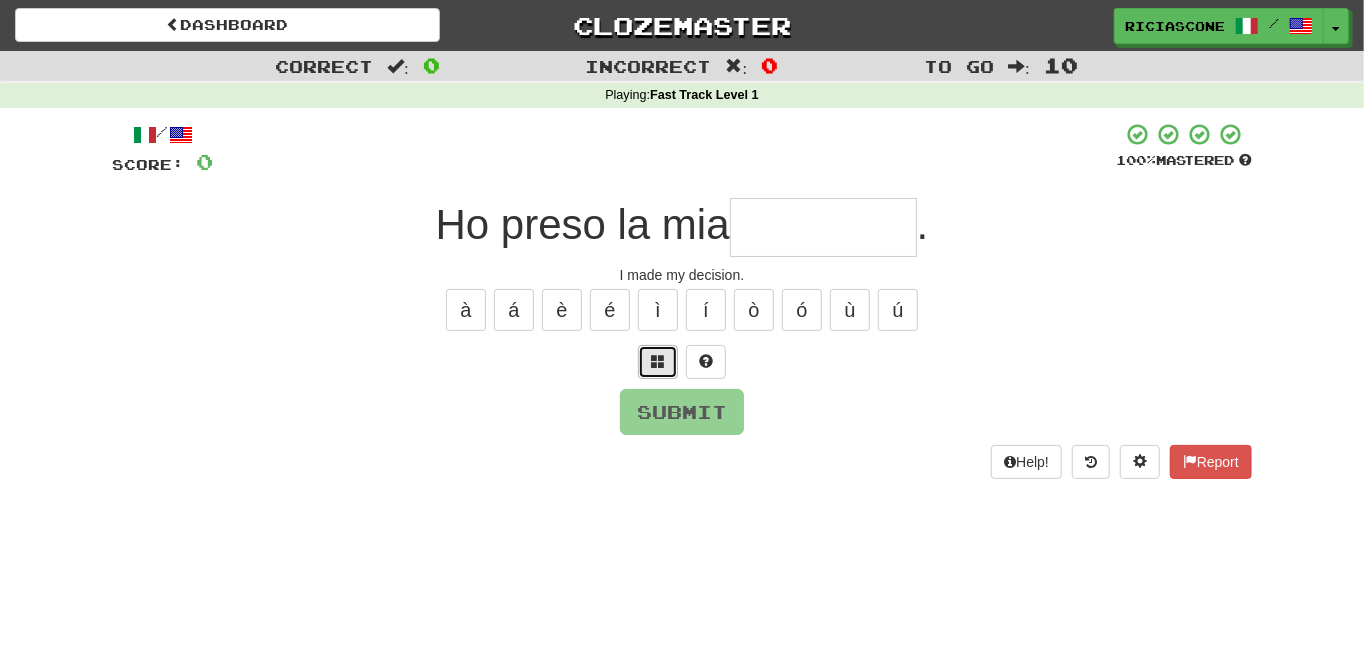 click at bounding box center [658, 361] 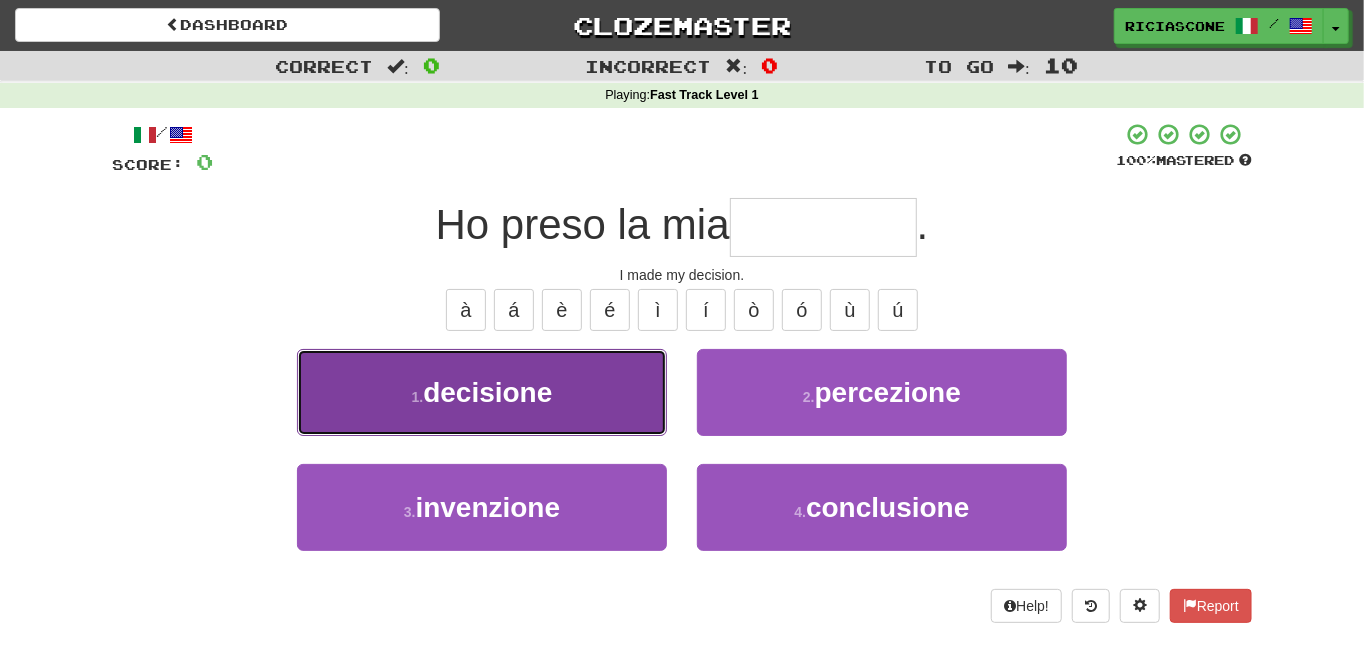 click on "1 .  decisione" at bounding box center [482, 392] 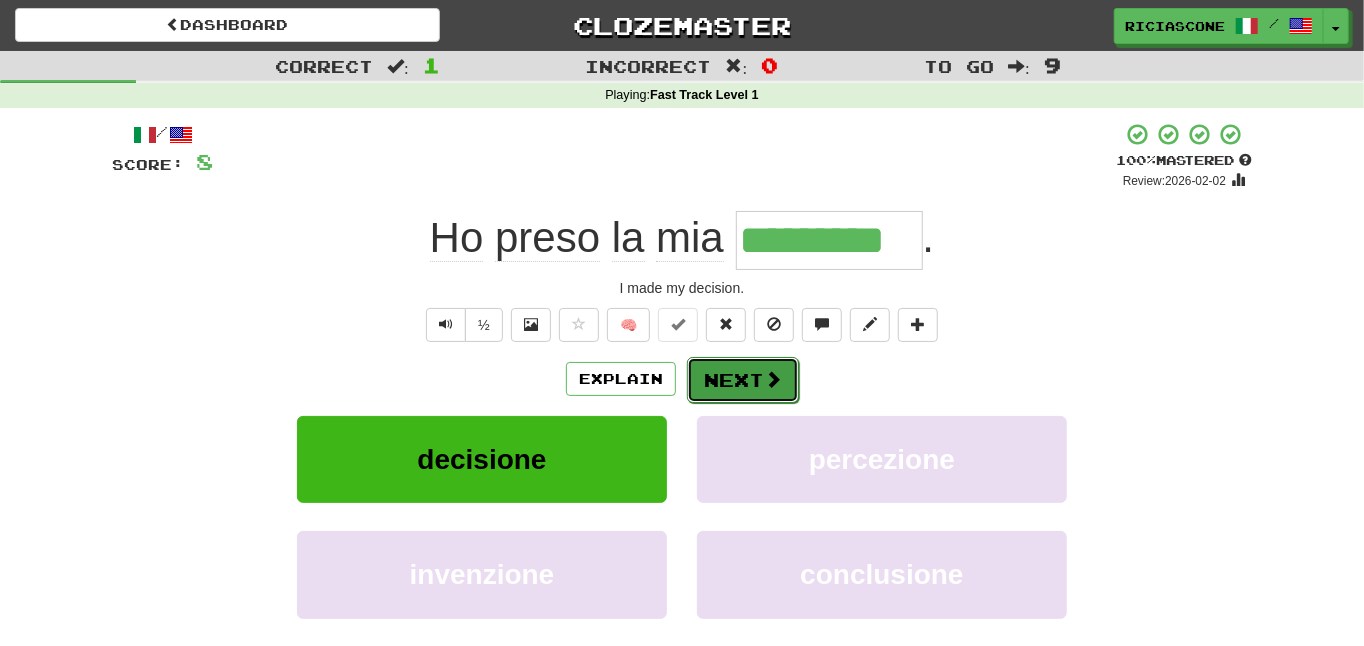 click on "Next" at bounding box center (743, 380) 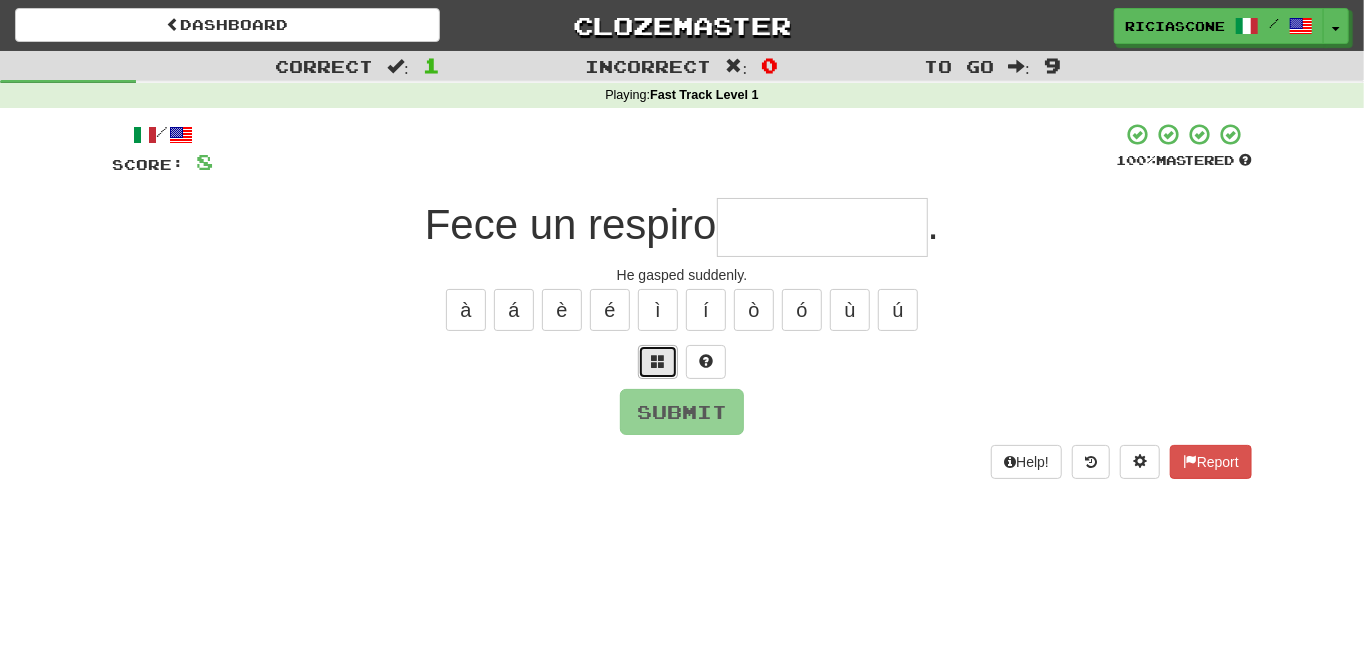 click at bounding box center [658, 361] 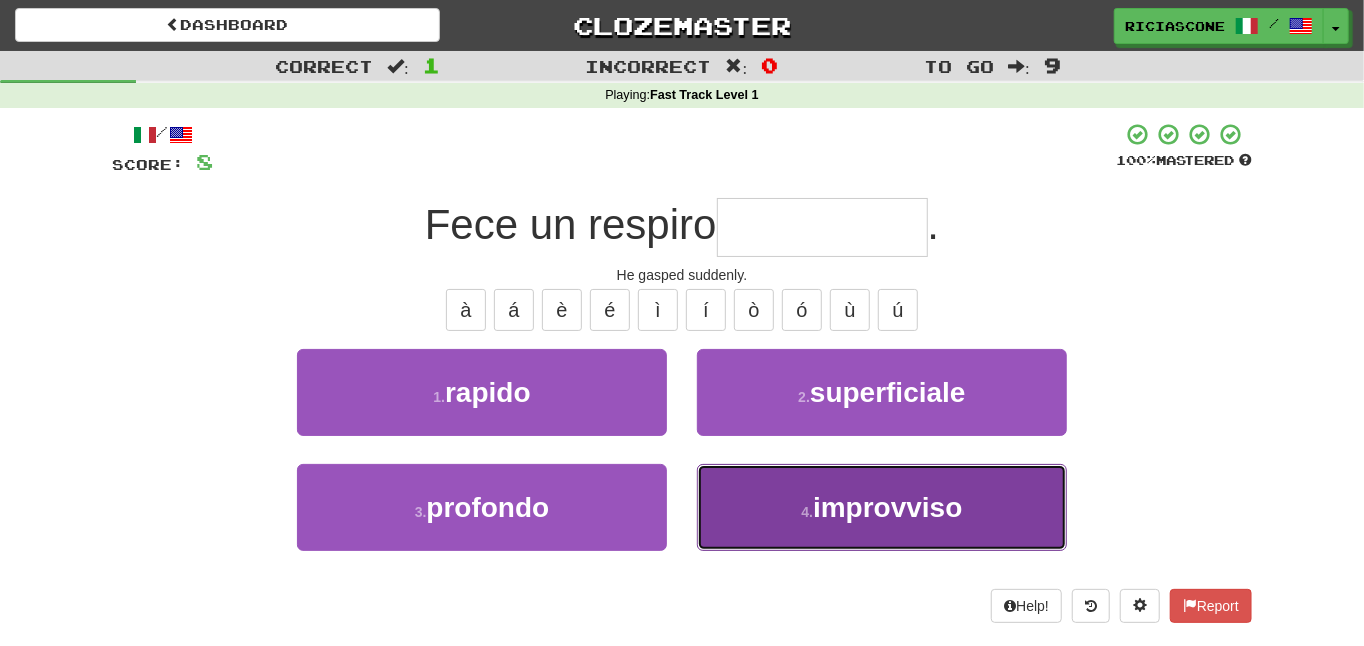 click on "4 .  improvviso" at bounding box center (882, 507) 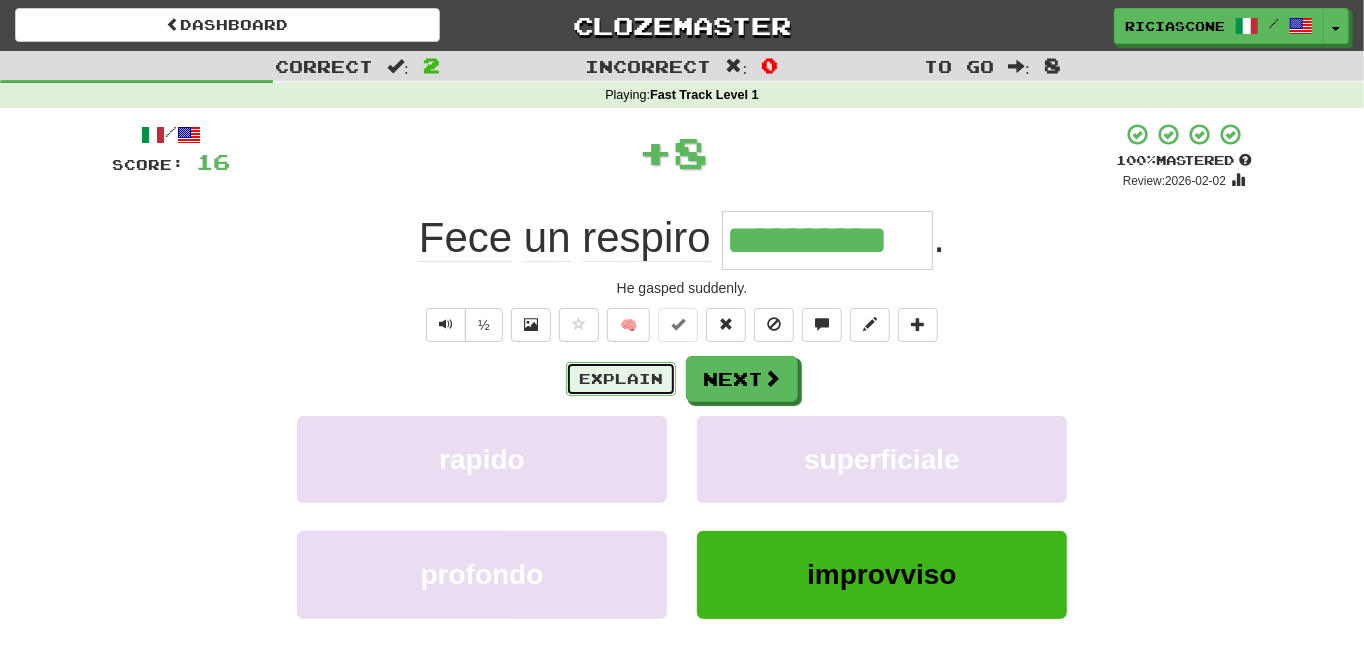 click on "Explain" at bounding box center [621, 379] 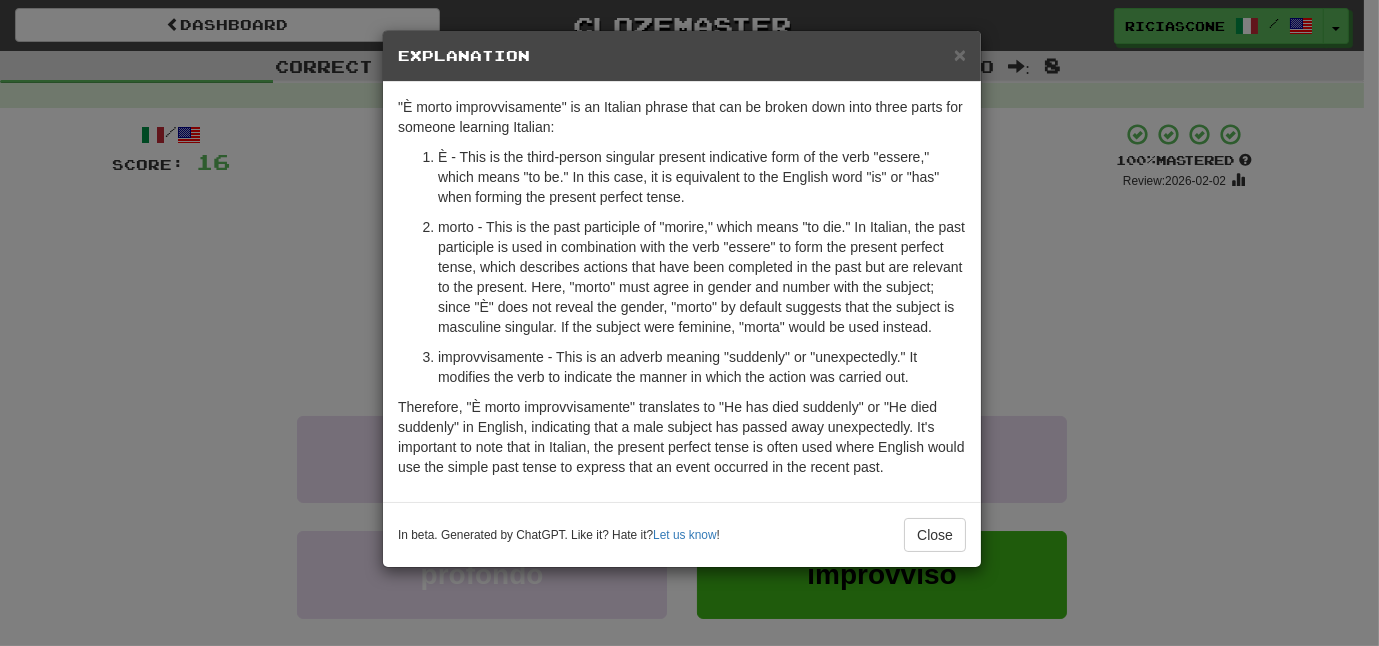 click on "× Explanation "È morto improvvisamente" is an Italian phrase that can be broken down into three parts for someone learning Italian:
È - This is the third-person singular present indicative form of the verb "essere," which means "to be." In this case, it is equivalent to the English word "is" or "has" when forming the present perfect tense.
morto - This is the past participle of "morire," which means "to die." In Italian, the past participle is used in combination with the verb "essere" to form the present perfect tense, which describes actions that have been completed in the past but are relevant to the present. Here, "morto" must agree in gender and number with the subject; since "È" does not reveal the gender, "morto" by default suggests that the subject is masculine singular. If the subject were feminine, "morta" would be used instead.
In beta. Generated by ChatGPT. Like it? Hate it?  Let us know ! Close" at bounding box center (689, 323) 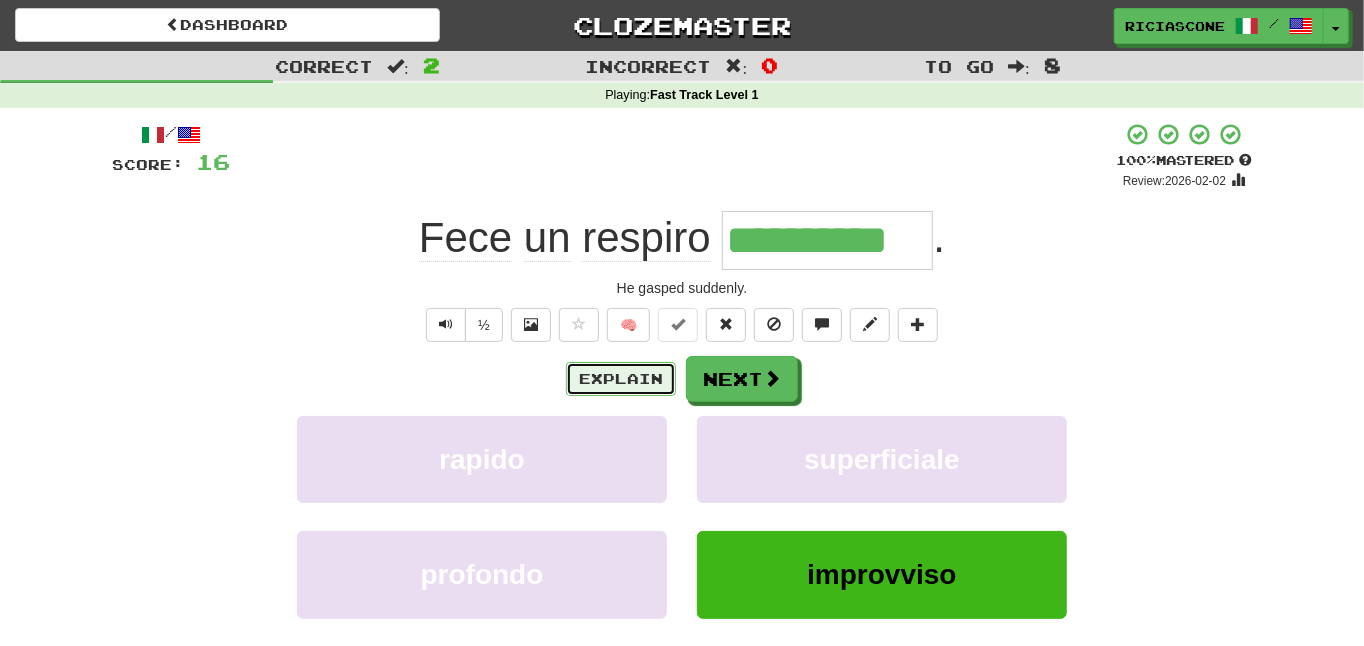 click on "Explain" at bounding box center [621, 379] 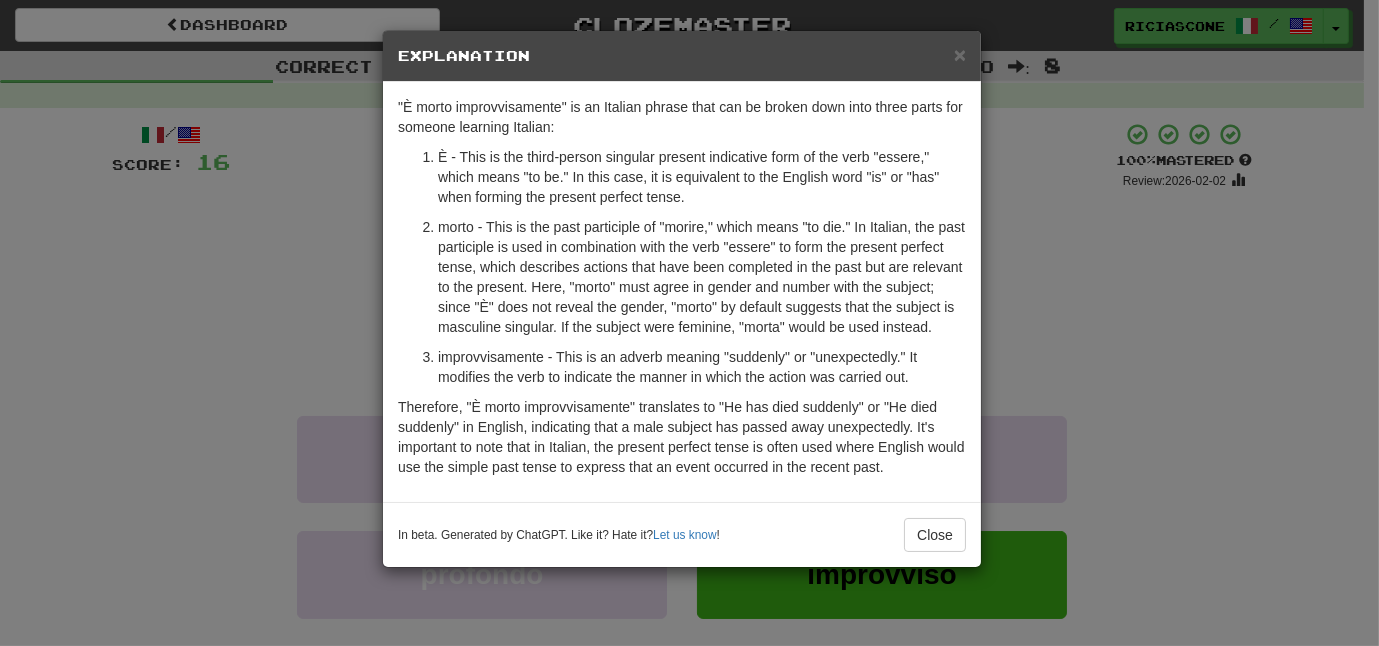 click on "× Explanation "È morto improvvisamente" is an Italian phrase that can be broken down into three parts for someone learning Italian:
È - This is the third-person singular present indicative form of the verb "essere," which means "to be." In this case, it is equivalent to the English word "is" or "has" when forming the present perfect tense.
morto - This is the past participle of "morire," which means "to die." In Italian, the past participle is used in combination with the verb "essere" to form the present perfect tense, which describes actions that have been completed in the past but are relevant to the present. Here, "morto" must agree in gender and number with the subject; since "È" does not reveal the gender, "morto" by default suggests that the subject is masculine singular. If the subject were feminine, "morta" would be used instead.
In beta. Generated by ChatGPT. Like it? Hate it?  Let us know ! Close" at bounding box center [689, 323] 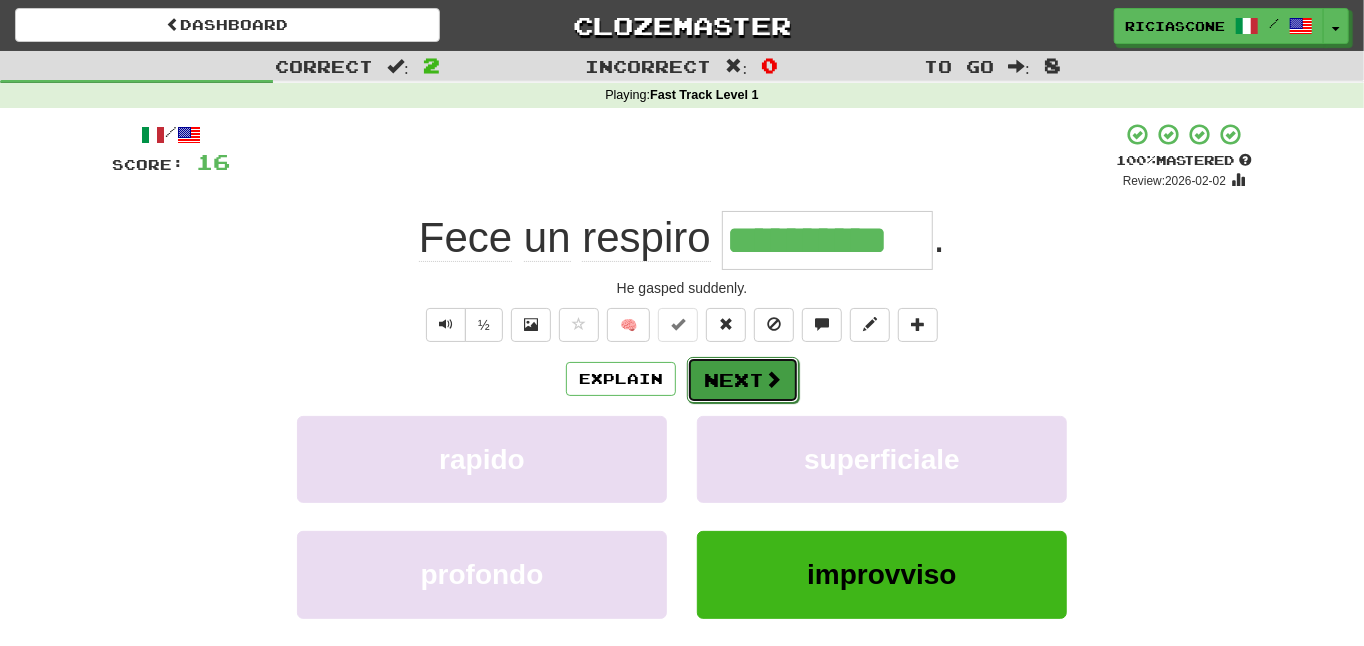 click on "Next" at bounding box center (743, 380) 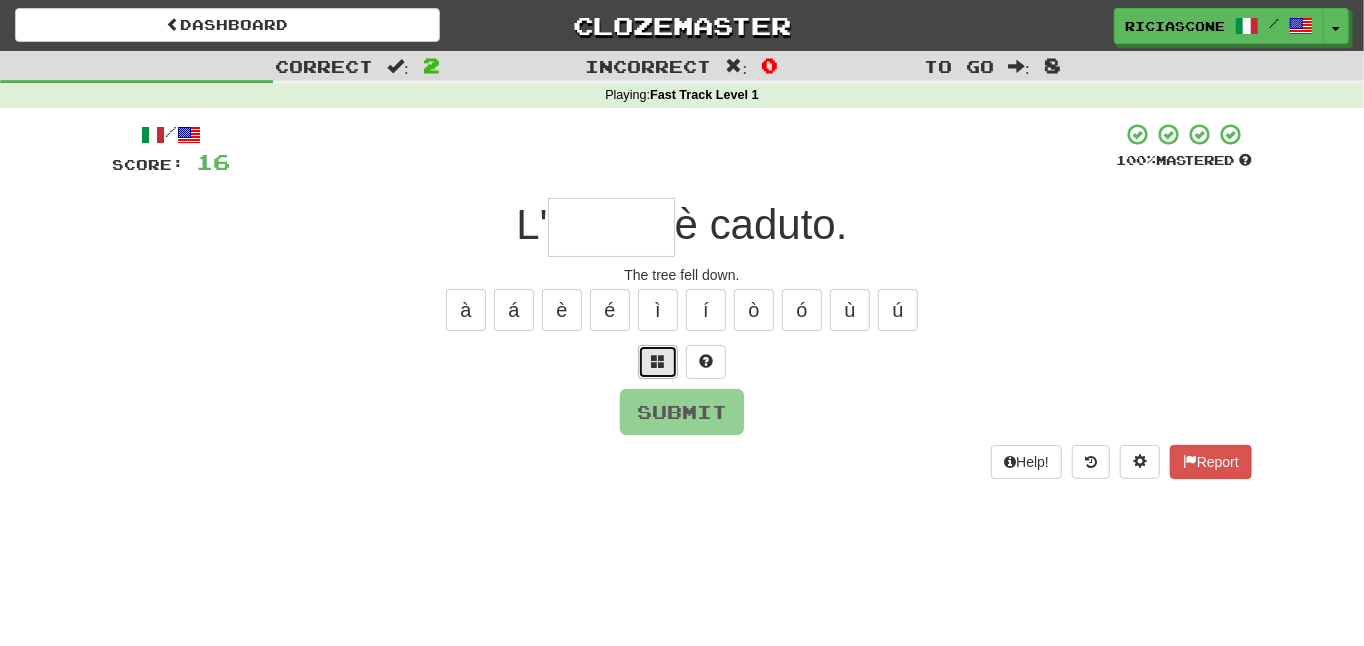 click at bounding box center (658, 361) 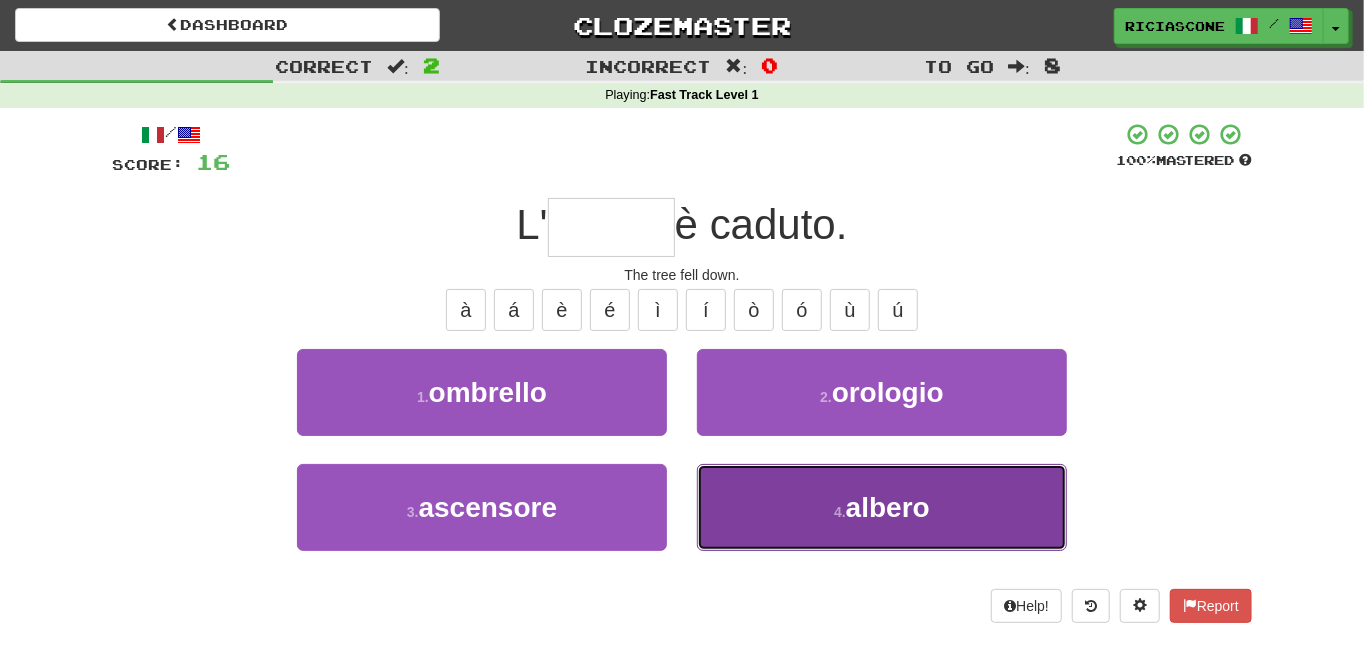 click on "4 .  albero" at bounding box center (882, 507) 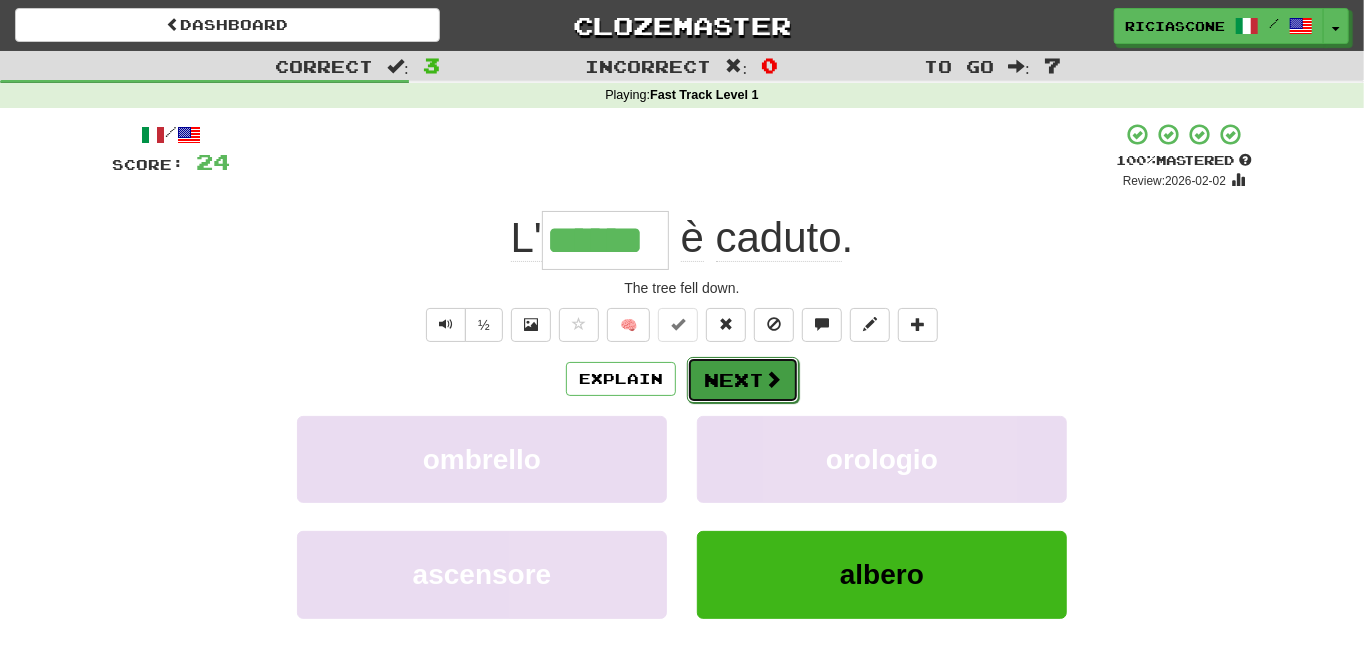 click on "Next" at bounding box center [743, 380] 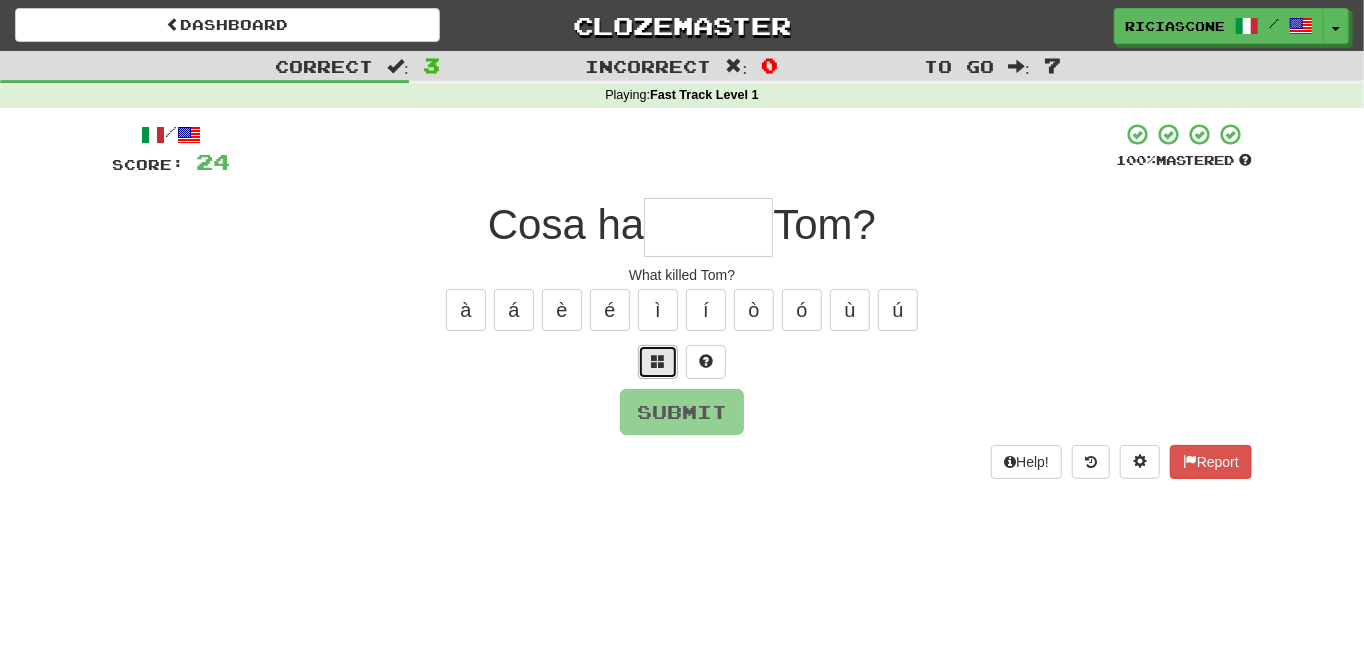 click at bounding box center [658, 361] 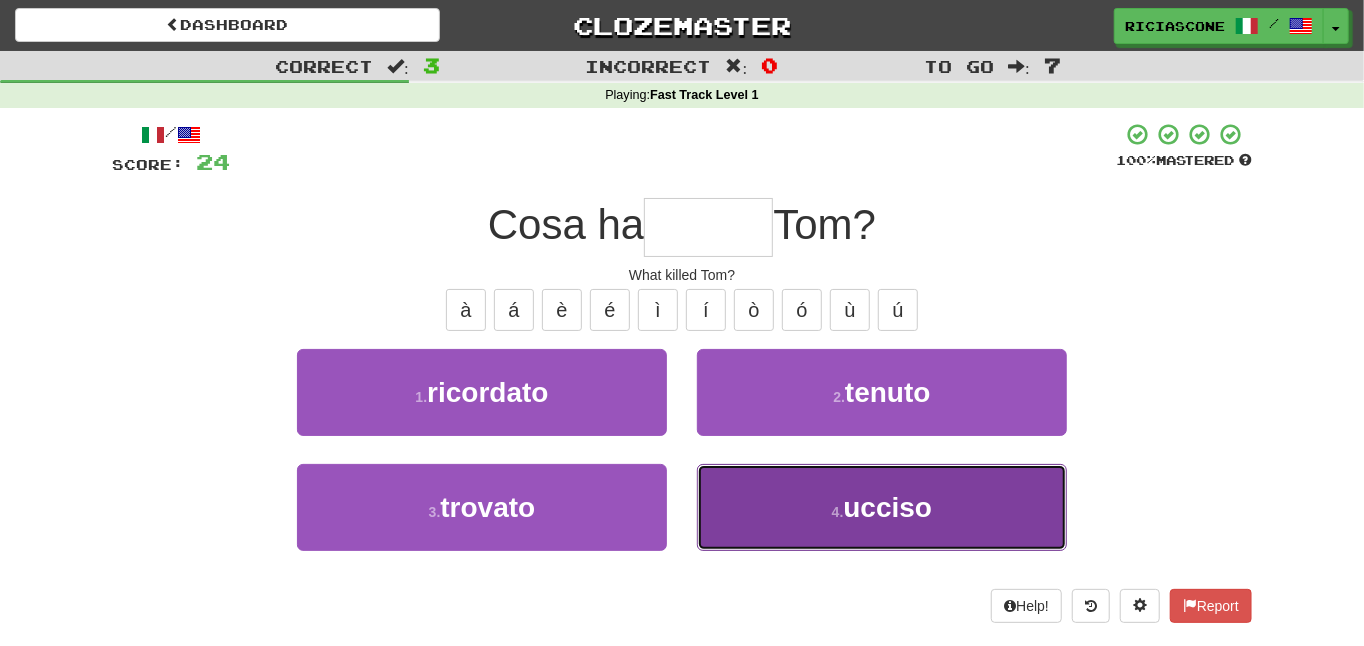 click on "4 .  ucciso" at bounding box center (882, 507) 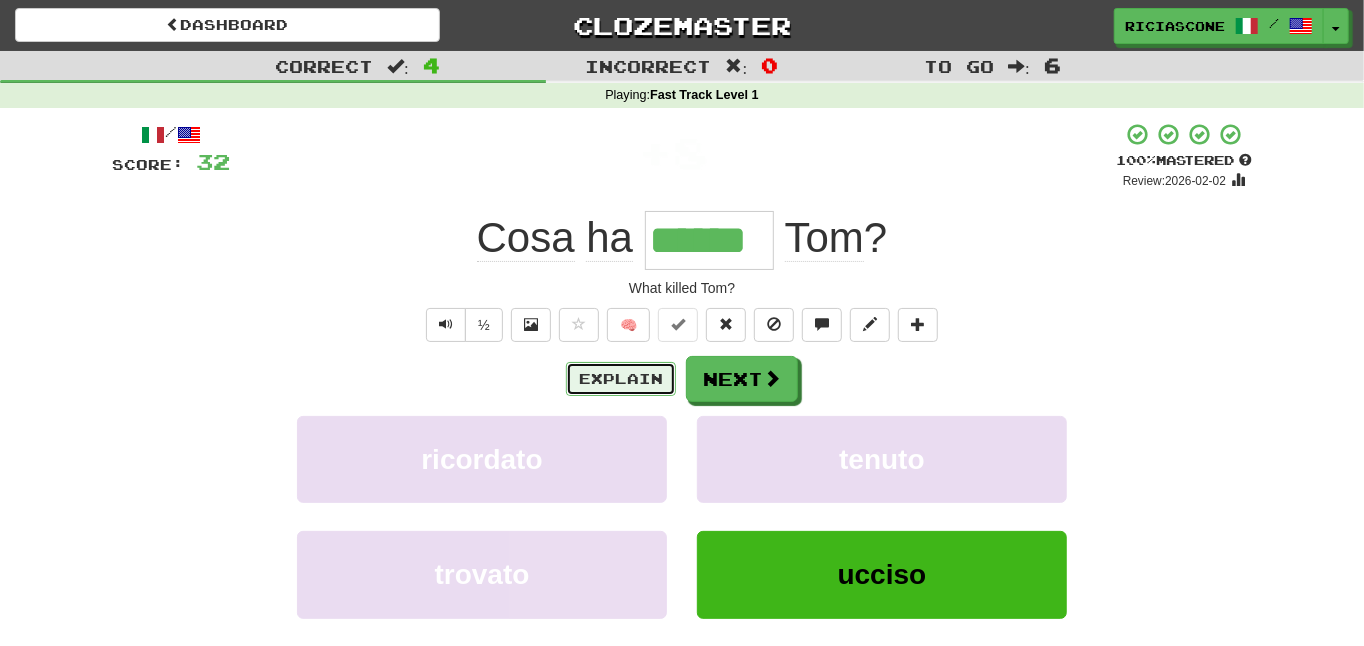 click on "Explain" at bounding box center [621, 379] 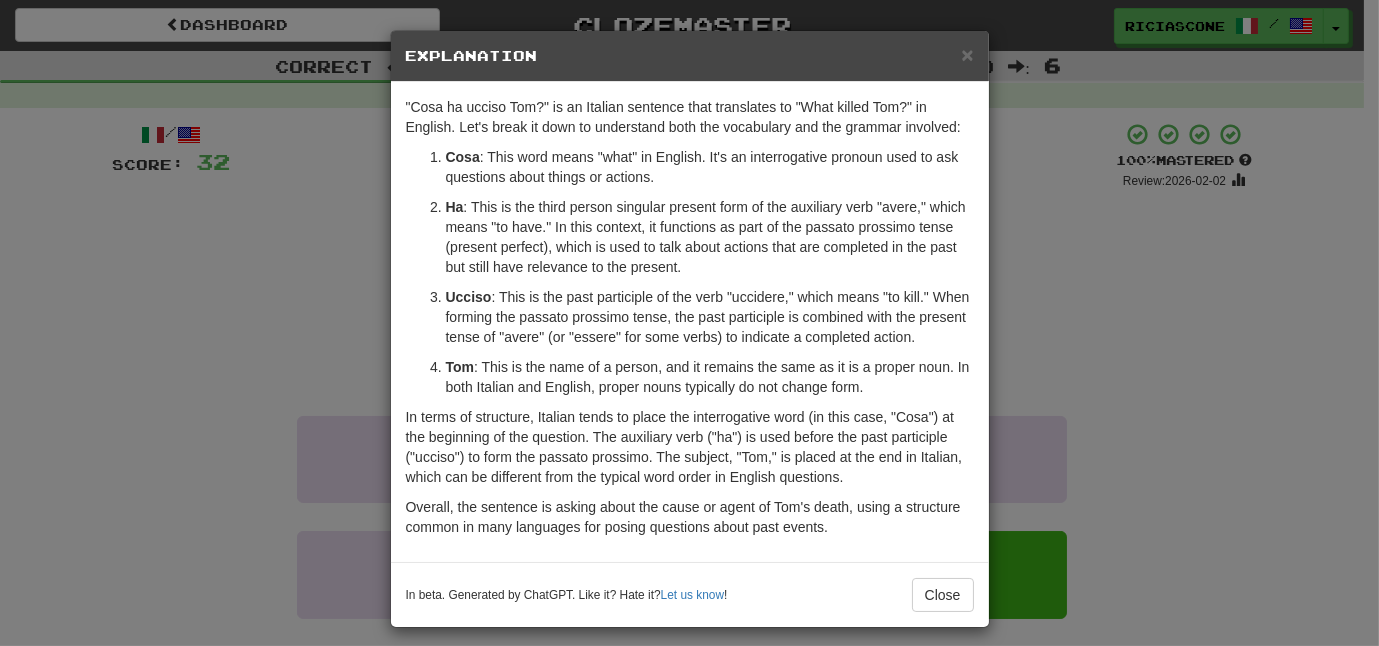 click on "× Explanation "Cosa ha ucciso Tom?" is an Italian sentence that translates to "What killed Tom?" in English. Let's break it down to understand both the vocabulary and the grammar involved:
Cosa : This word means "what" in English. It's an interrogative pronoun used to ask questions about things or actions.
Ha : This is the third person singular present form of the auxiliary verb "avere," which means "to have." In this context, it functions as part of the passato prossimo tense (present perfect), which is used to talk about actions that are completed in the past but still have relevance to the present.
Ucciso : This is the past participle of the verb "uccidere," which means "to kill." When forming the passato prossimo tense, the past participle is combined with the present tense of "avere" (or "essere" for some verbs) to indicate a completed action.
Tom
In beta. Generated by ChatGPT. Like it? Hate it?  Let us know ! Close" at bounding box center [689, 323] 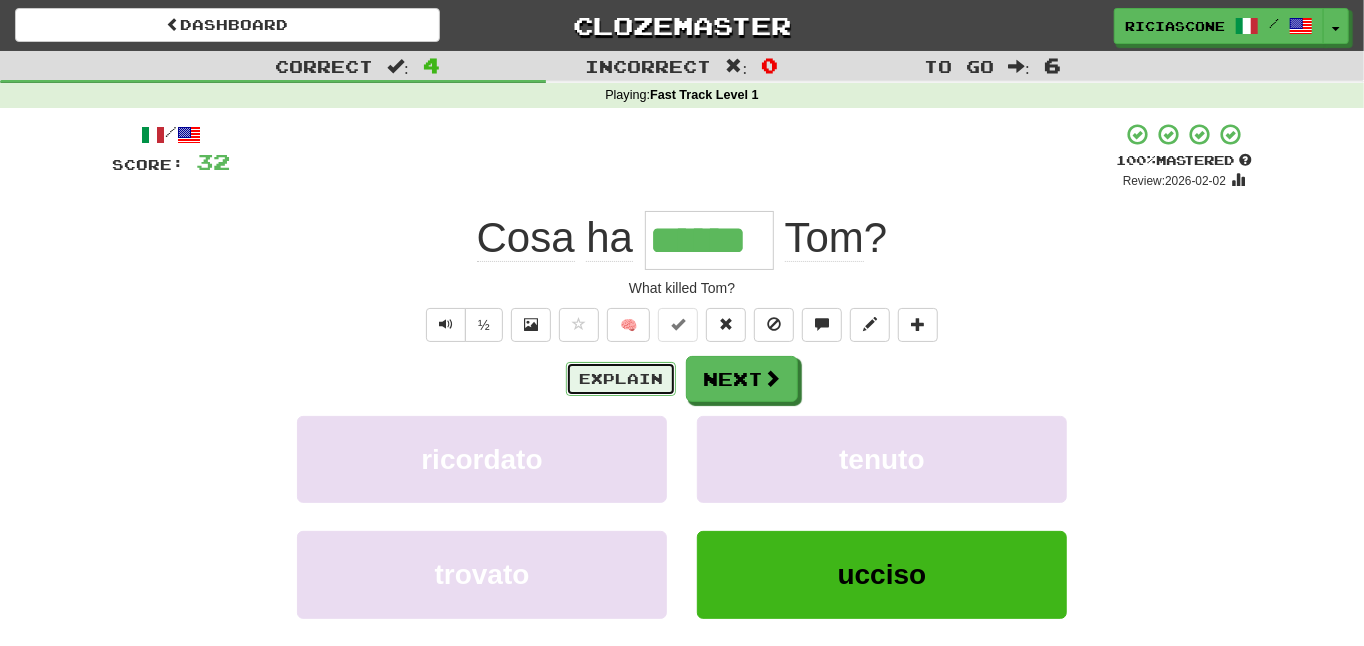 click on "Explain" at bounding box center [621, 379] 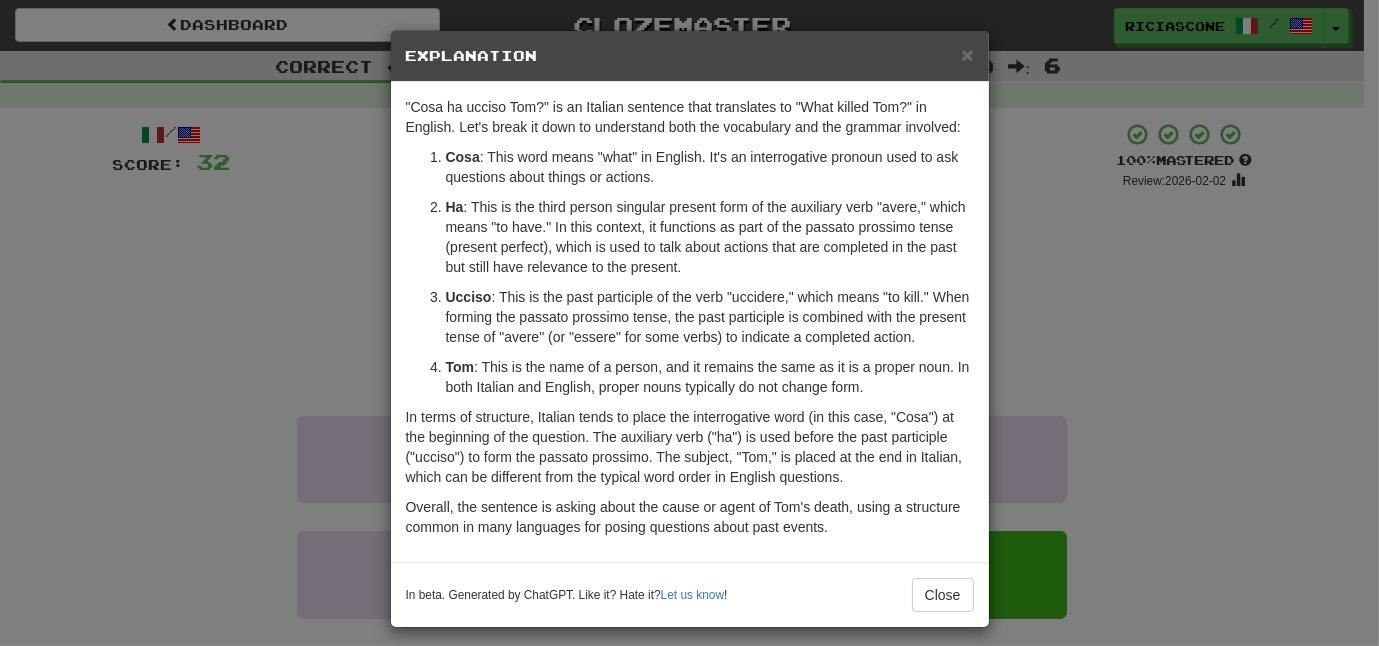 click on "× Explanation "Cosa ha ucciso Tom?" is an Italian sentence that translates to "What killed Tom?" in English. Let's break it down to understand both the vocabulary and the grammar involved:
Cosa : This word means "what" in English. It's an interrogative pronoun used to ask questions about things or actions.
Ha : This is the third person singular present form of the auxiliary verb "avere," which means "to have." In this context, it functions as part of the passato prossimo tense (present perfect), which is used to talk about actions that are completed in the past but still have relevance to the present.
Ucciso : This is the past participle of the verb "uccidere," which means "to kill." When forming the passato prossimo tense, the past participle is combined with the present tense of "avere" (or "essere" for some verbs) to indicate a completed action.
Tom
In beta. Generated by ChatGPT. Like it? Hate it?  Let us know ! Close" at bounding box center [689, 323] 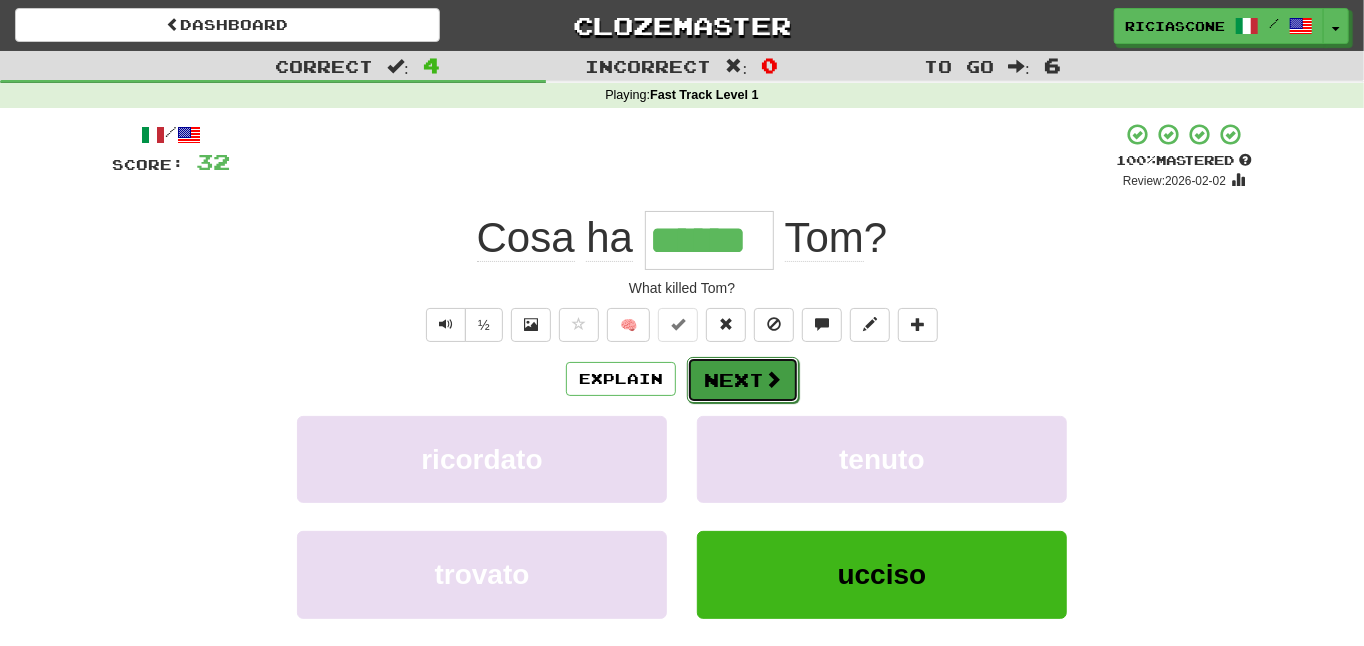 click on "Next" at bounding box center (743, 380) 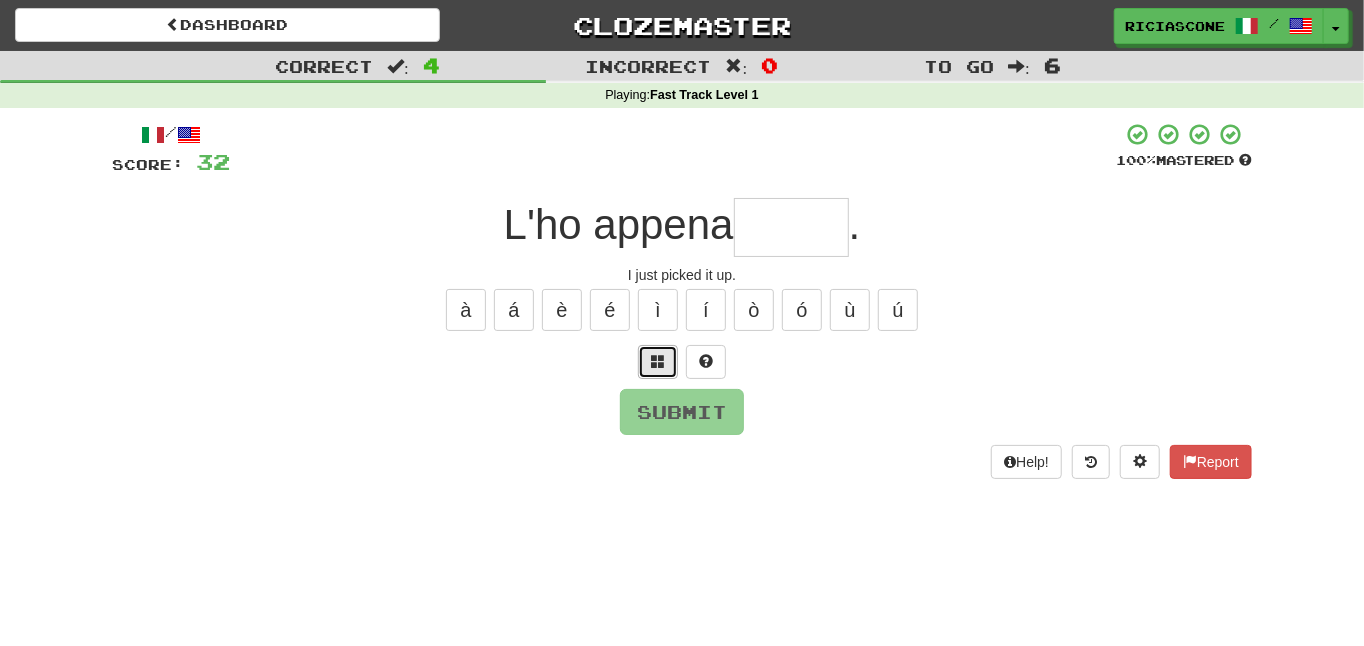 click at bounding box center (658, 361) 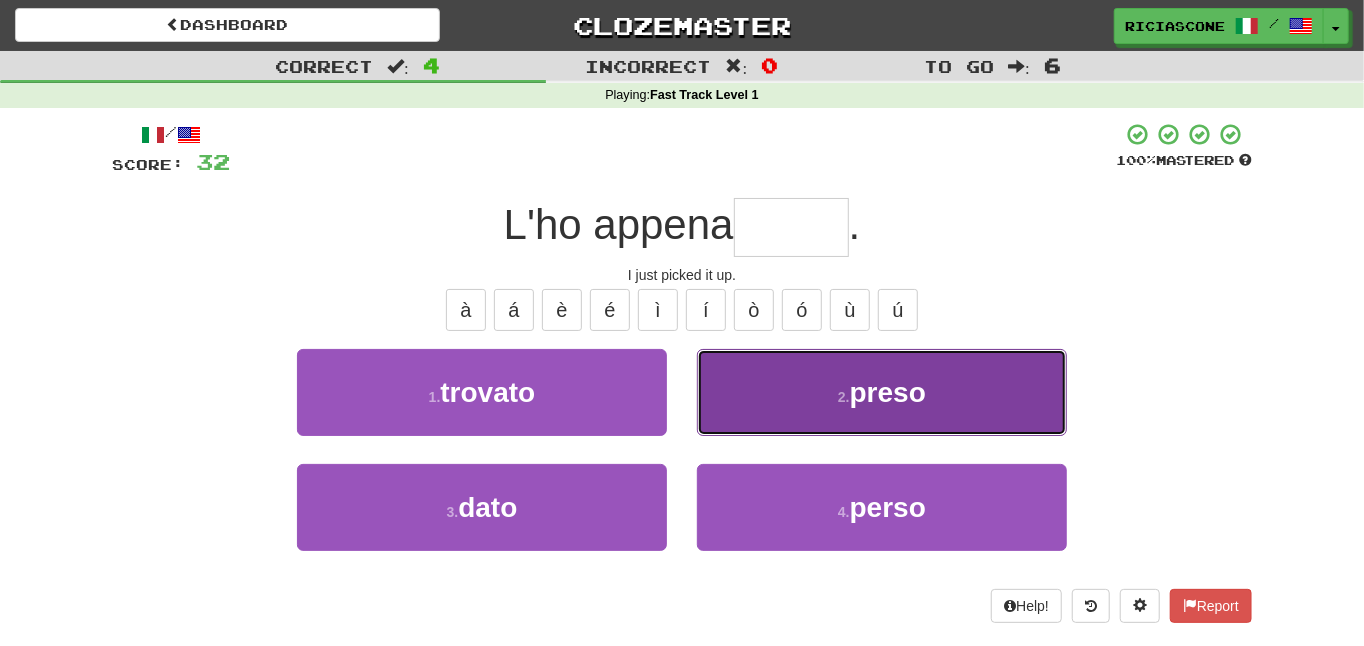 click on "2 .  preso" at bounding box center (882, 392) 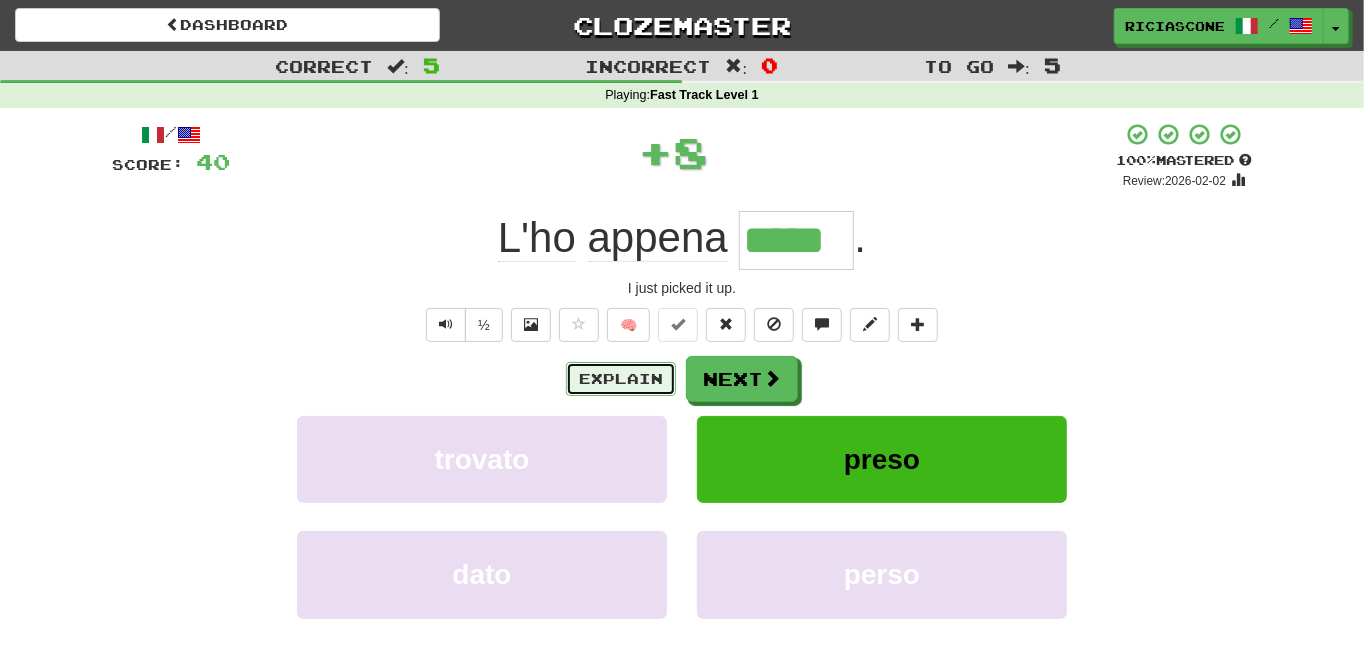 click on "Explain" at bounding box center (621, 379) 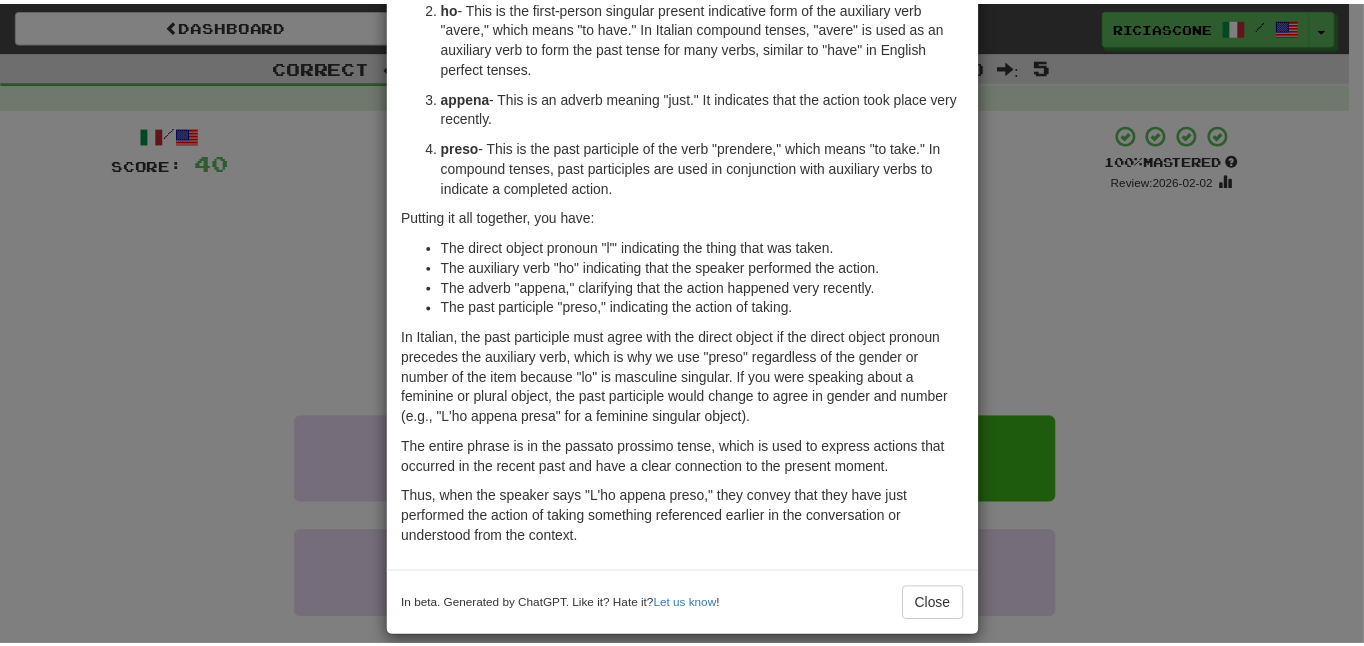 scroll, scrollTop: 0, scrollLeft: 0, axis: both 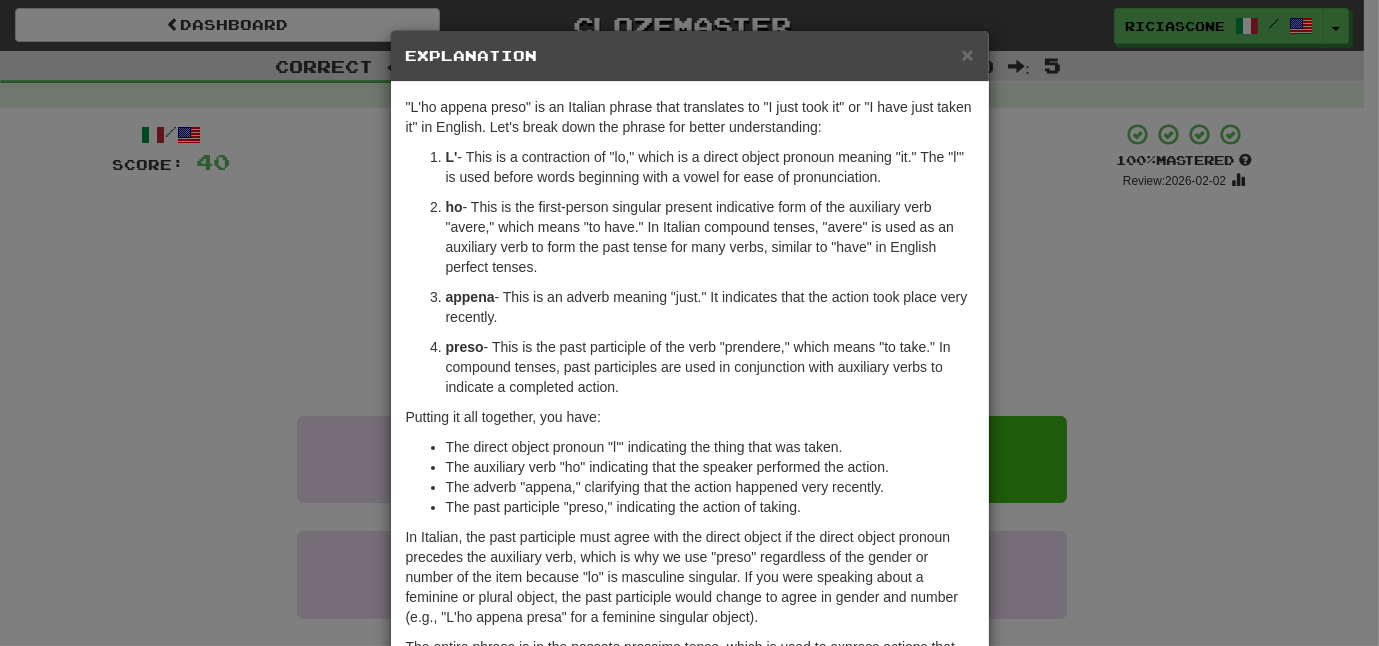 click on "× Explanation "L'ho appena preso" is an Italian phrase that translates to "I just took it" or "I have just taken it" in English. Let's break down the phrase for better understanding:
L'  - This is a contraction of "lo," which is a direct object pronoun meaning "it." The "l'" is used before words beginning with a vowel for ease of pronunciation.
ho  - This is the first-person singular present indicative form of the auxiliary verb "avere," which means "to have." In Italian compound tenses, "avere" is used as an auxiliary verb to form the past tense for many verbs, similar to "have" in English perfect tenses.
appena  - This is an adverb meaning "just." It indicates that the action took place very recently.
preso  - This is the past participle of the verb "prendere," which means "to take." In compound tenses, past participles are used in conjunction with auxiliary verbs to indicate a completed action.
Putting it all together, you have:
Let us know ! Close" at bounding box center (689, 323) 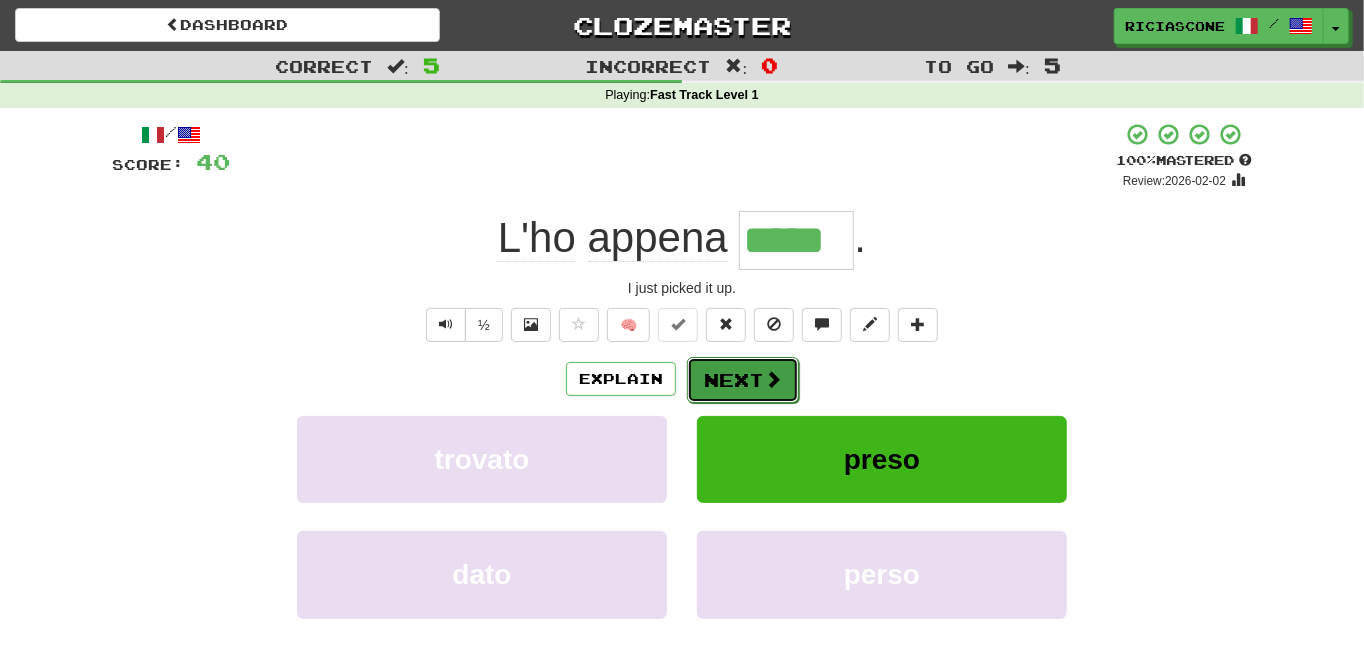 click on "Next" at bounding box center [743, 380] 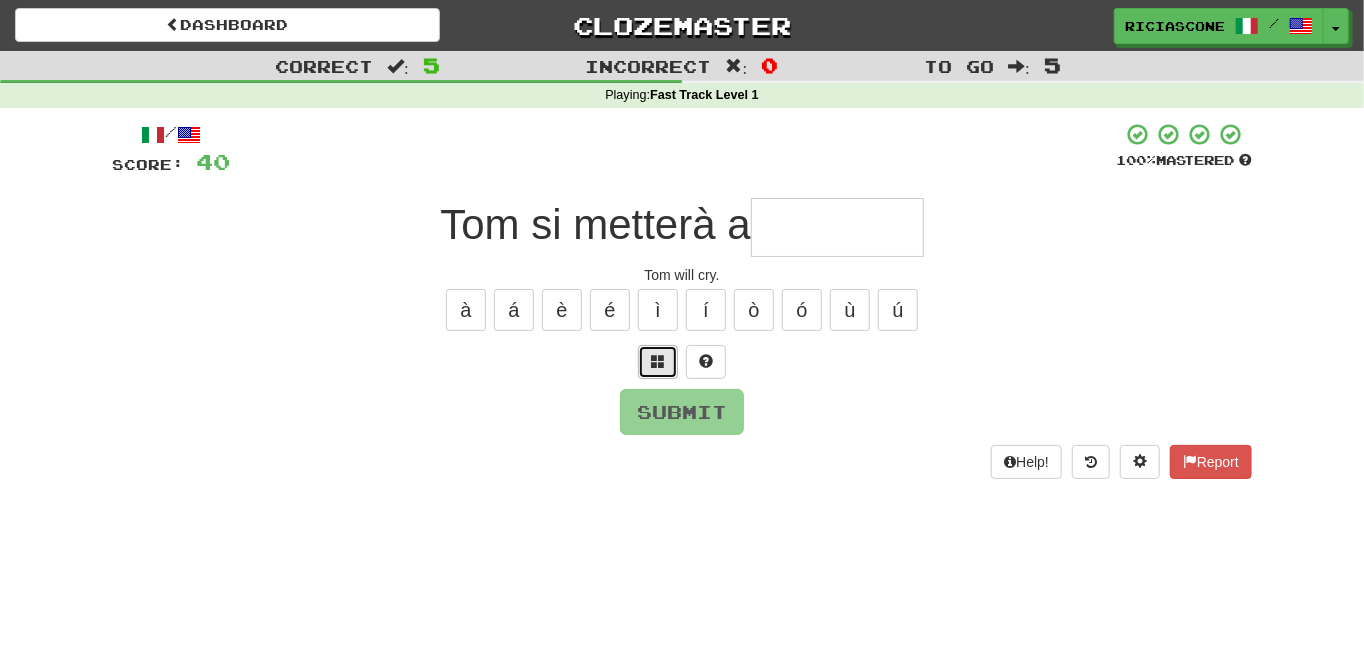click at bounding box center [658, 361] 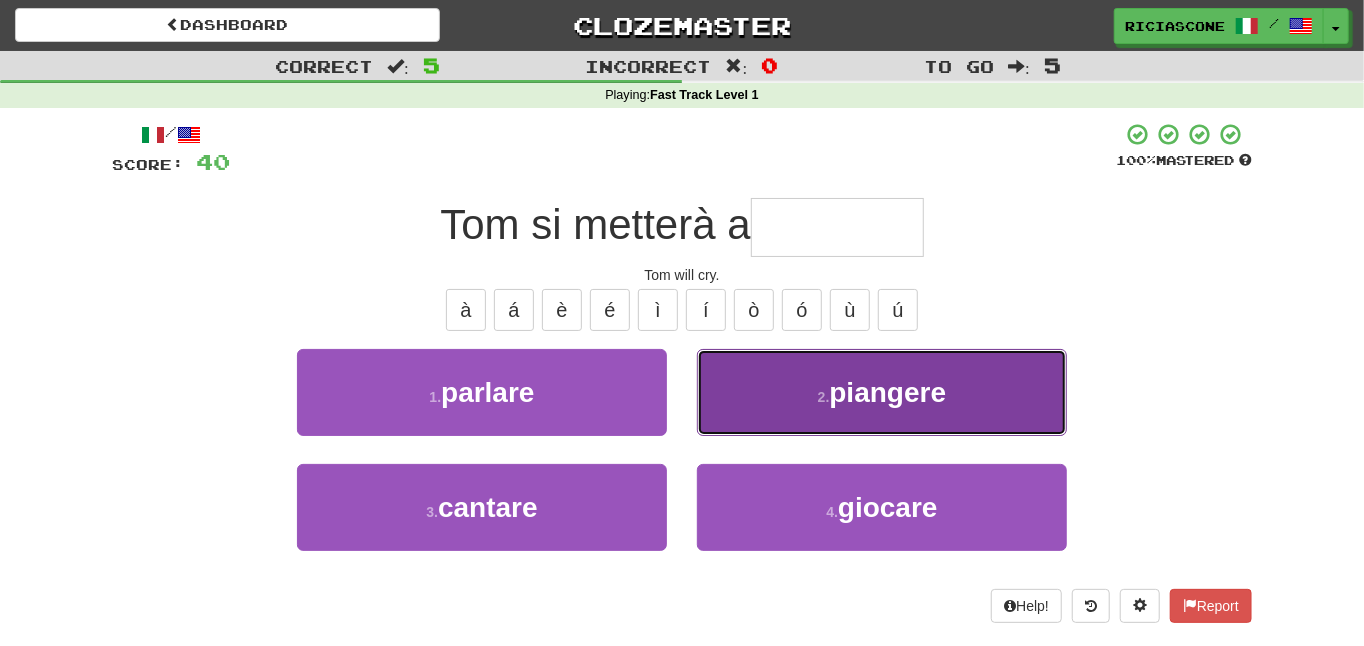 click on "2 .  piangere" at bounding box center (882, 392) 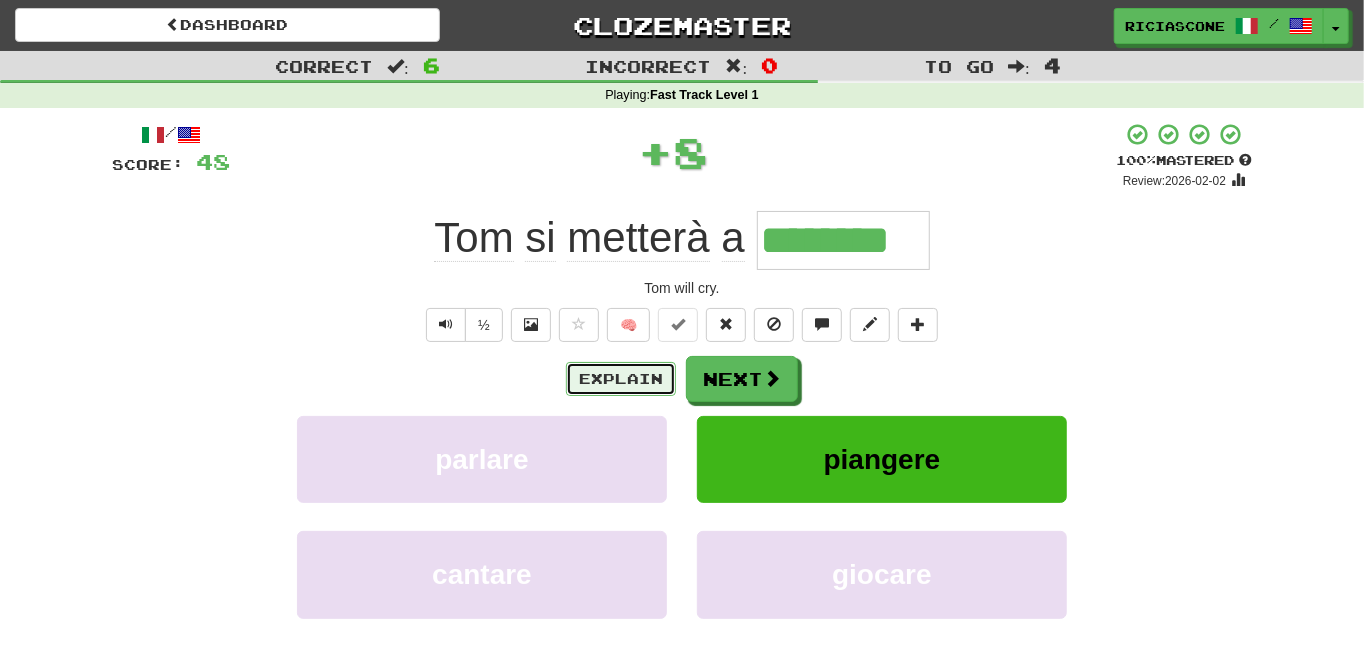 click on "Explain" at bounding box center (621, 379) 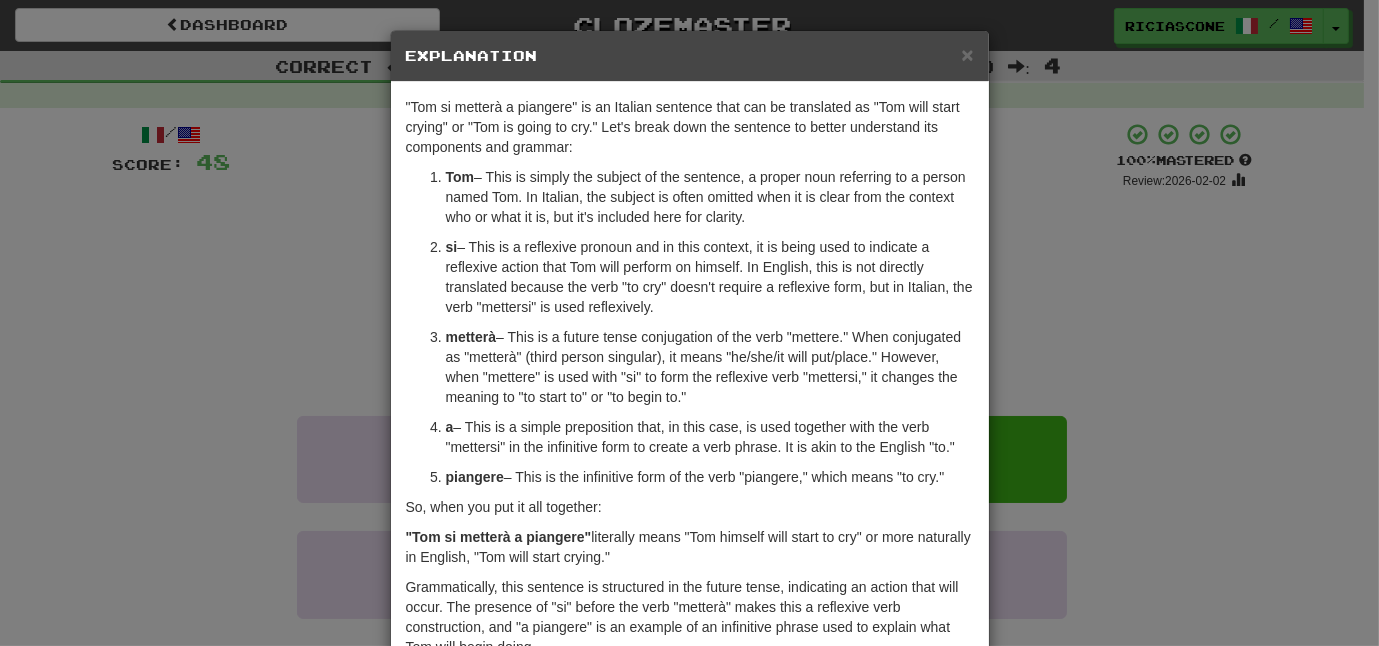 click on "× Explanation "Tom si metterà a piangere" is an Italian sentence that can be translated as "Tom will start crying" or "Tom is going to cry." Let's break down the sentence to better understand its components and grammar:
Tom  – This is simply the subject of the sentence, a proper noun referring to a person named Tom. In Italian, the subject is often omitted when it is clear from the context who or what it is, but it's included here for clarity.
si  – This is a reflexive pronoun and in this context, it is being used to indicate a reflexive action that Tom will perform on himself. In English, this is not directly translated because the verb "to cry" doesn't require a reflexive form, but in Italian, the verb "mettersi" is used reflexively.
metterà
a  – This is a simple preposition that, in this case, is used together with the verb "mettersi" in the infinitive form to create a verb phrase. It is akin to the English "to."
piangere
So, when you put it all together:" at bounding box center [689, 323] 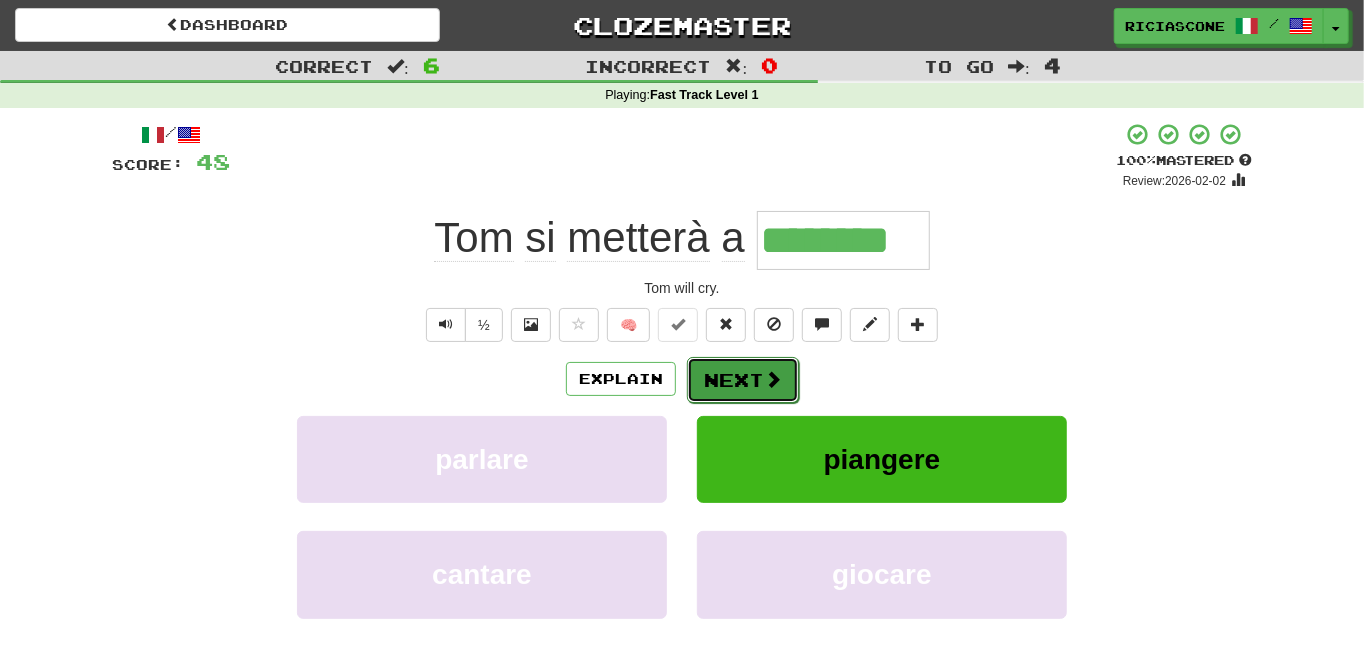 click on "Next" at bounding box center (743, 380) 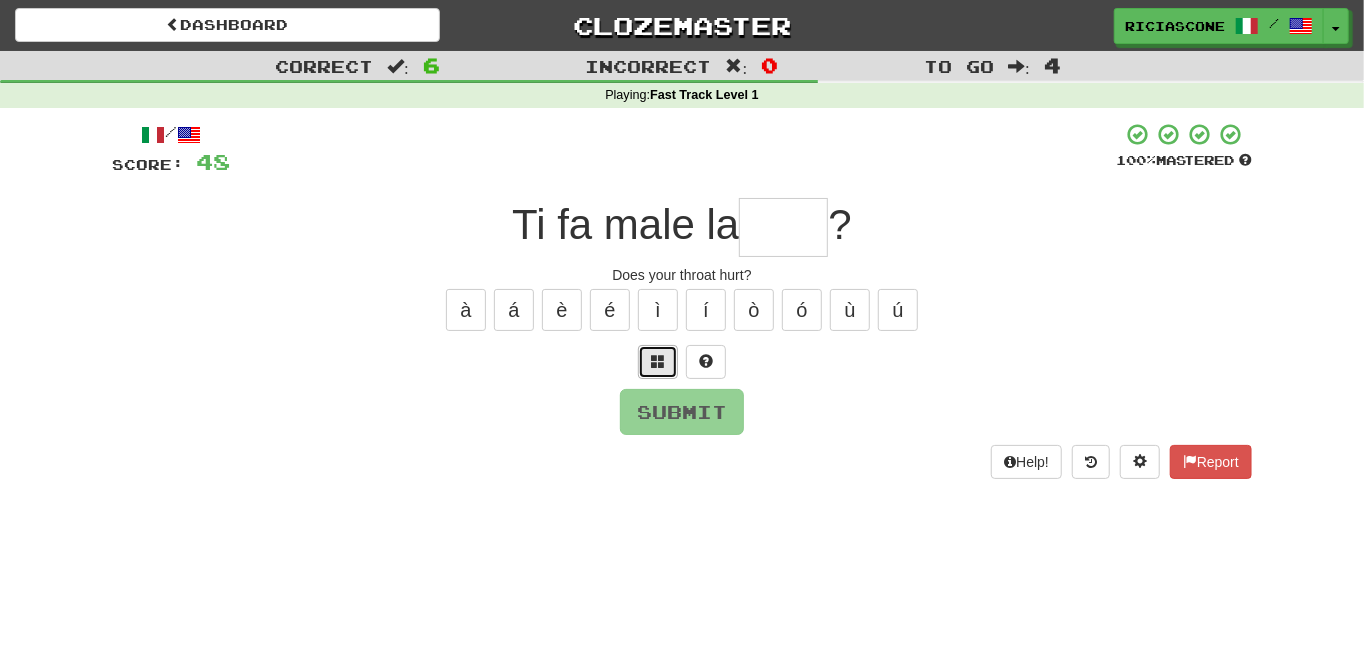 click at bounding box center (658, 362) 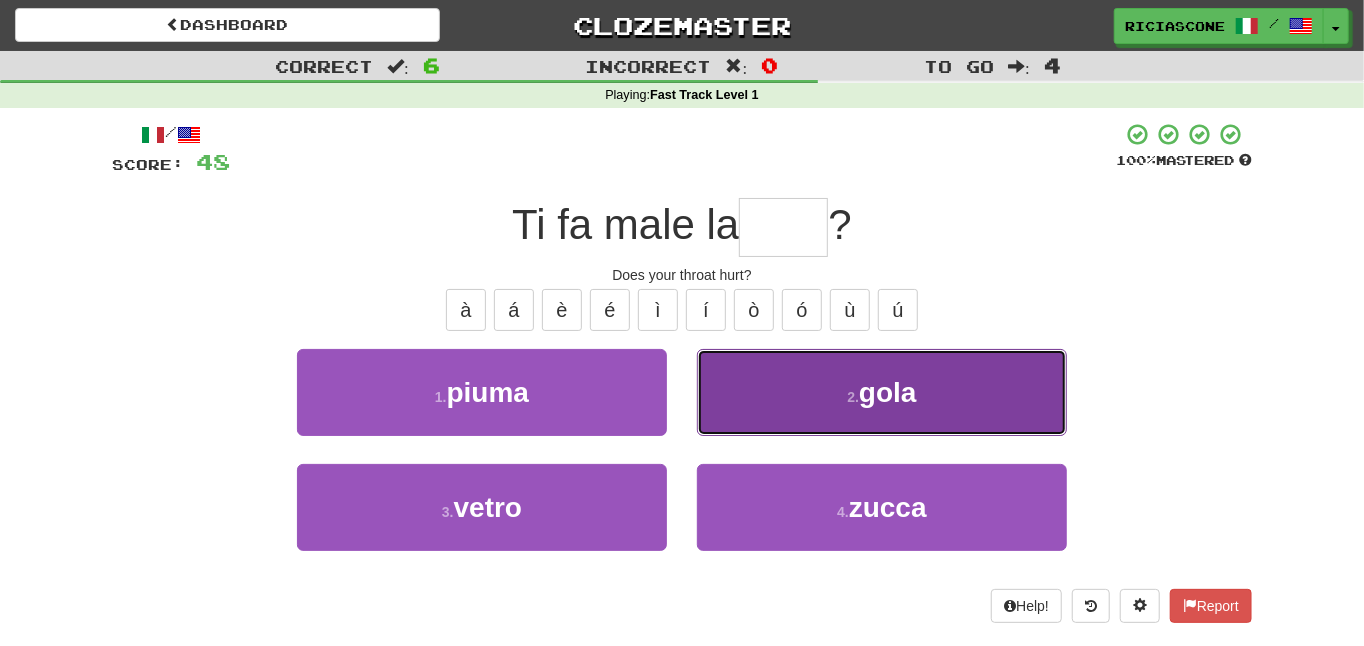 click on "2 .  gola" at bounding box center (882, 392) 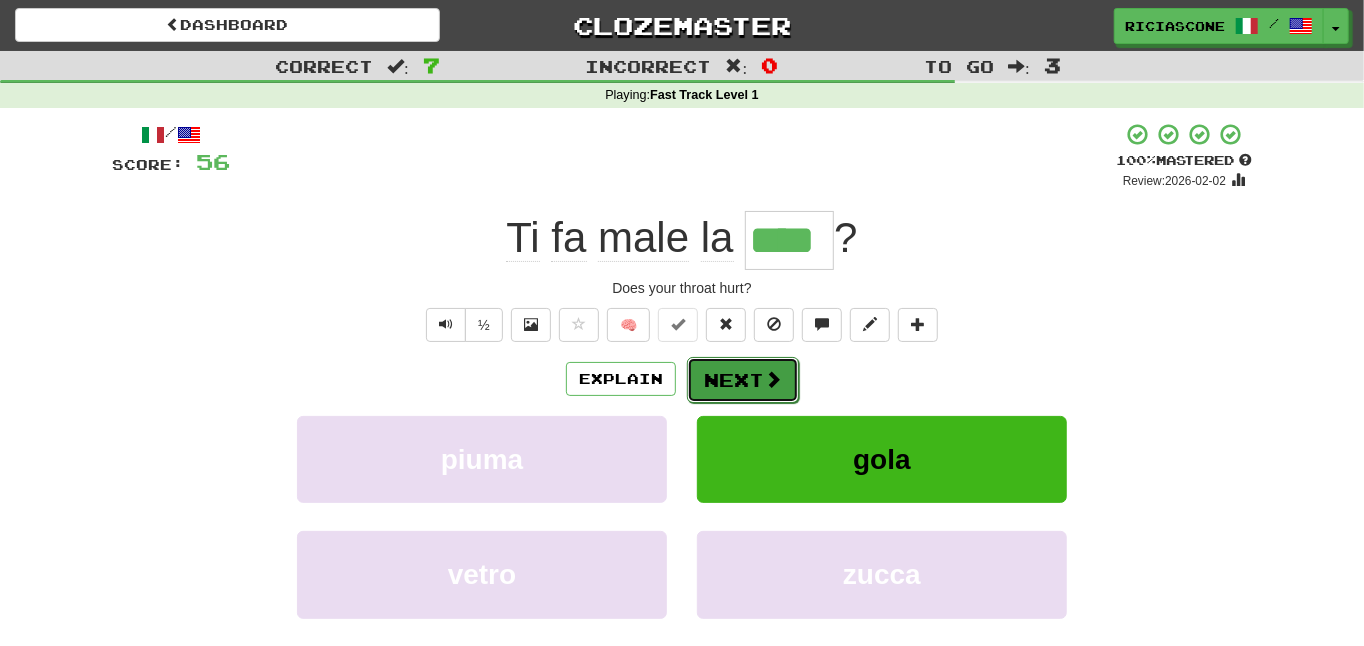 click on "Next" at bounding box center [743, 380] 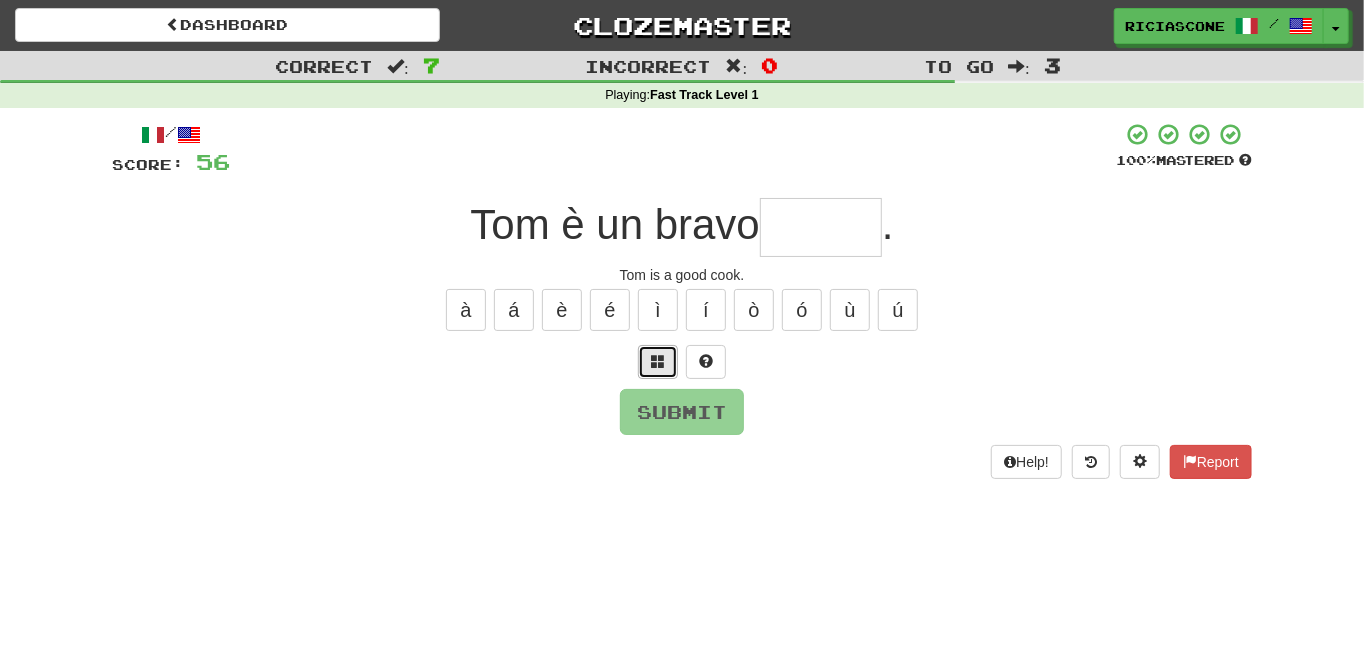 click at bounding box center [658, 361] 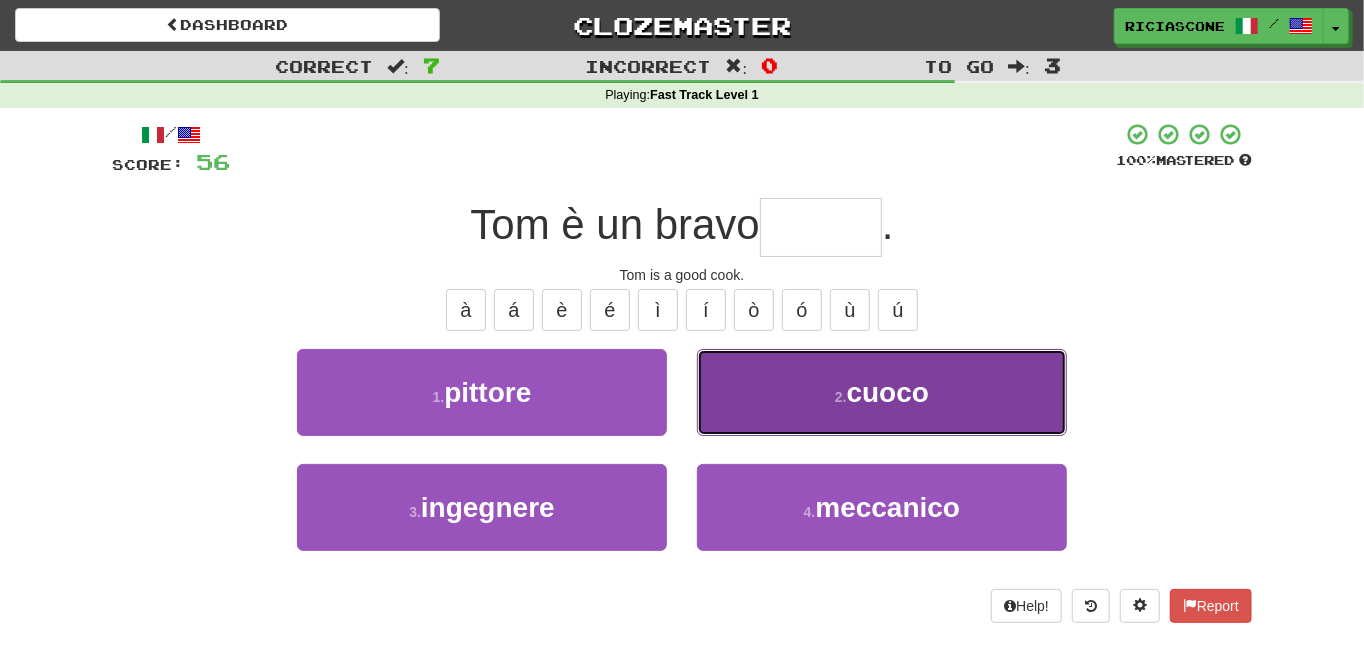 click on "2 .  cuoco" at bounding box center [882, 392] 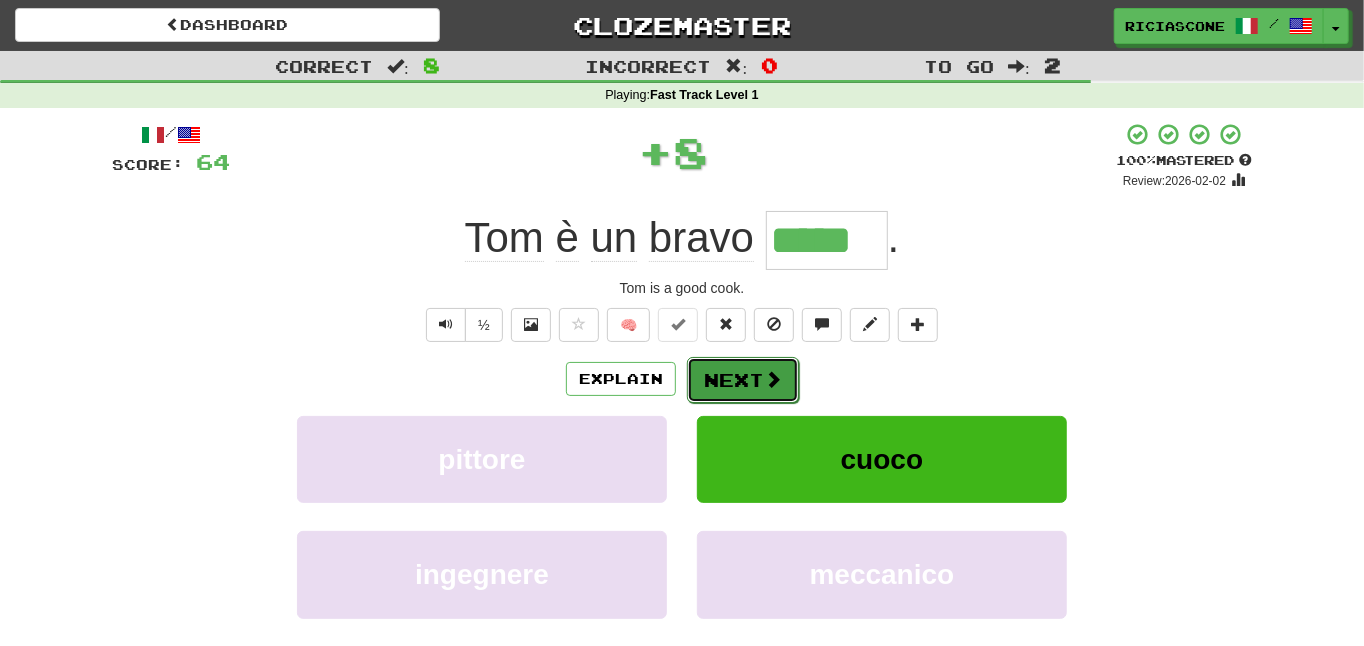 click on "Next" at bounding box center (743, 380) 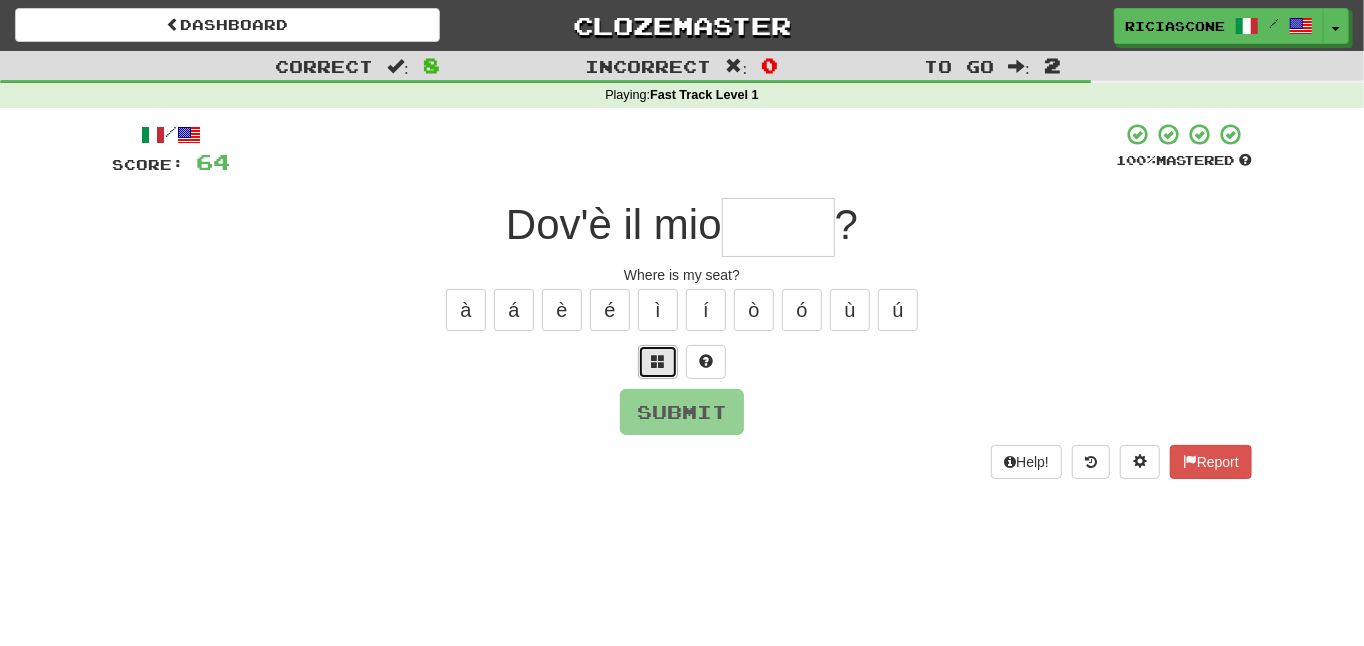click at bounding box center [658, 362] 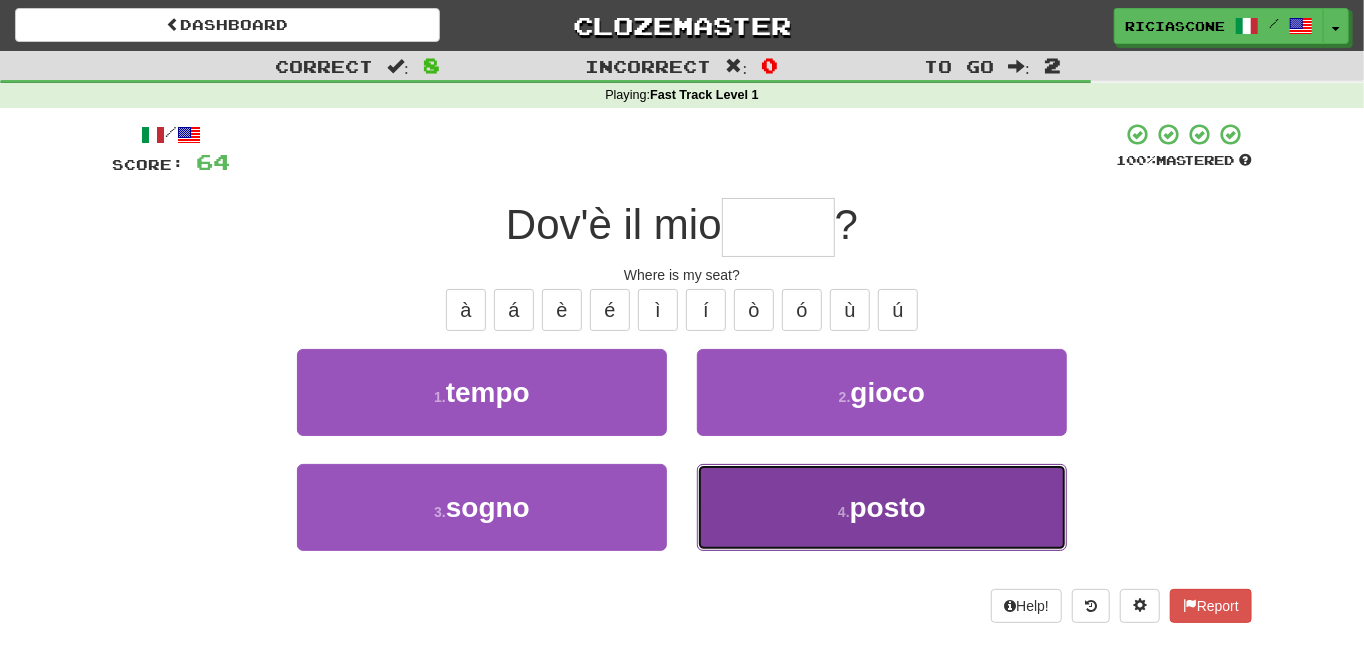 click on "4 .  posto" at bounding box center (882, 507) 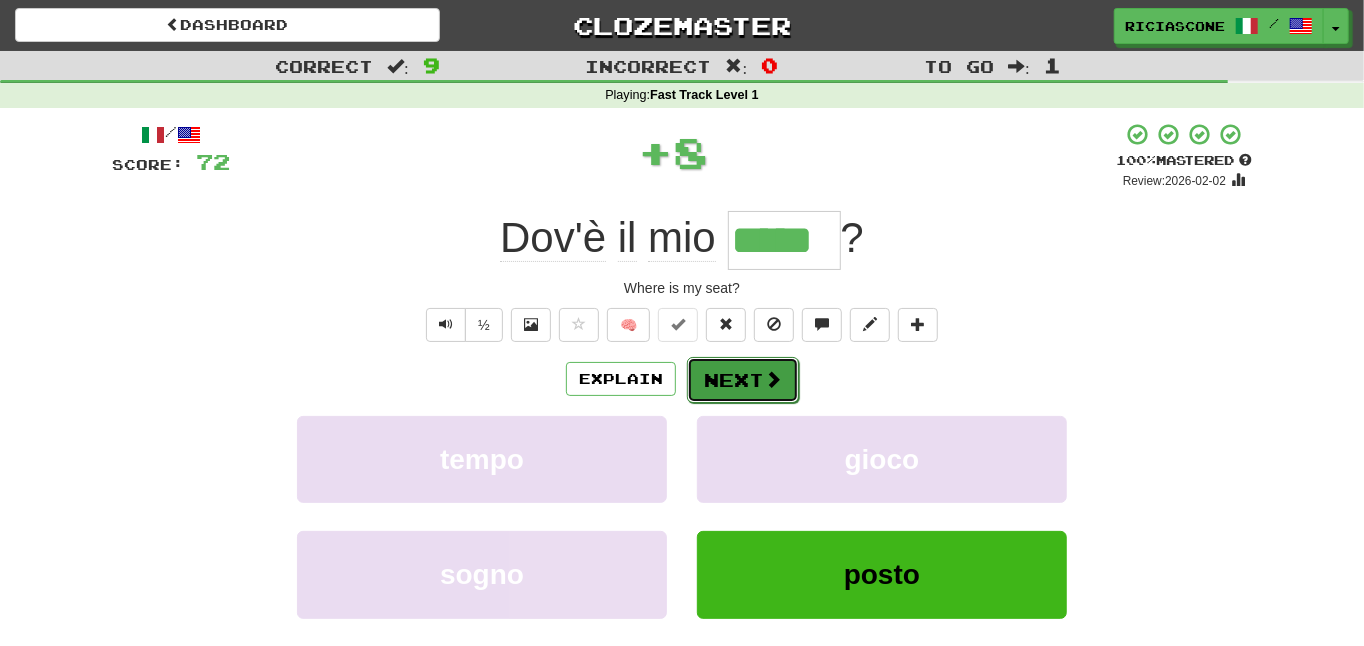 click on "Next" at bounding box center (743, 380) 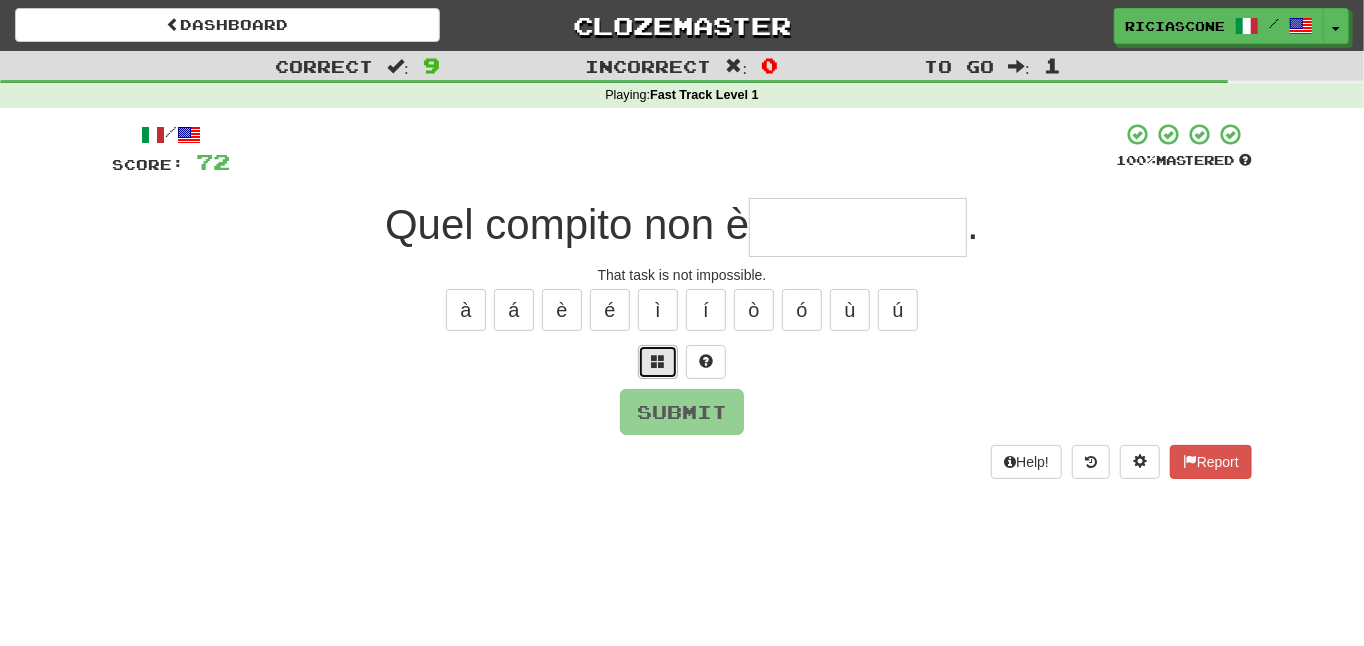 click at bounding box center (658, 362) 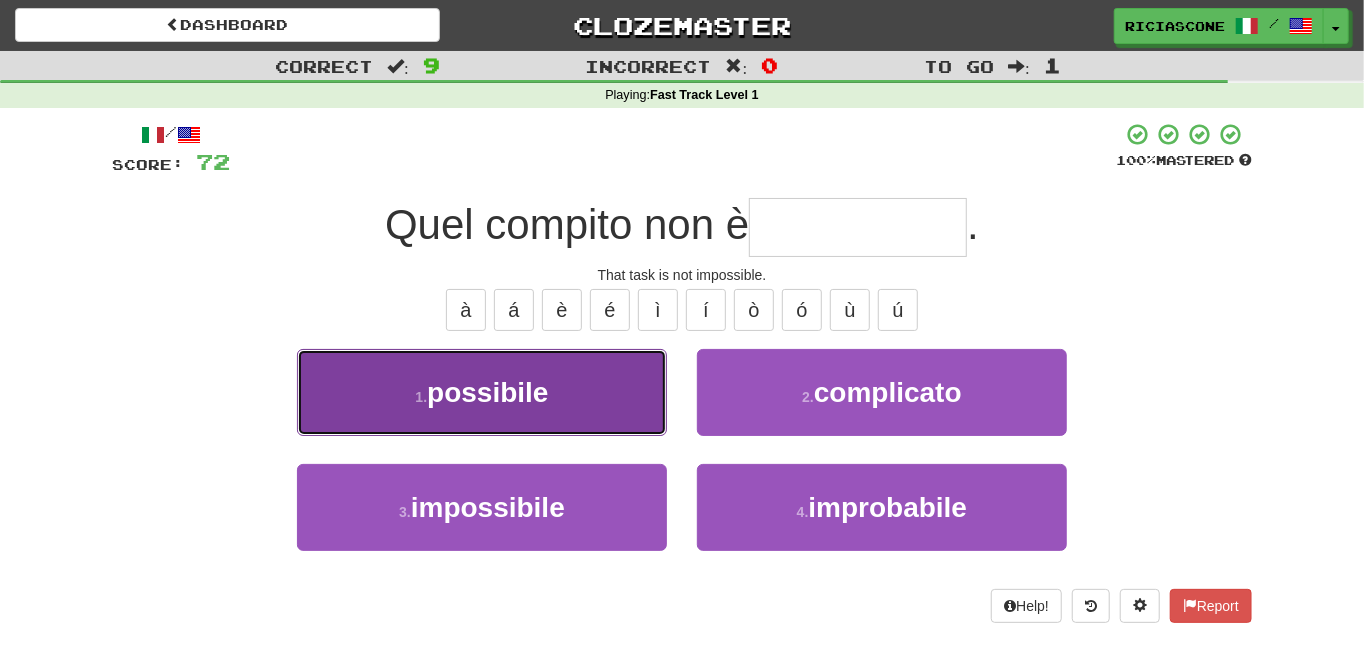 click on "1 .  possibile" at bounding box center (482, 392) 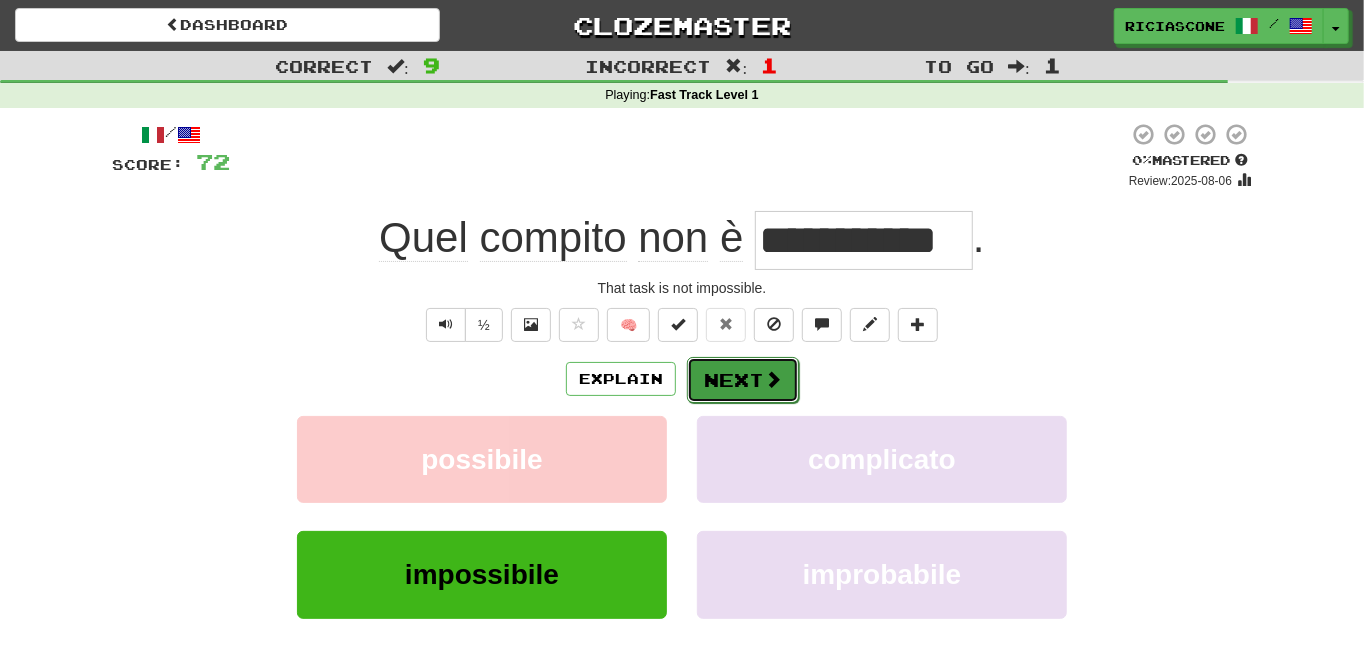 click on "Next" at bounding box center [743, 380] 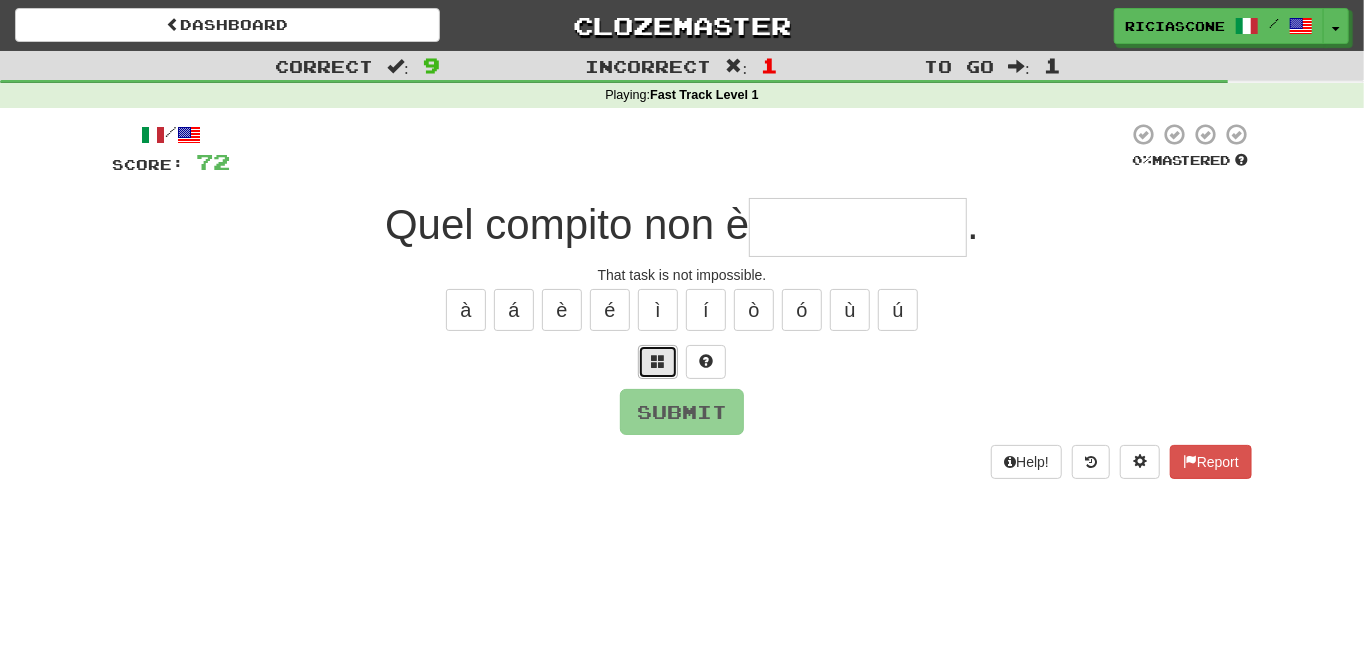 click at bounding box center [658, 361] 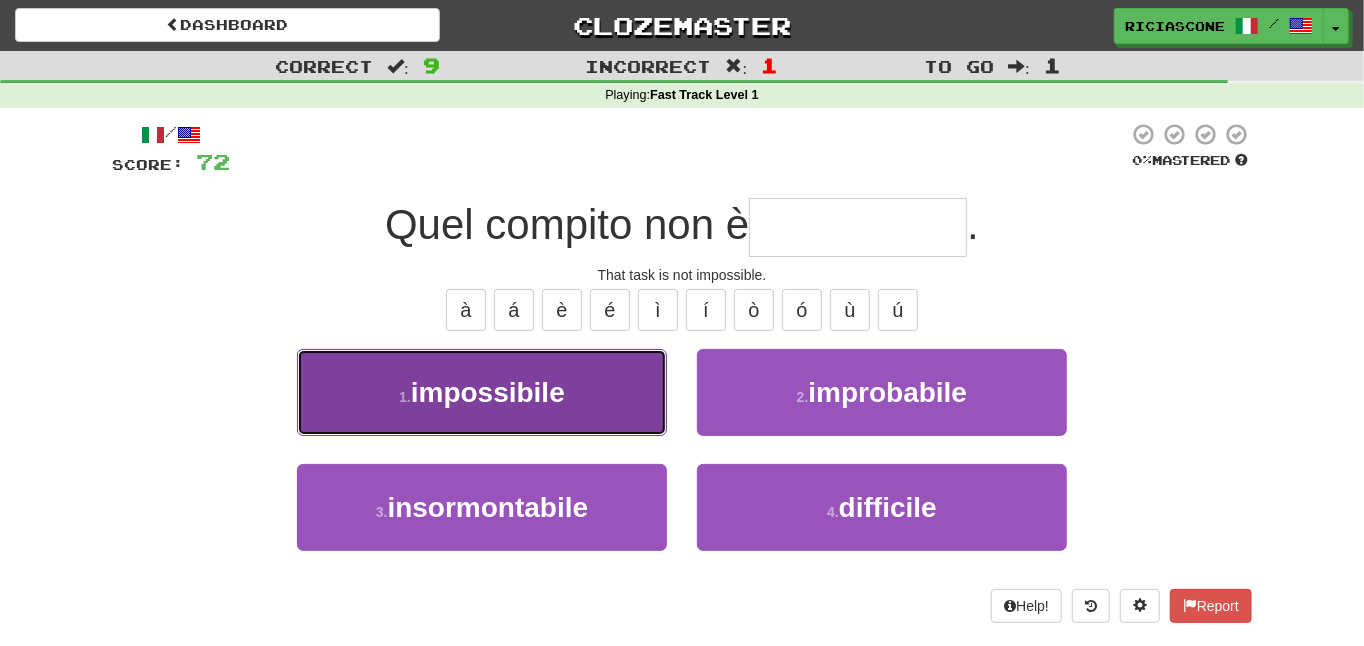 click on "1 .  impossibile" at bounding box center (482, 392) 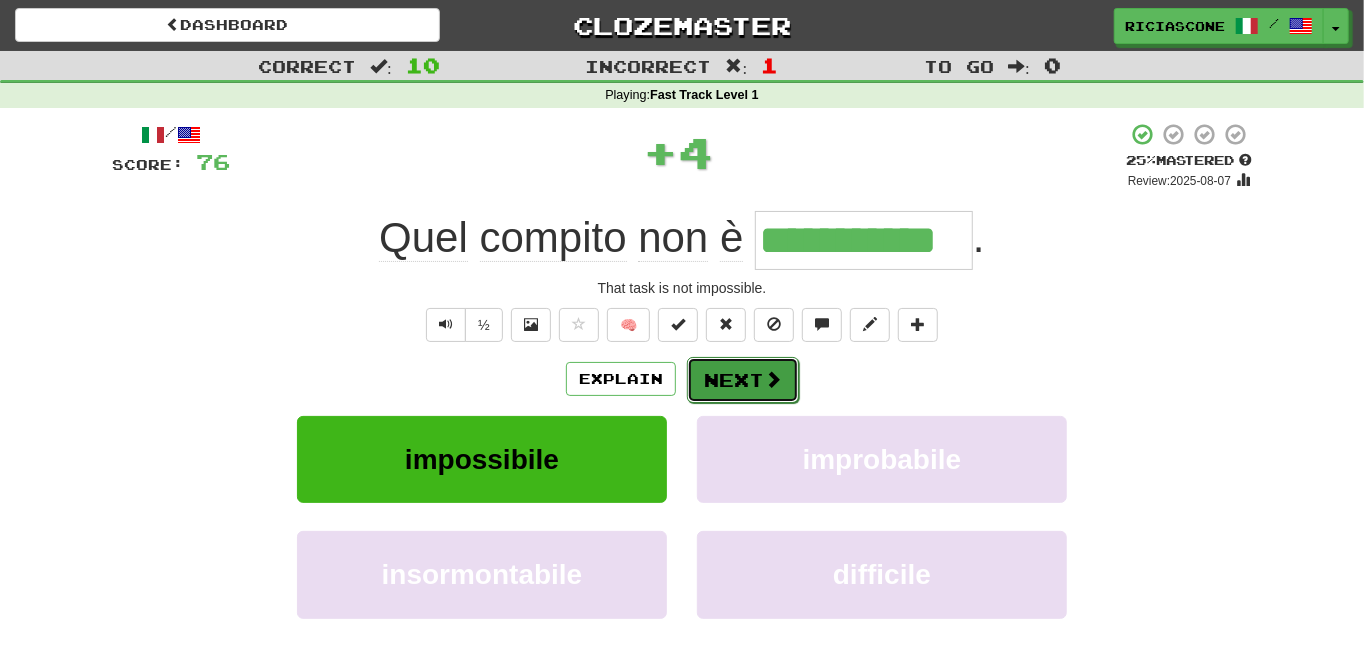 click on "Next" at bounding box center (743, 380) 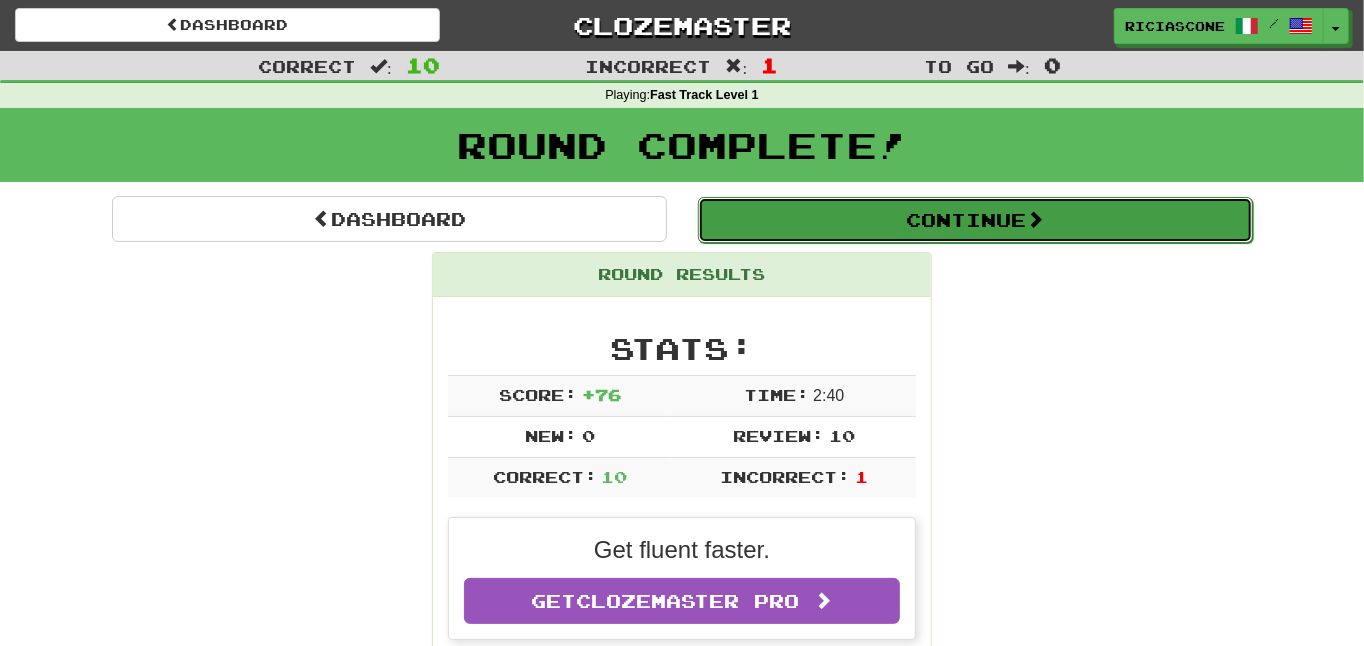 click on "Continue" at bounding box center (975, 220) 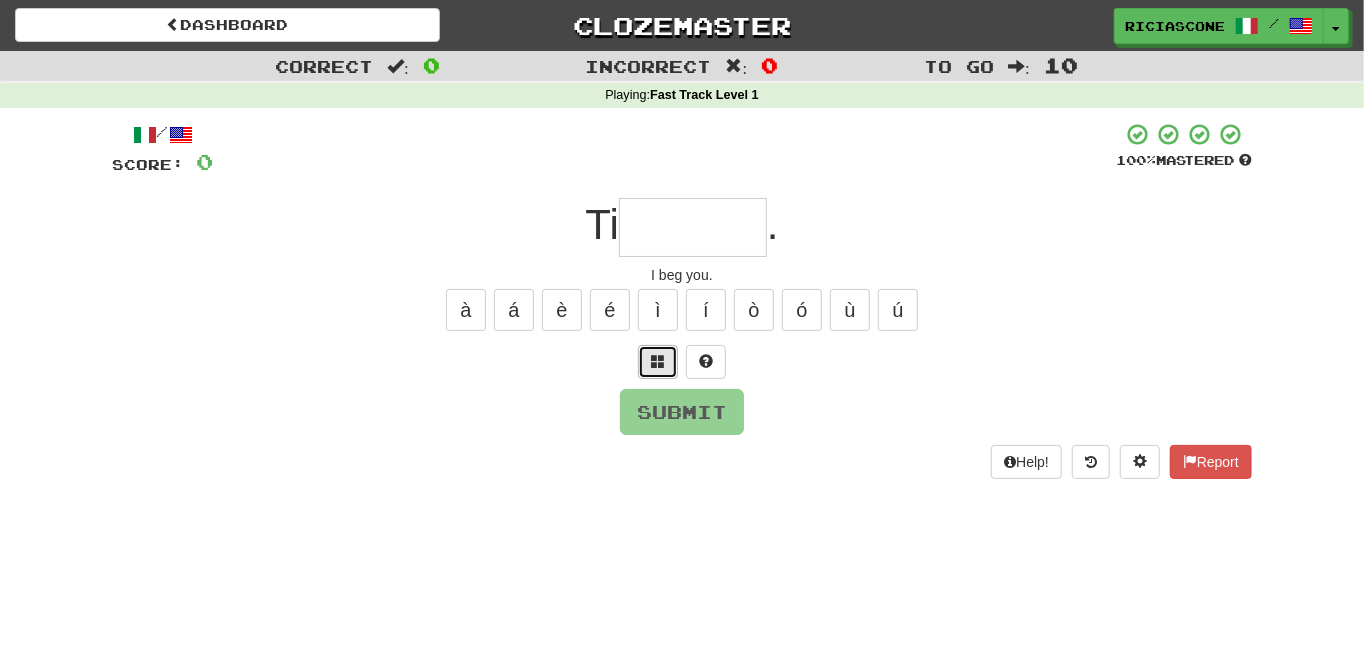 click at bounding box center [658, 362] 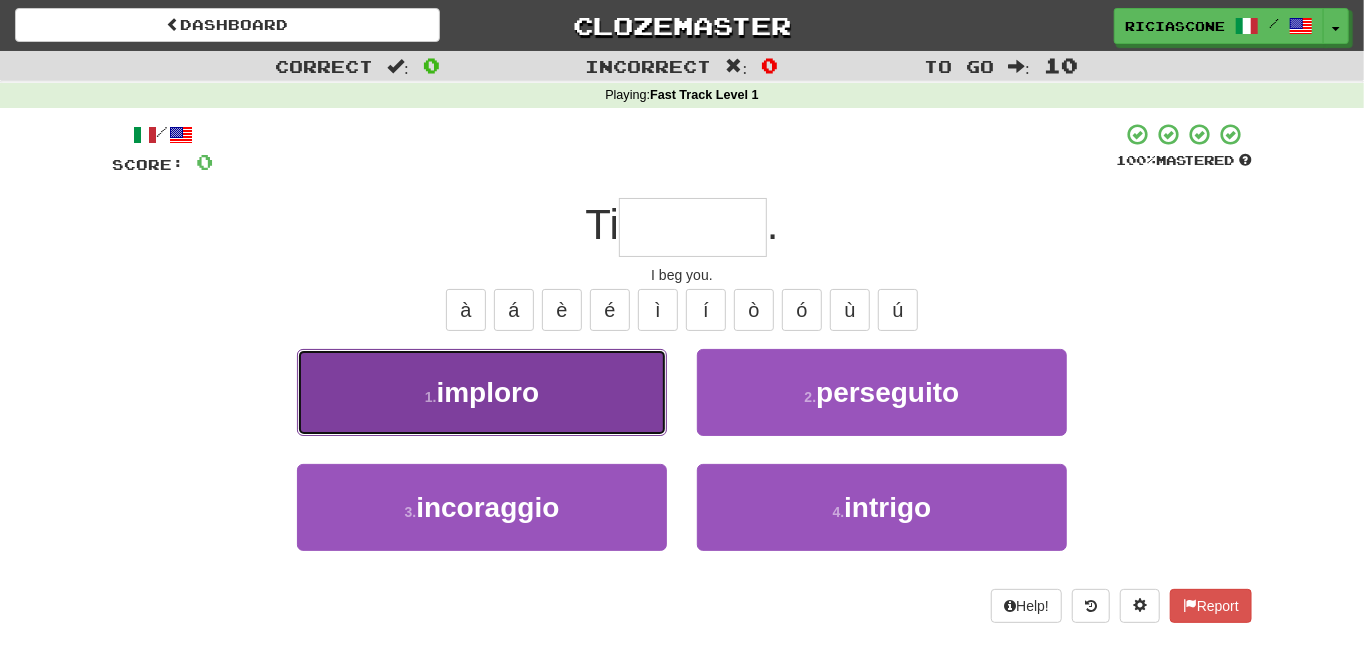 click on "1 .  imploro" at bounding box center (482, 392) 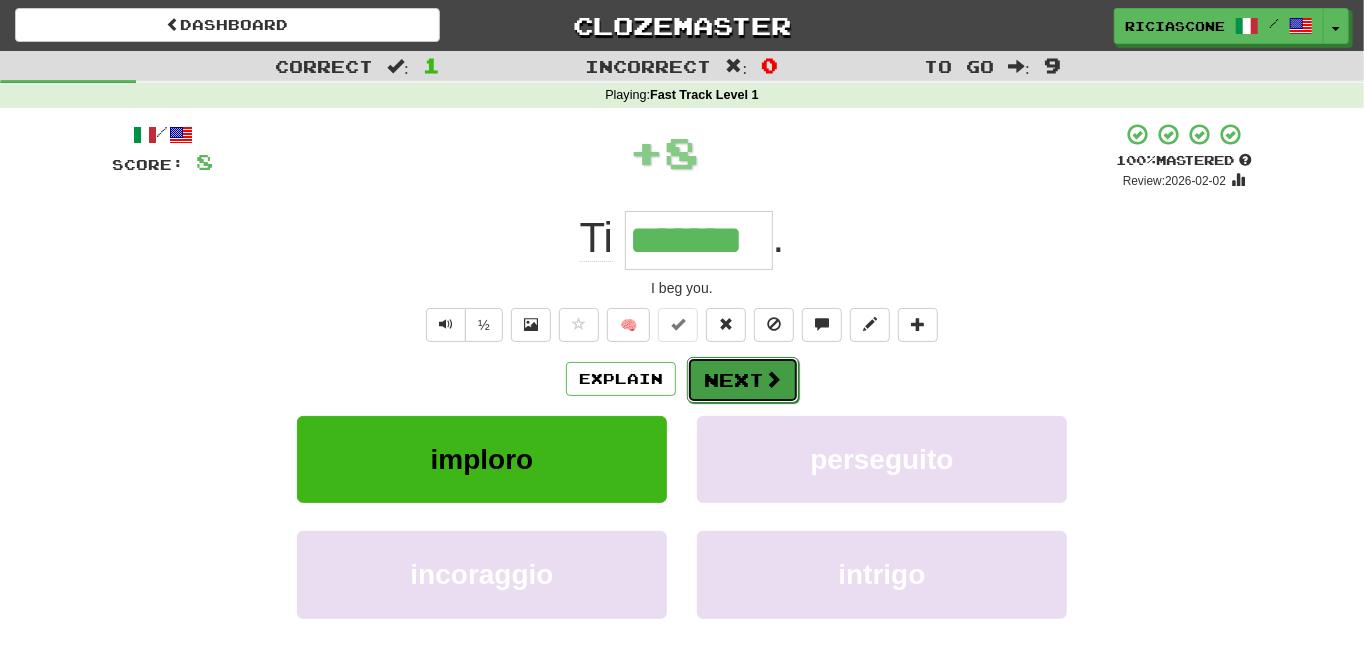 click on "Next" at bounding box center [743, 380] 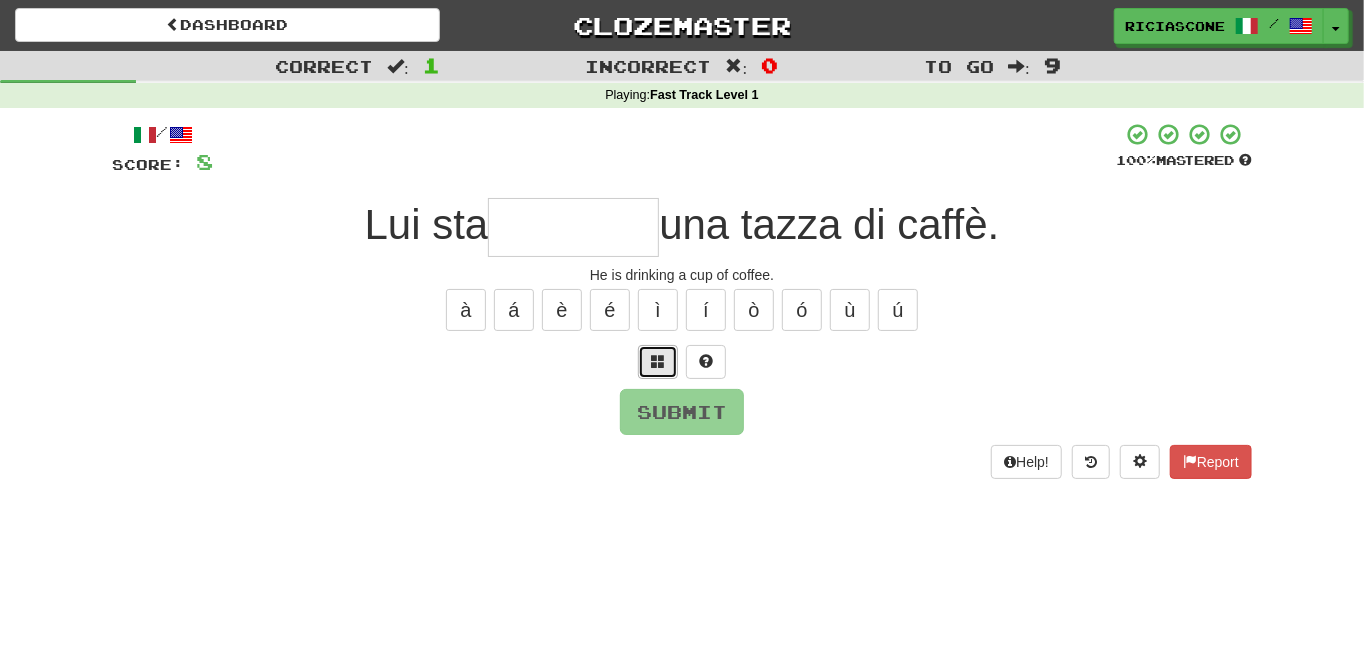 click at bounding box center (658, 361) 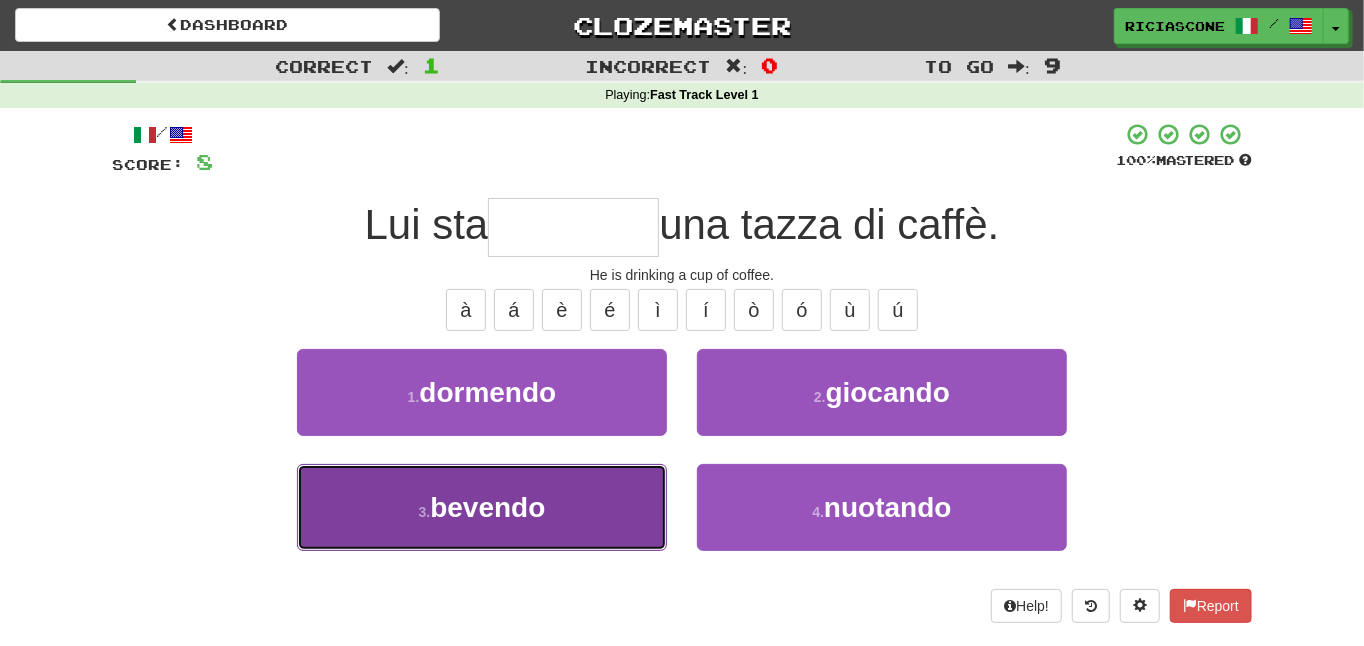 click on "3 .  bevendo" at bounding box center [482, 507] 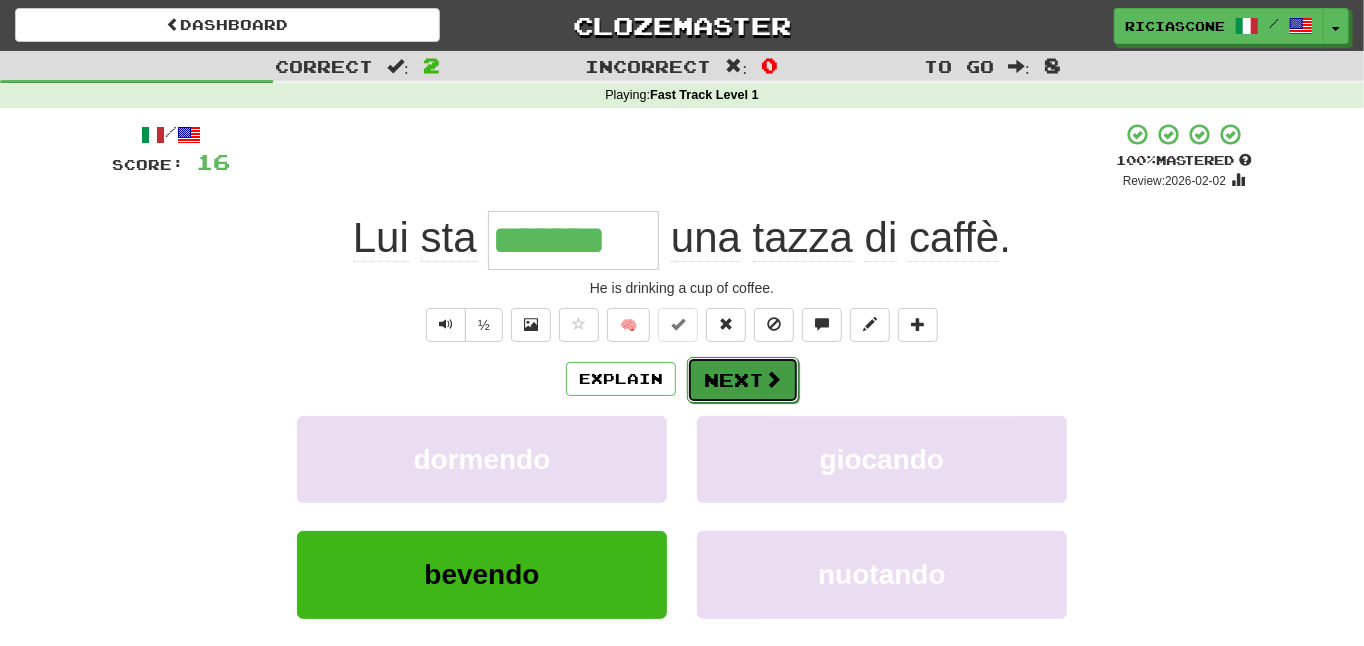 click on "Next" at bounding box center (743, 380) 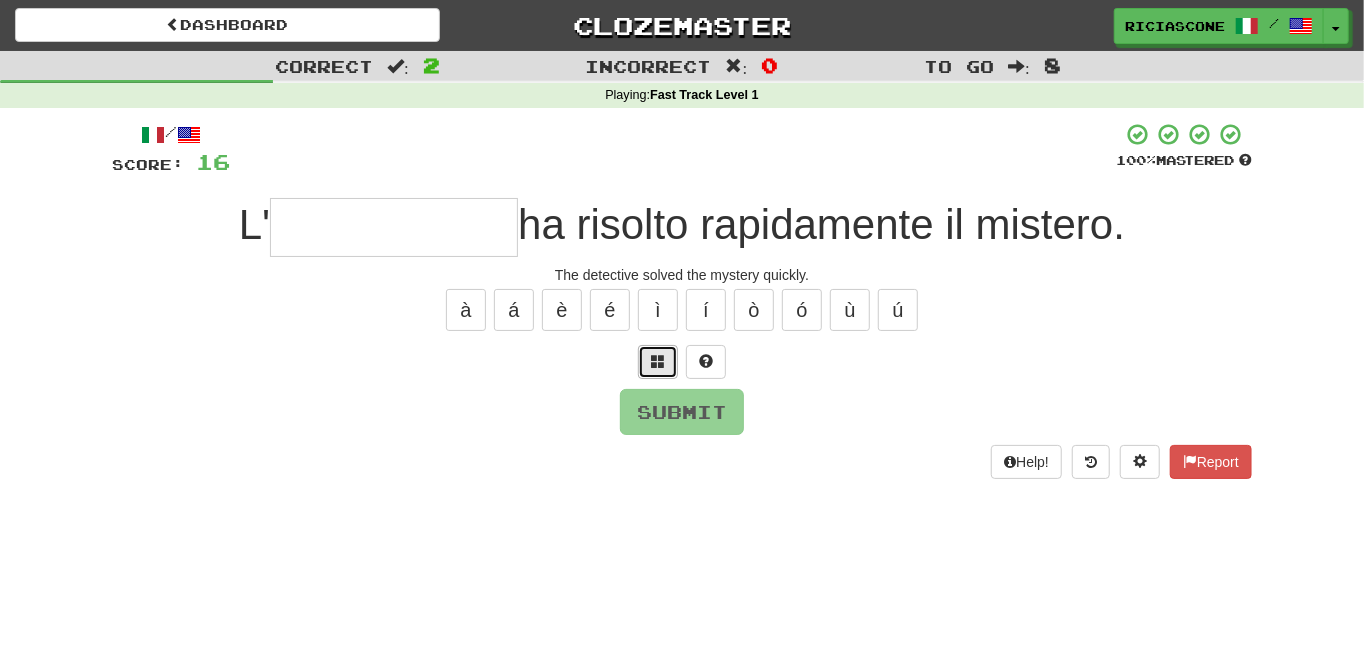 click at bounding box center (658, 361) 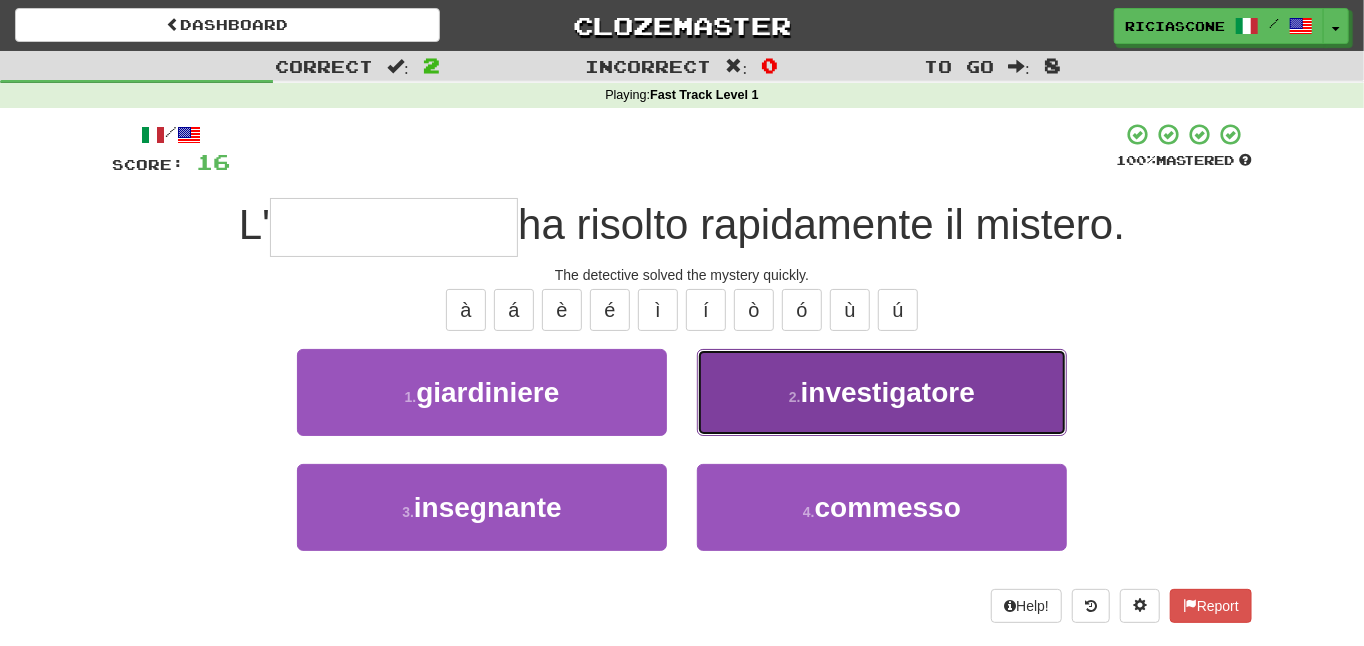 click on "2 .  investigatore" at bounding box center [882, 392] 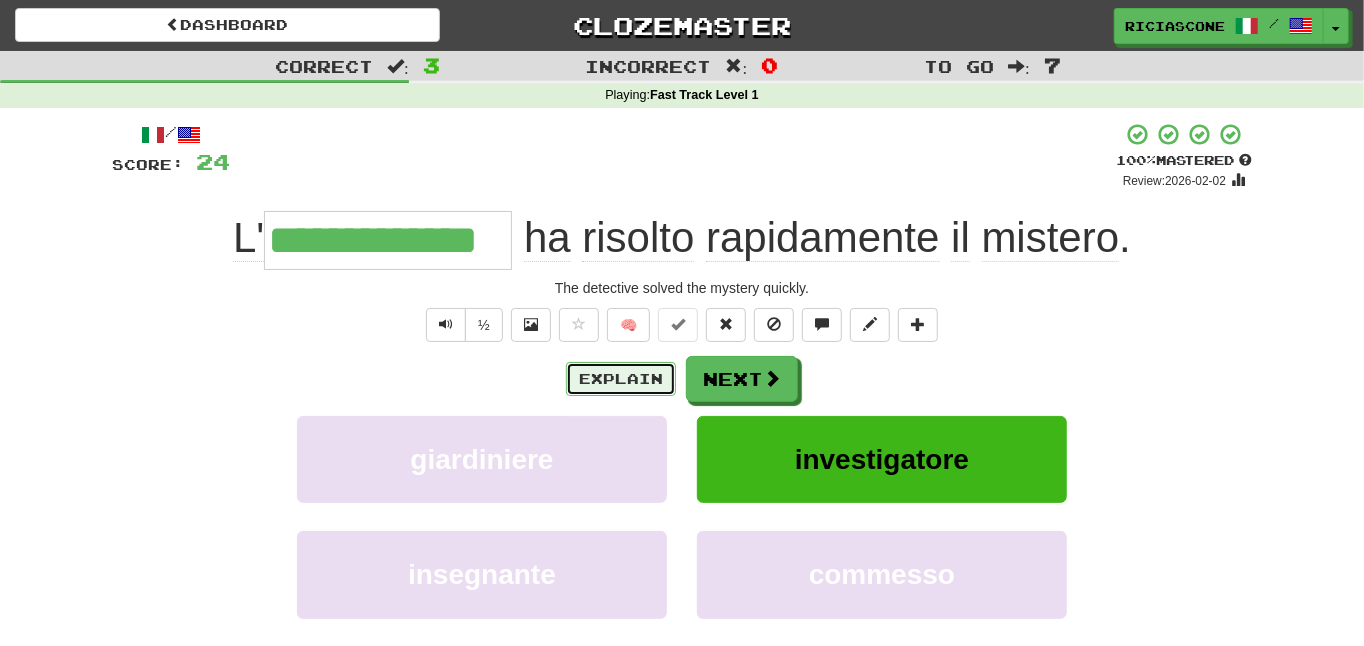 click on "Explain" at bounding box center (621, 379) 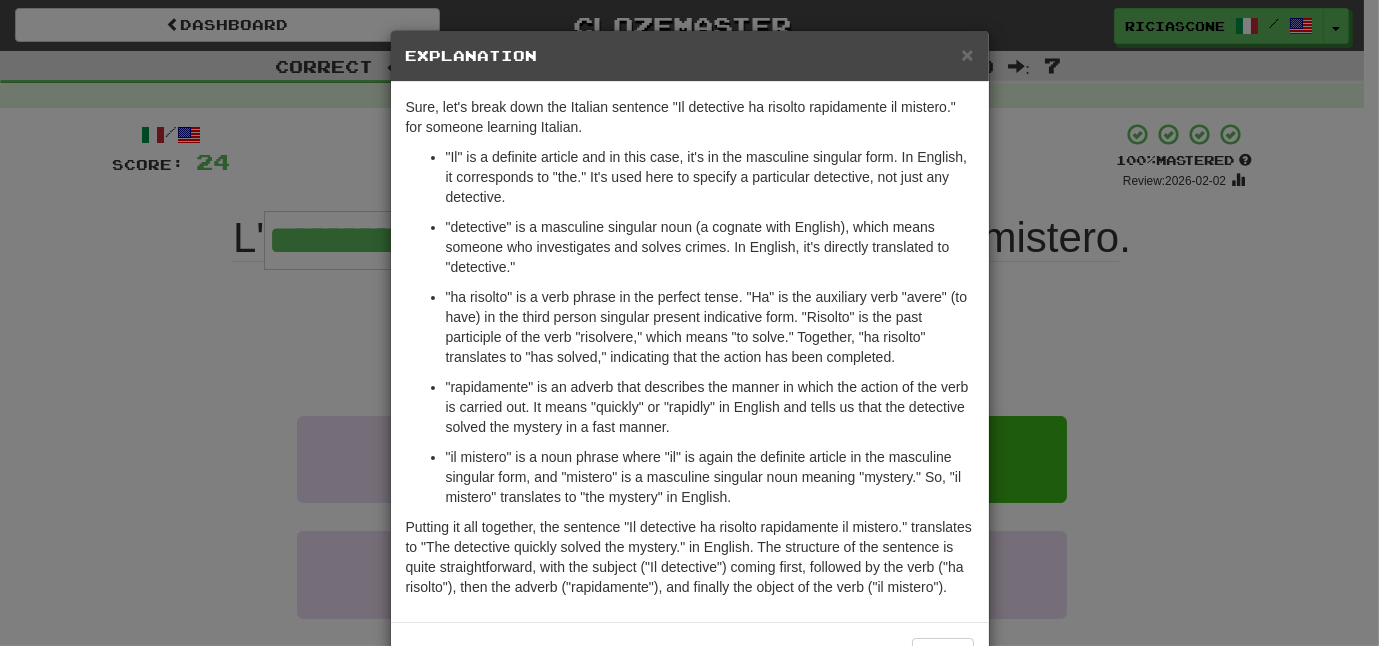 click on "× Explanation Sure, let's break down the Italian sentence "Il detective ha risolto rapidamente il mistero." for someone learning Italian.
"Il" is a definite article and in this case, it's in the masculine singular form. In English, it corresponds to "the." It's used here to specify a particular detective, not just any detective.
"detective" is a masculine singular noun (a cognate with English), which means someone who investigates and solves crimes. In English, it's directly translated to "detective."
"ha risolto" is a verb phrase in the perfect tense. "Ha" is the auxiliary verb "avere" (to have) in the third person singular present indicative form. "Risolto" is the past participle of the verb "risolvere," which means "to solve." Together, "ha risolto" translates to "has solved," indicating that the action has been completed.
In beta. Generated by ChatGPT. Like it? Hate it?  Let us know ! Close" at bounding box center (689, 323) 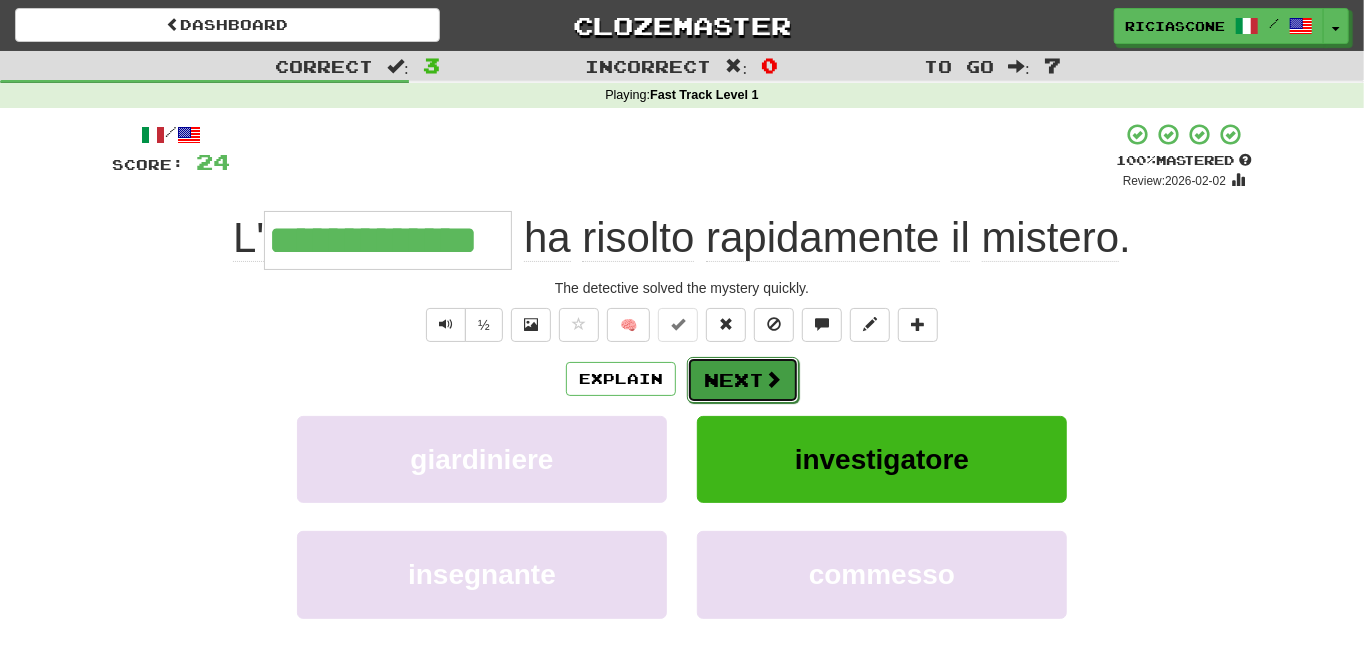 click on "Next" at bounding box center [743, 380] 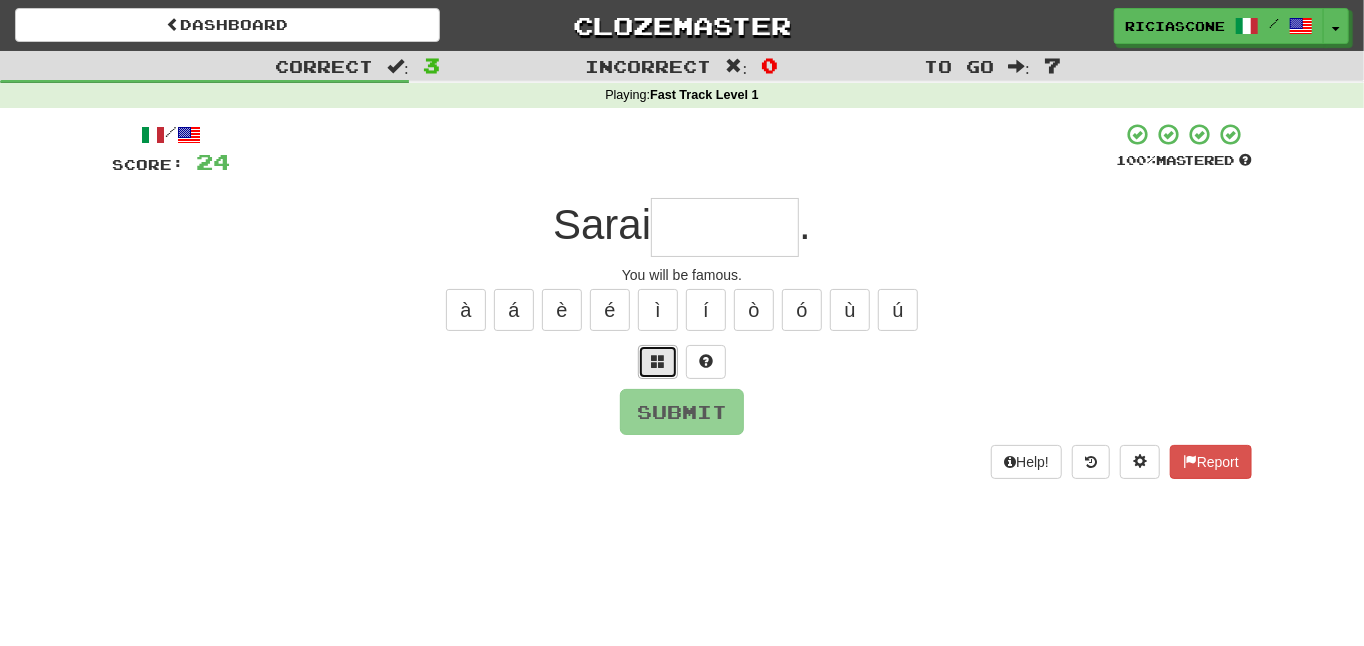 click at bounding box center (658, 361) 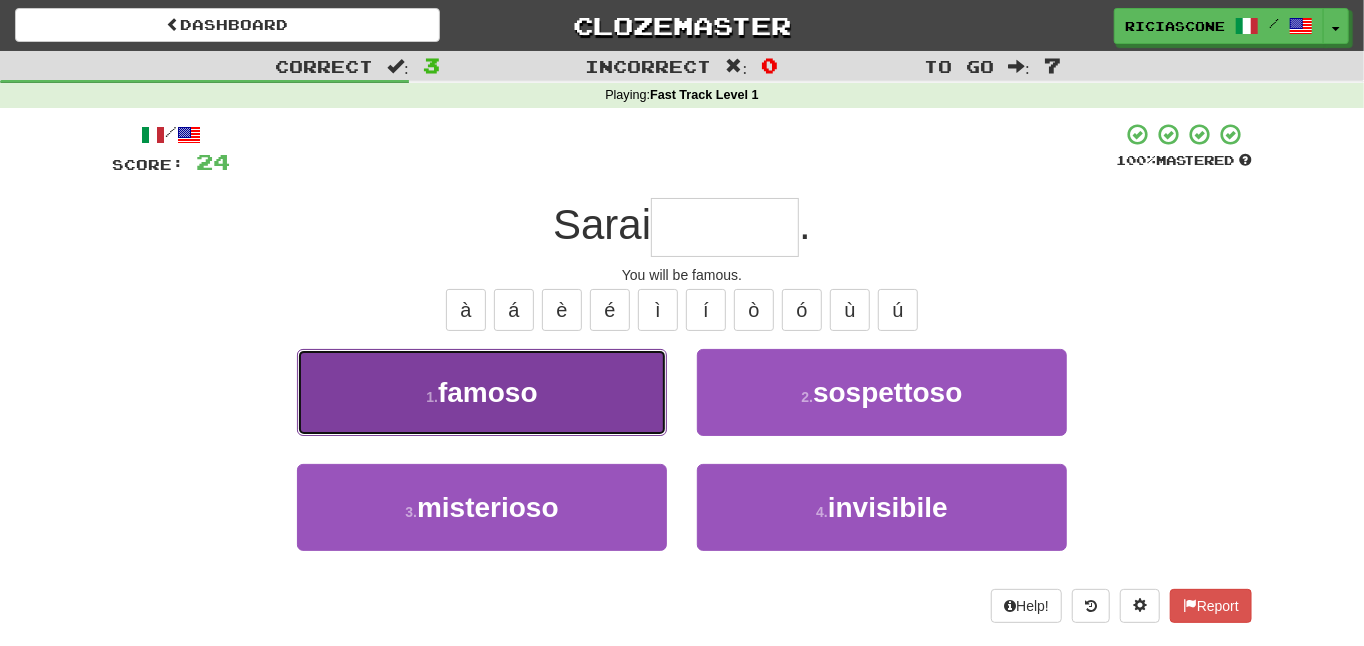 click on "1 .  famoso" at bounding box center [482, 392] 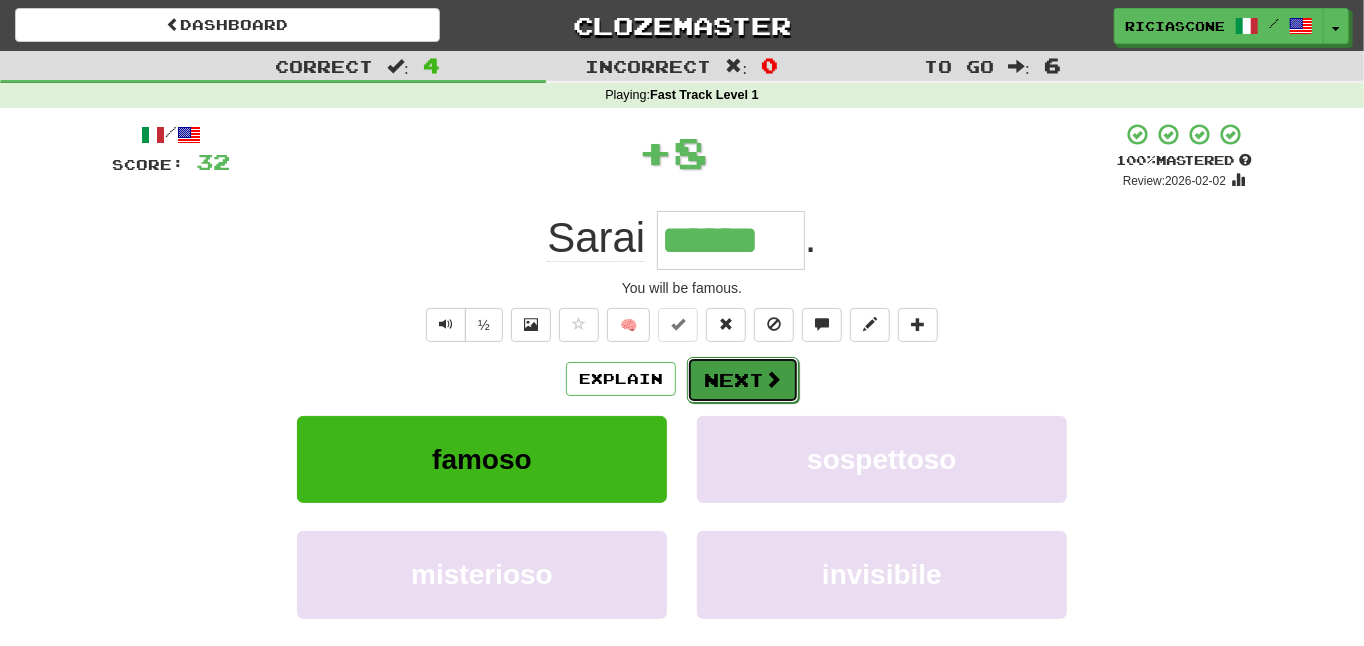 click on "Next" at bounding box center (743, 380) 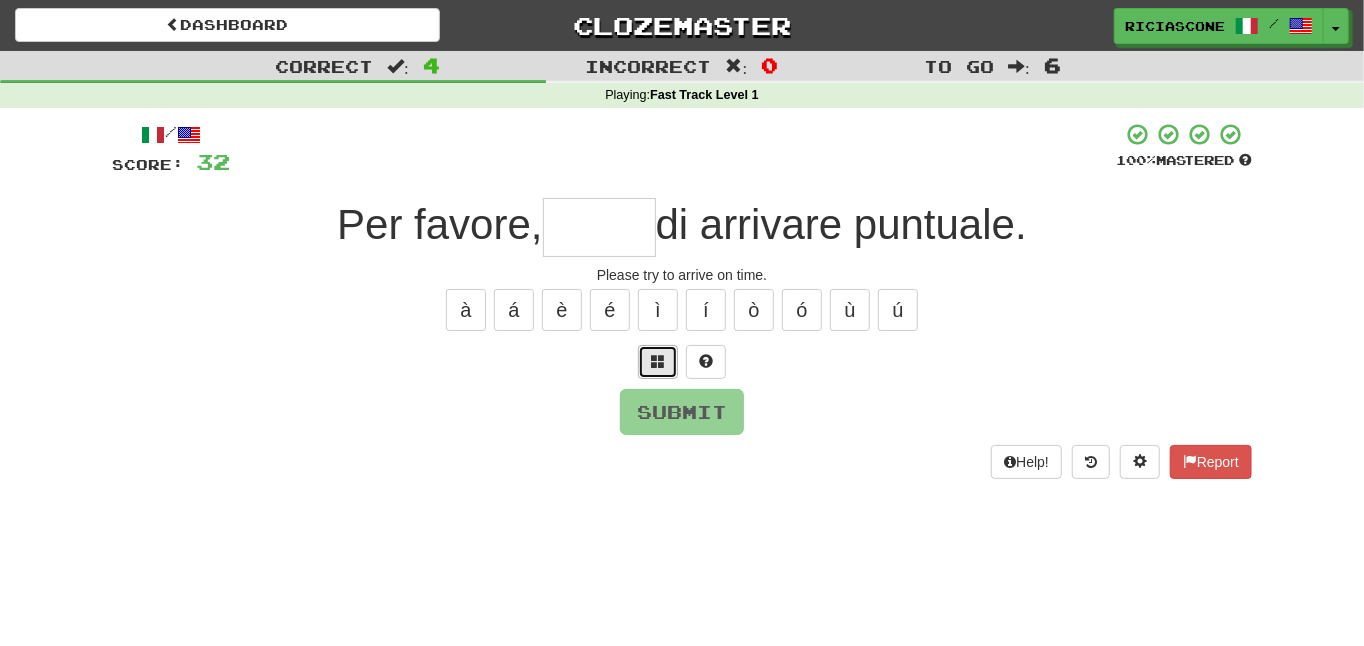 click at bounding box center [658, 361] 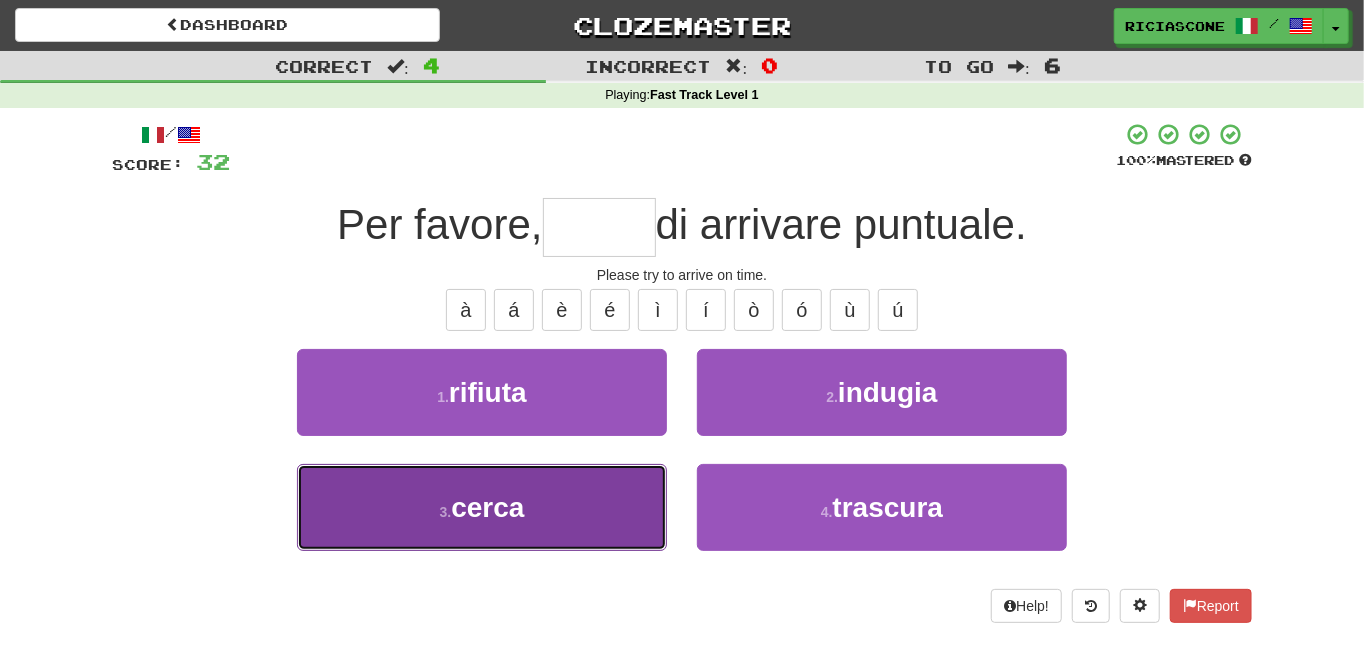 click on "3 .  cerca" at bounding box center (482, 507) 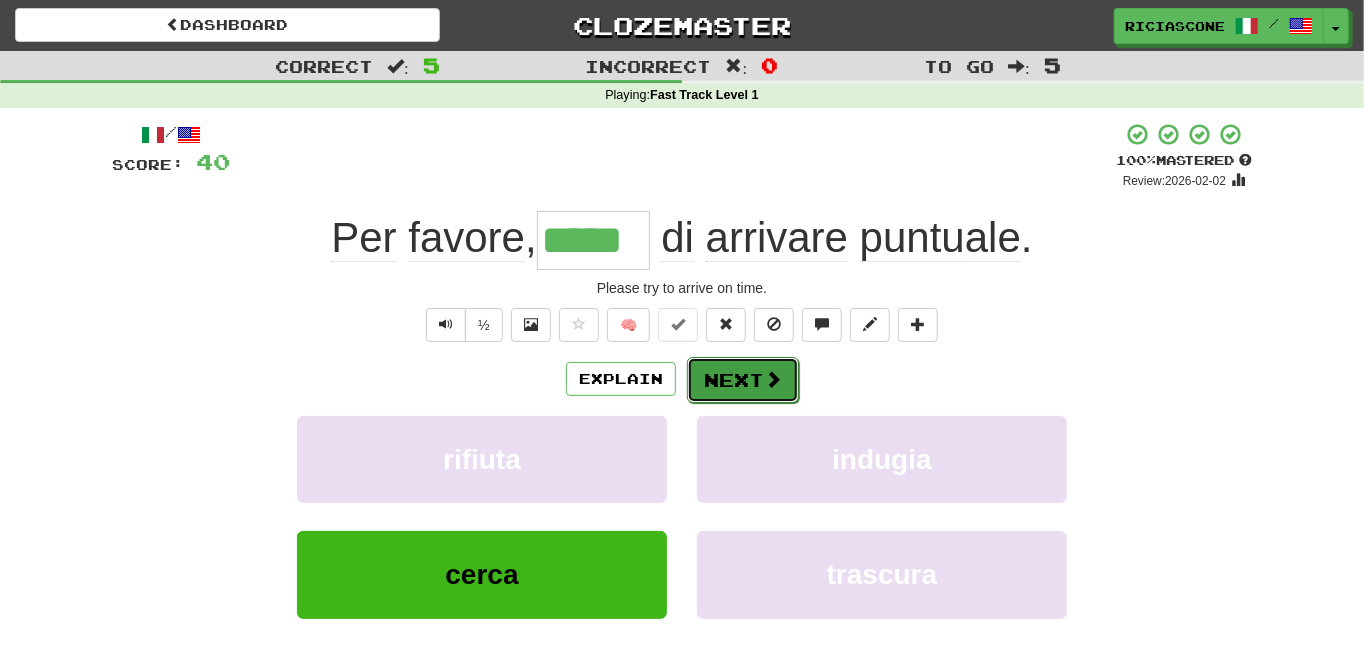 click on "Next" at bounding box center [743, 380] 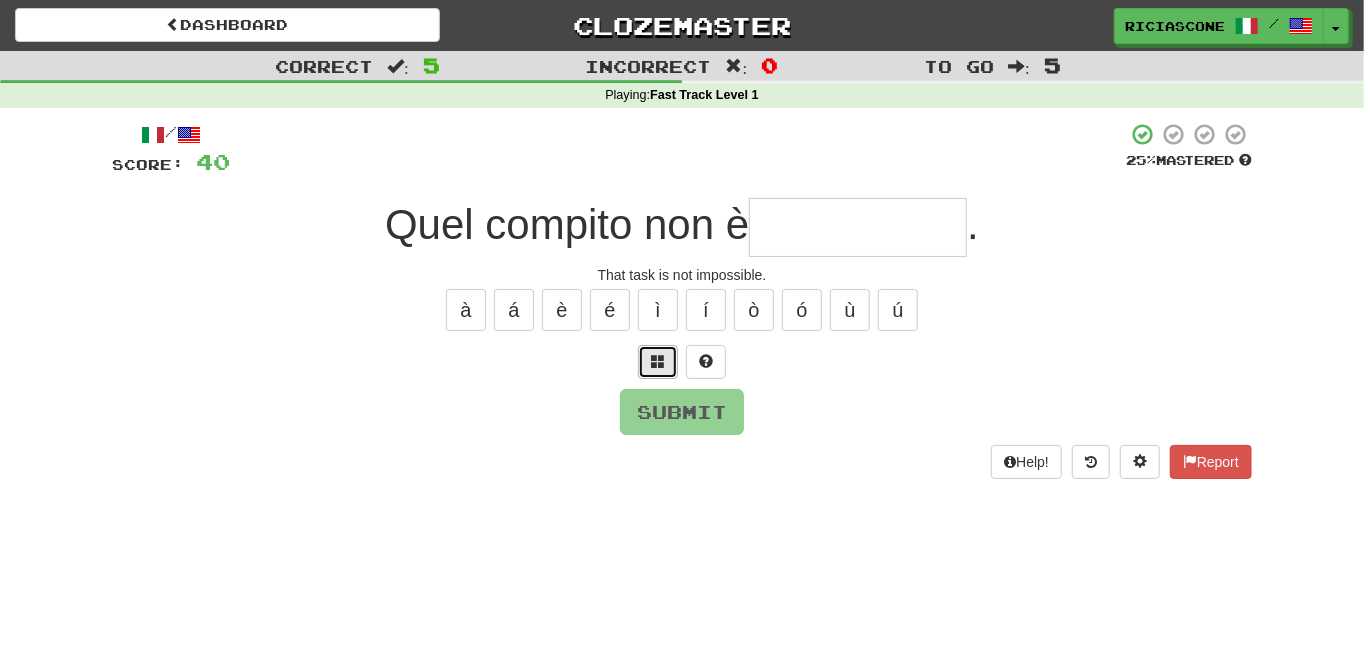 click at bounding box center (658, 361) 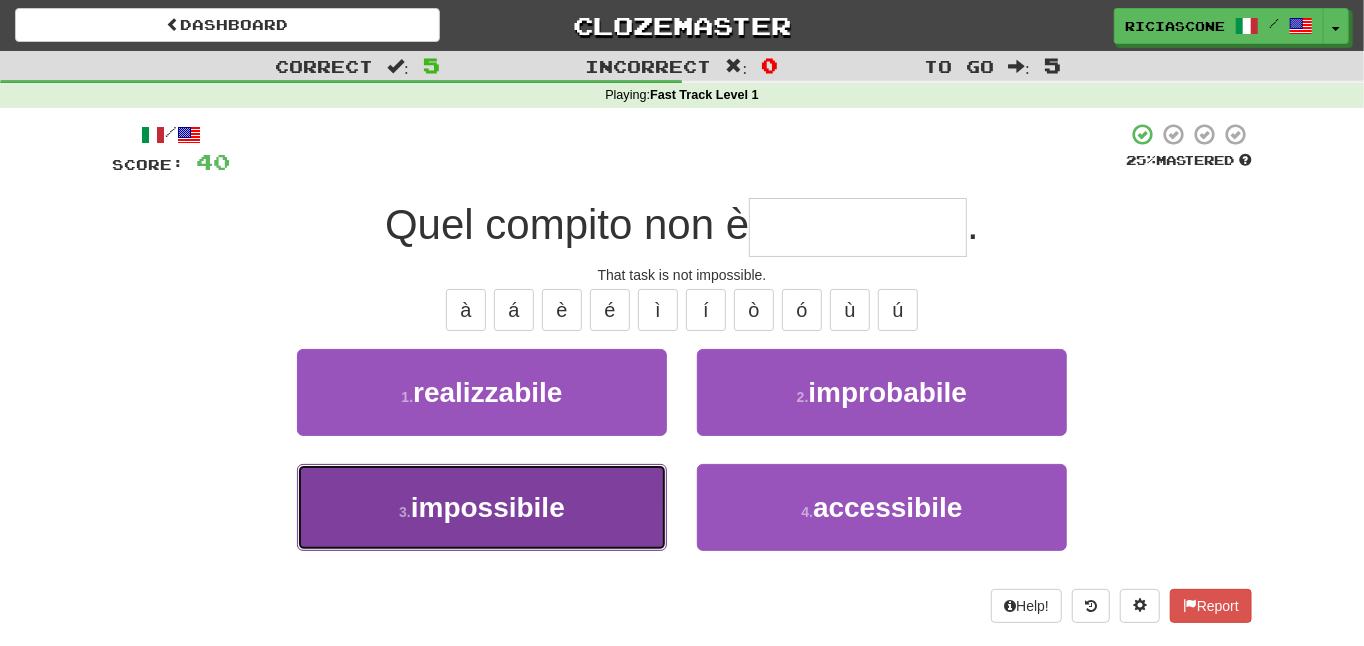 click on "3 .  impossibile" at bounding box center [482, 507] 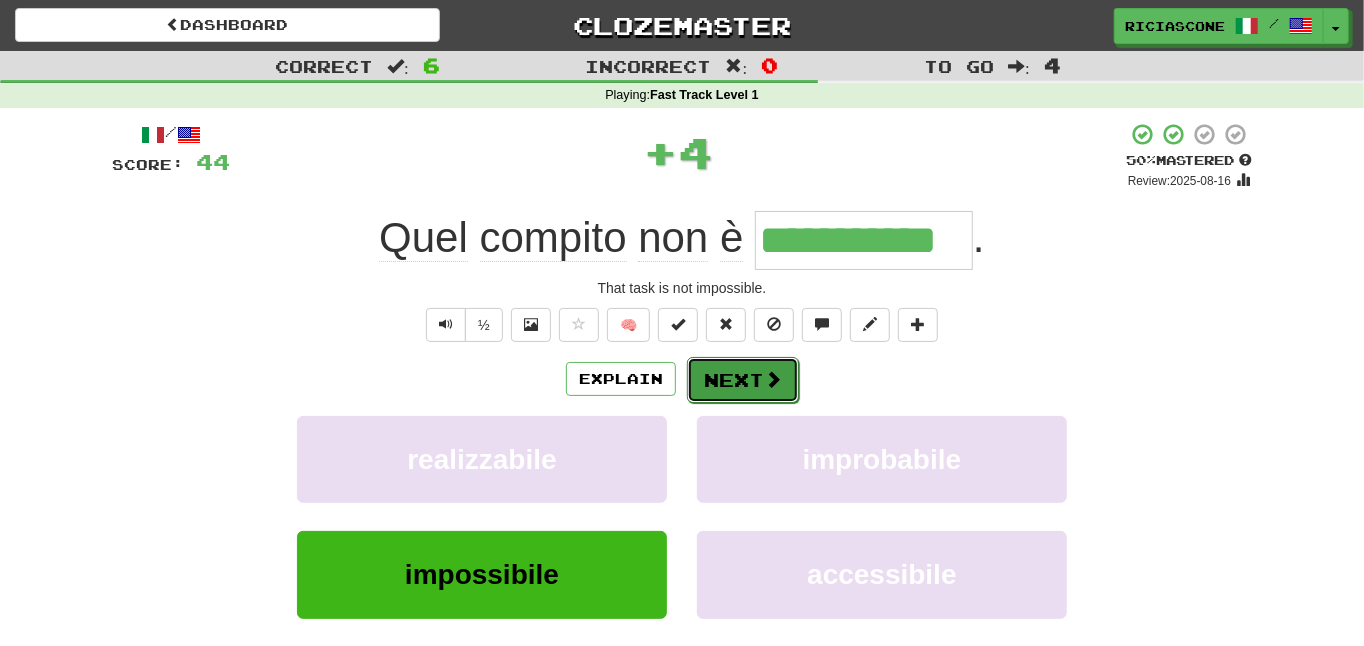 click on "Next" at bounding box center [743, 380] 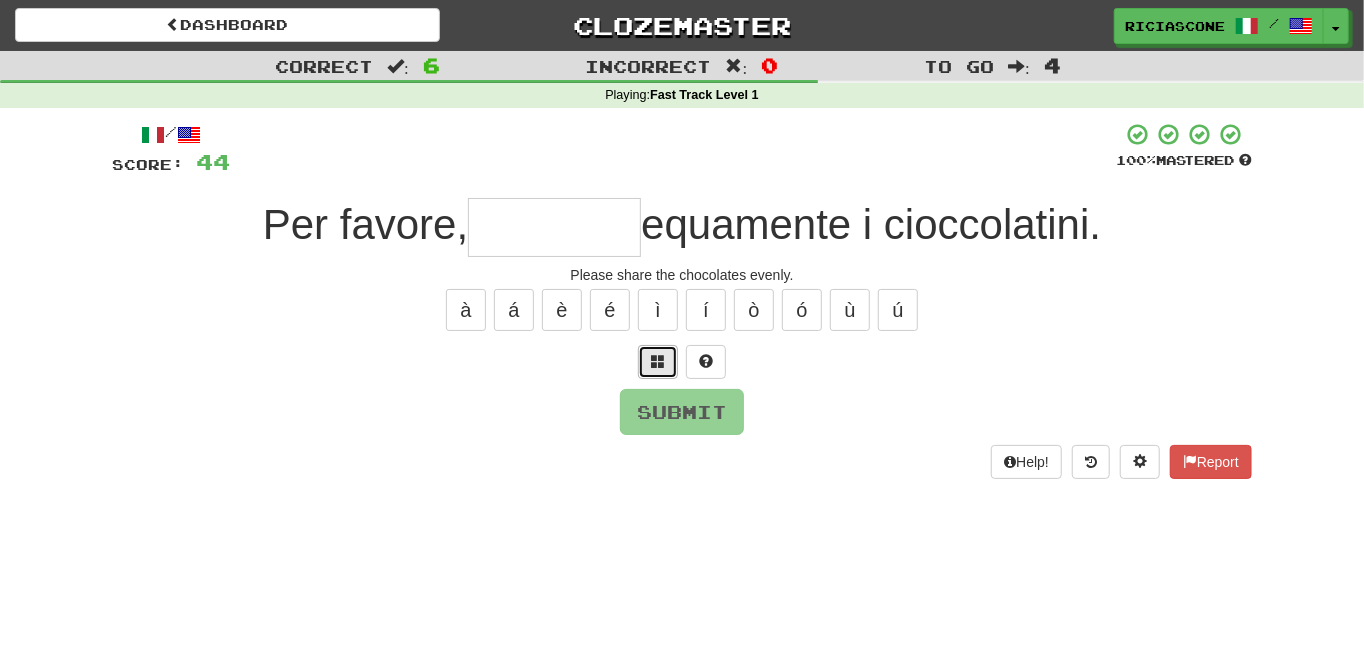 click at bounding box center (658, 361) 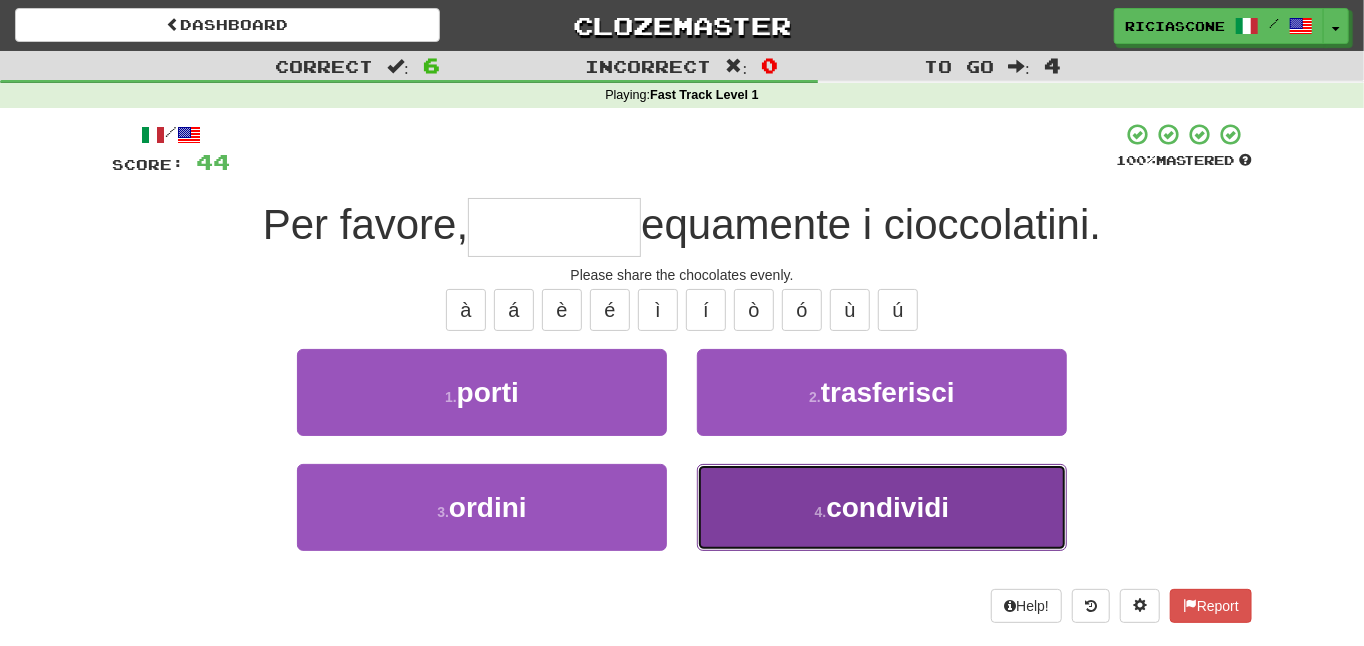 click on "4 .  condividi" at bounding box center [882, 507] 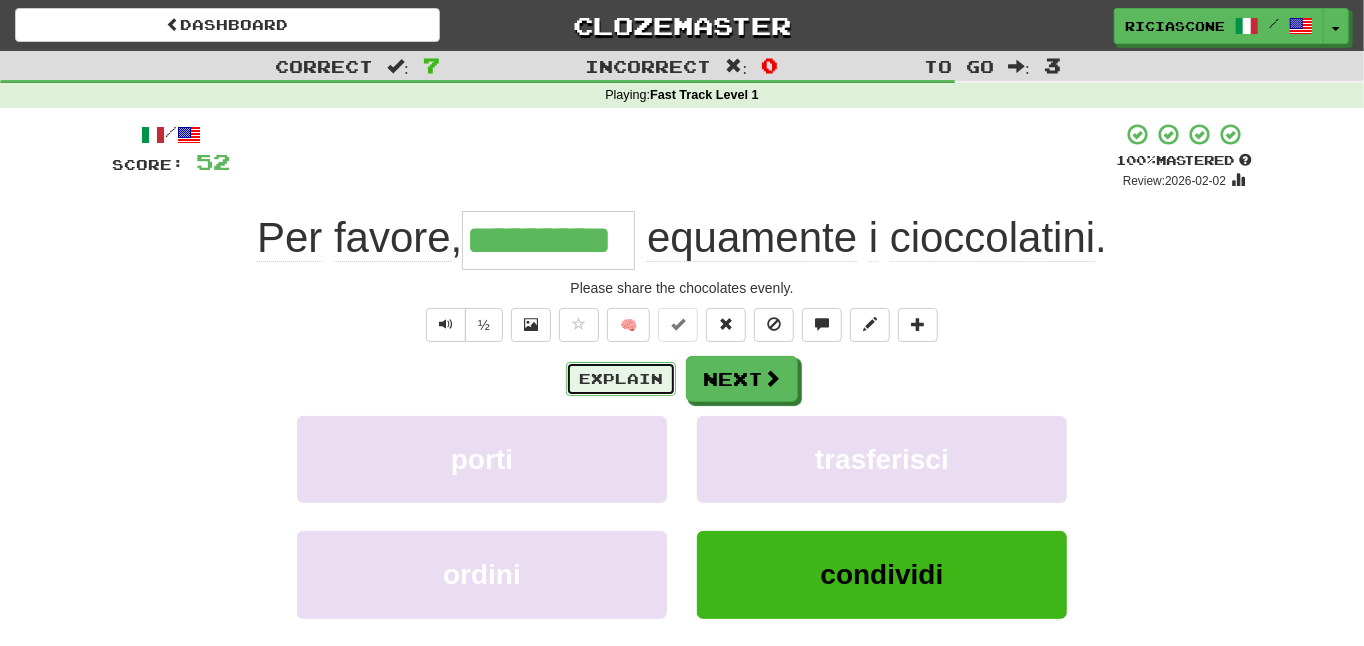 click on "Explain" at bounding box center [621, 379] 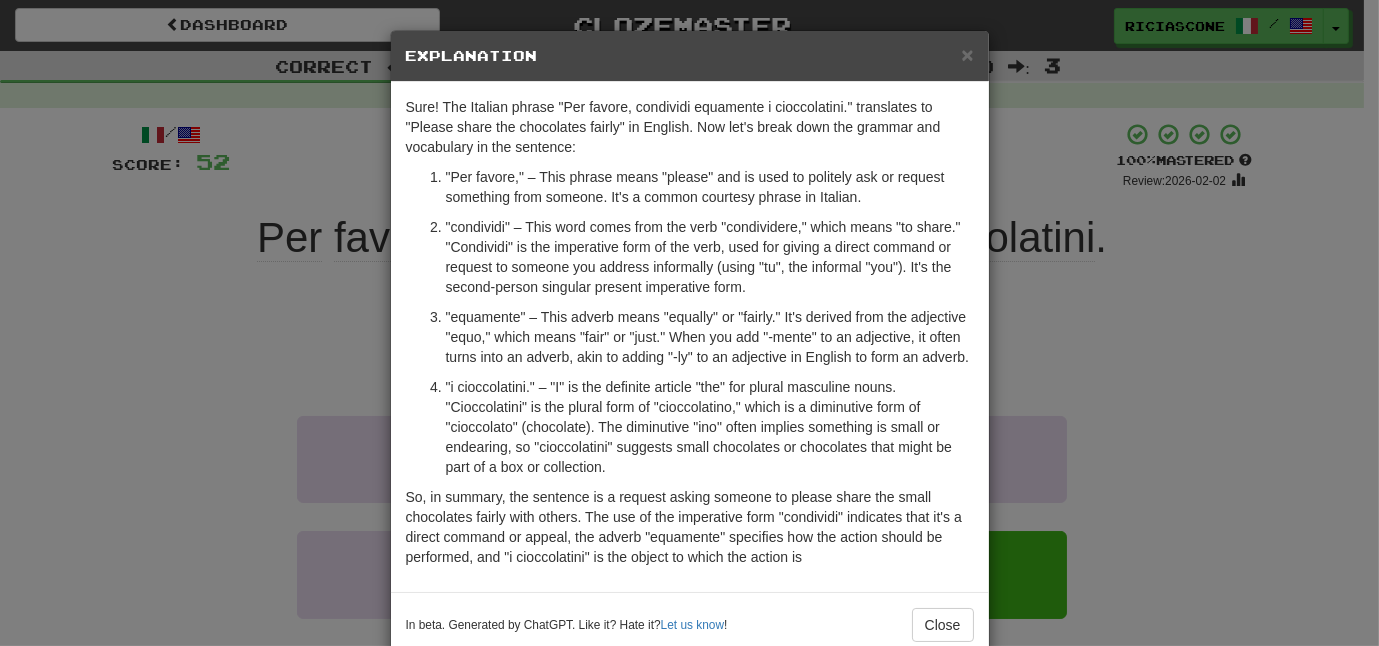 click on "× Explanation Sure! The Italian phrase "Per favore, condividi equamente i cioccolatini." translates to "Please share the chocolates fairly" in English. Now let's break down the grammar and vocabulary in the sentence:
"Per favore," – This phrase means "please" and is used to politely ask or request something from someone. It's a common courtesy phrase in Italian.
"condividi" – This word comes from the verb "condividere," which means "to share." "Condividi" is the imperative form of the verb, used for giving a direct command or request to someone you address informally (using "tu", the informal "you"). It's the second-person singular present imperative form.
"equamente" – This adverb means "equally" or "fairly." It's derived from the adjective "equo," which means "fair" or "just." When you add "-mente" to an adjective, it often turns into an adverb, akin to adding "-ly" to an adjective in English to form an adverb.
In beta. Generated by ChatGPT. Like it? Hate it?  ! Close" at bounding box center [689, 323] 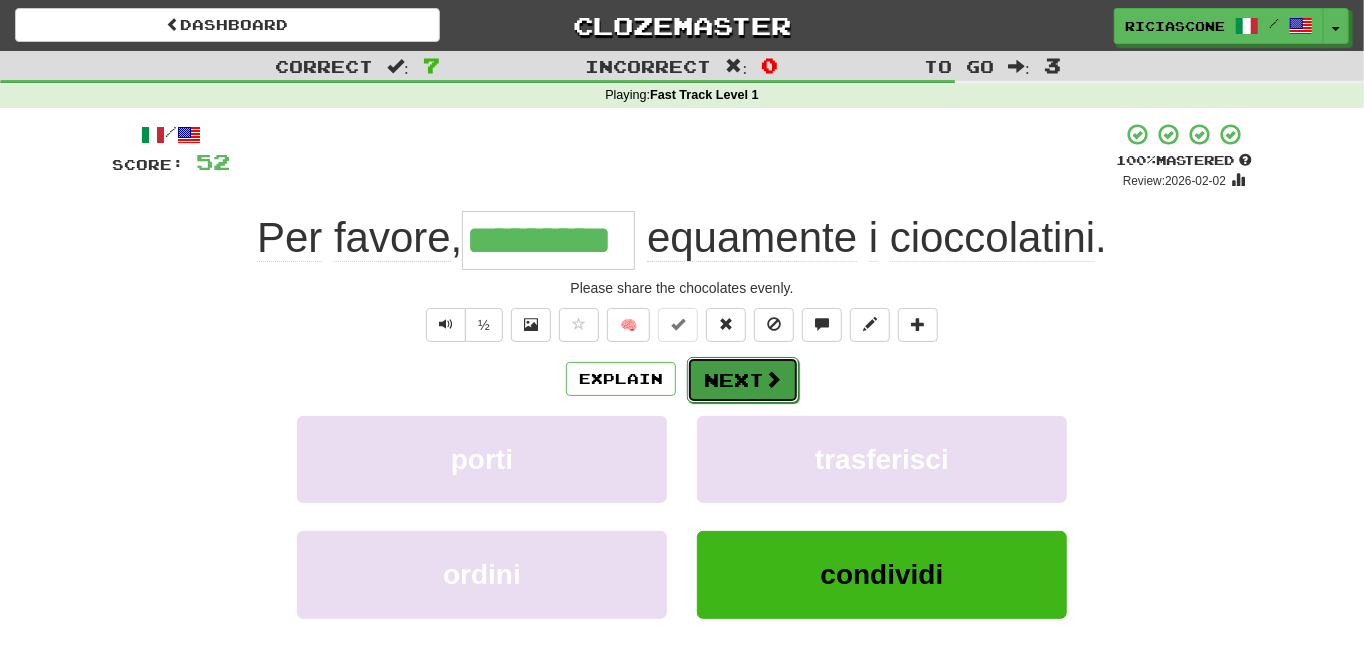 click on "Next" at bounding box center [743, 380] 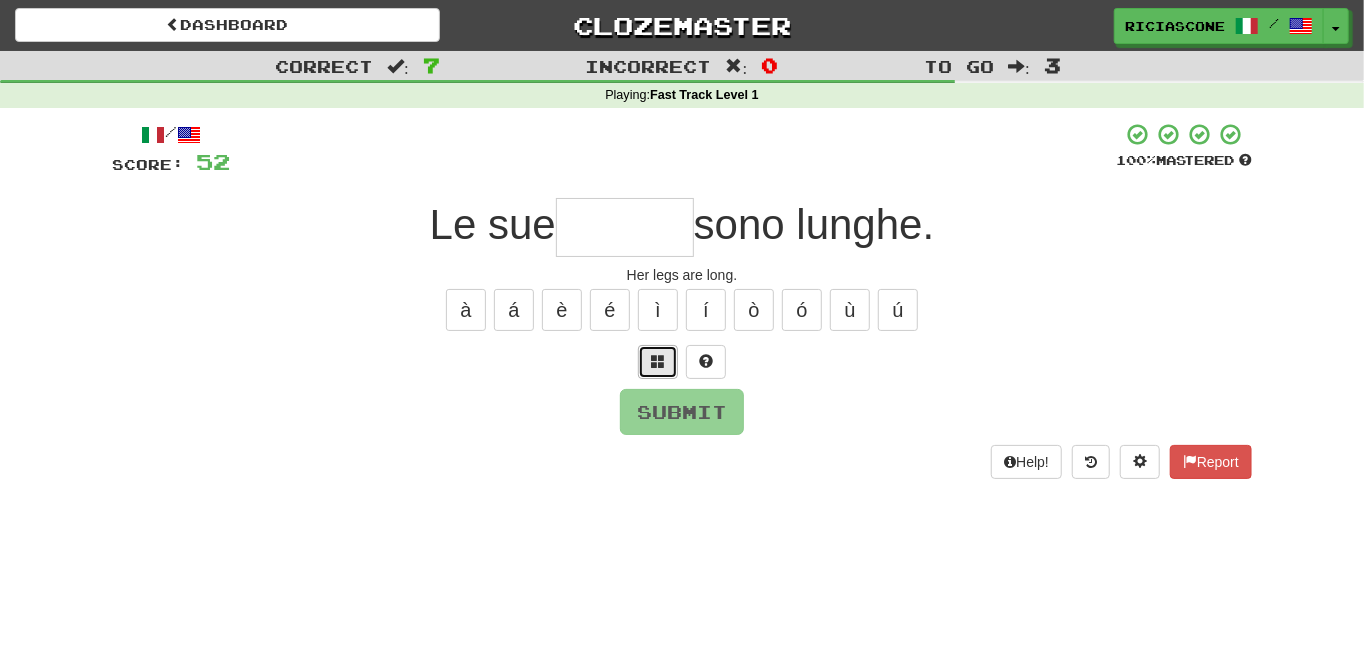 click at bounding box center (658, 362) 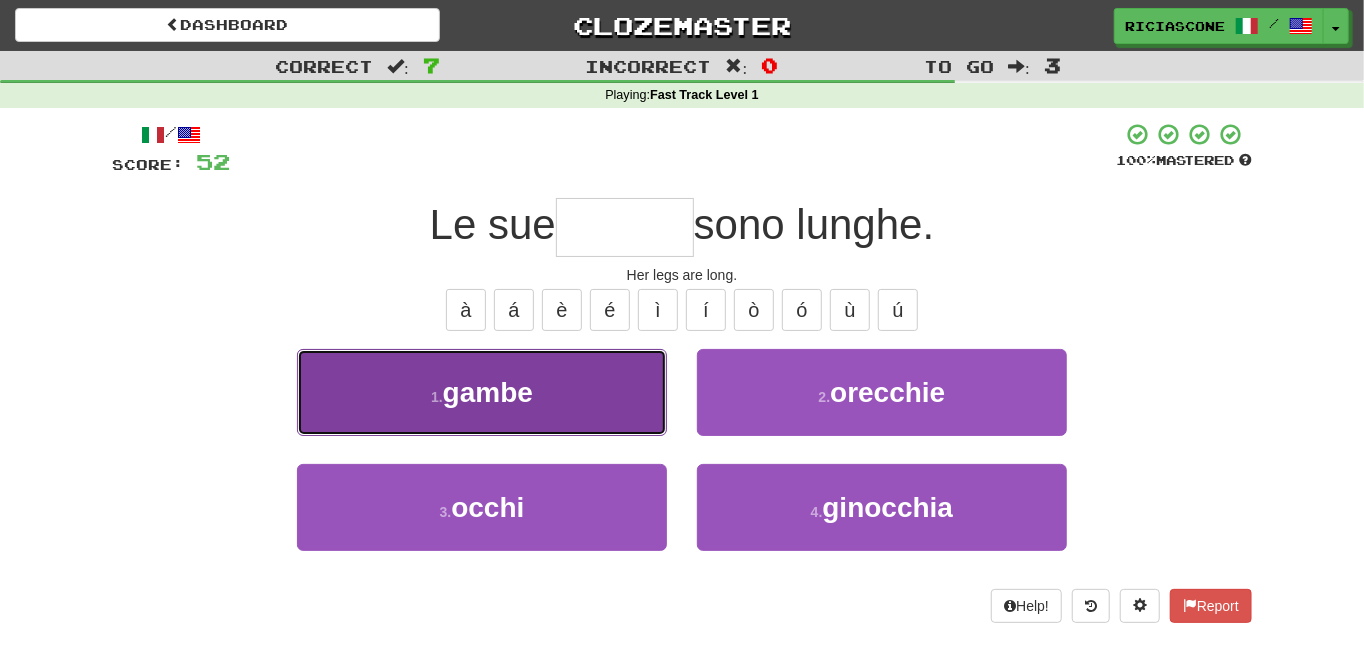 click on "1 .  gambe" at bounding box center [482, 392] 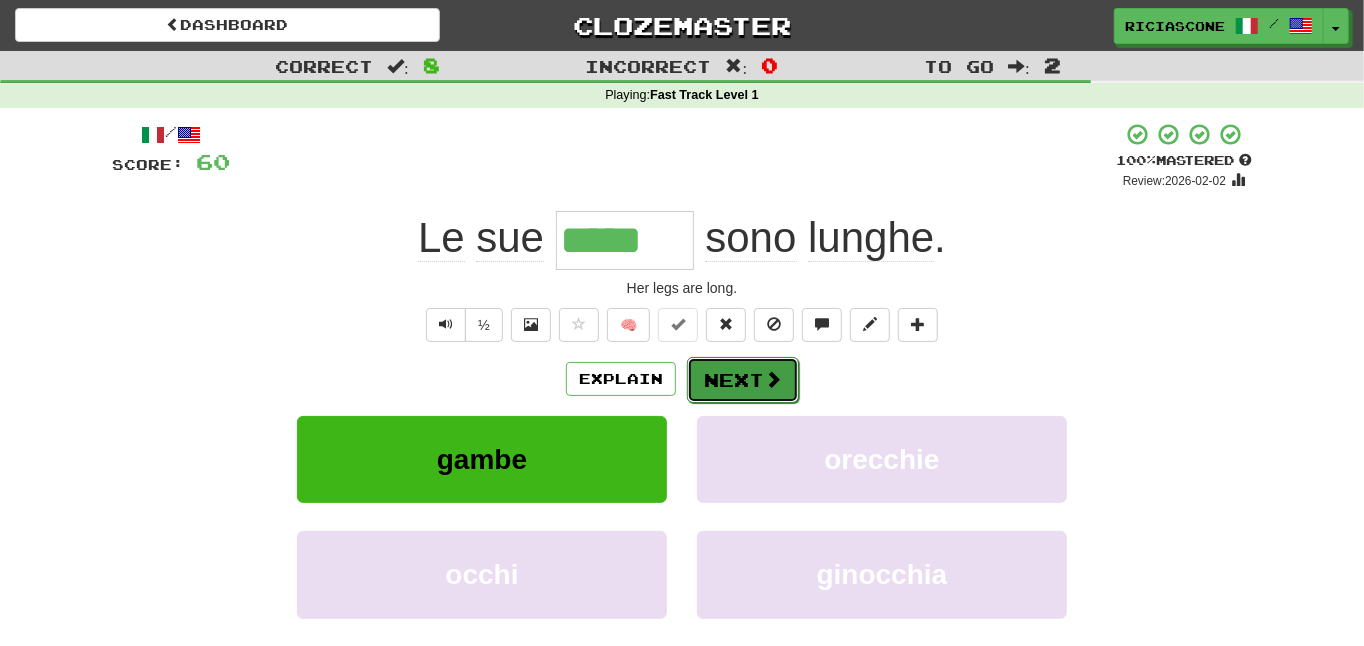 click on "Next" at bounding box center [743, 380] 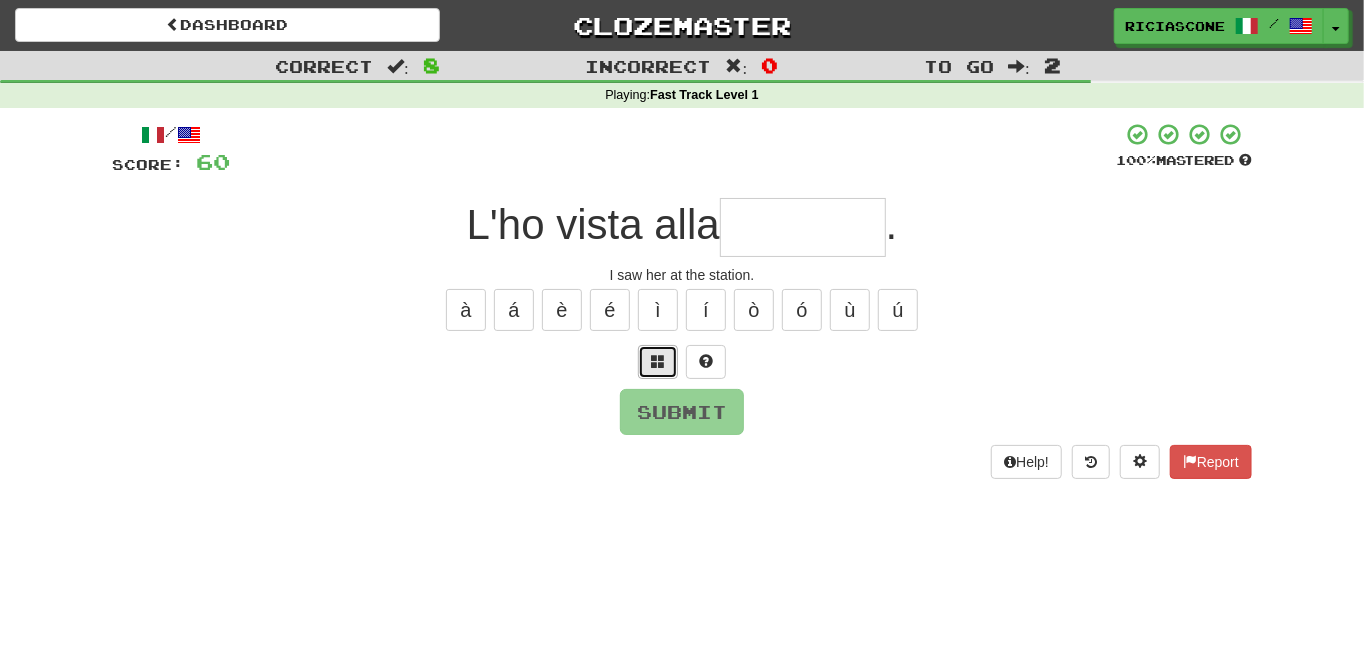 click at bounding box center (658, 362) 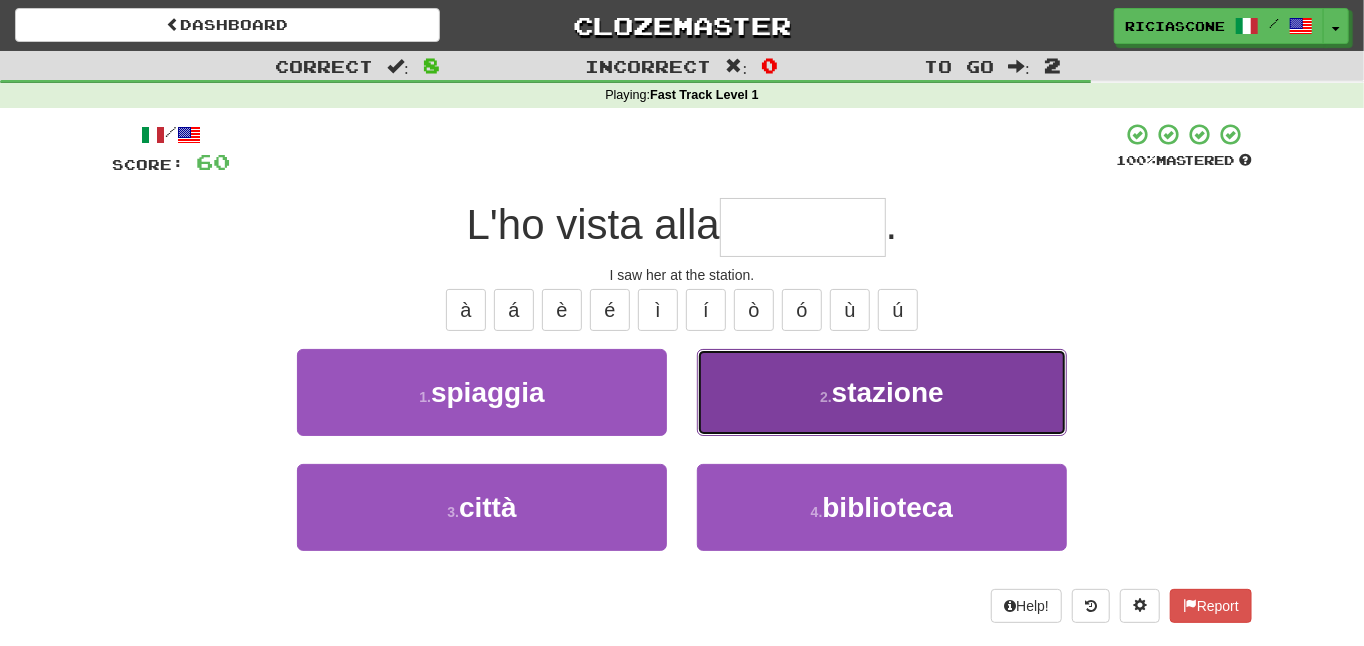 click on "2 .  stazione" at bounding box center [882, 392] 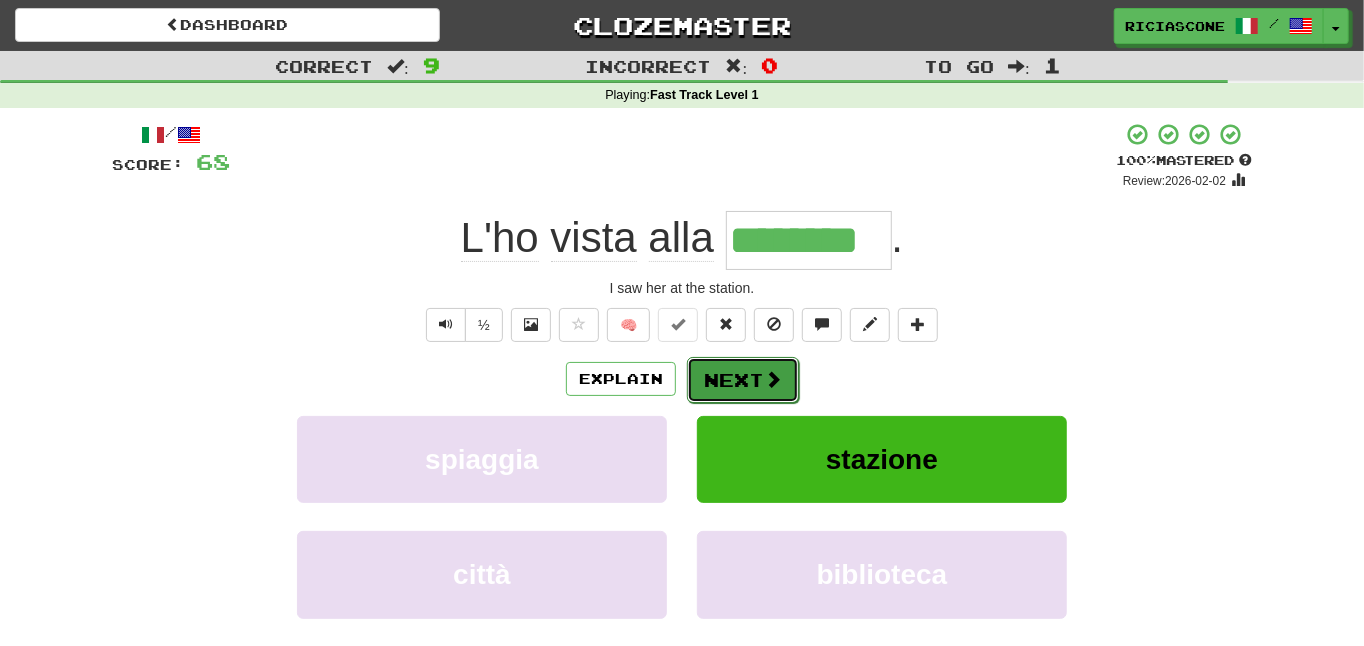 click on "Next" at bounding box center (743, 380) 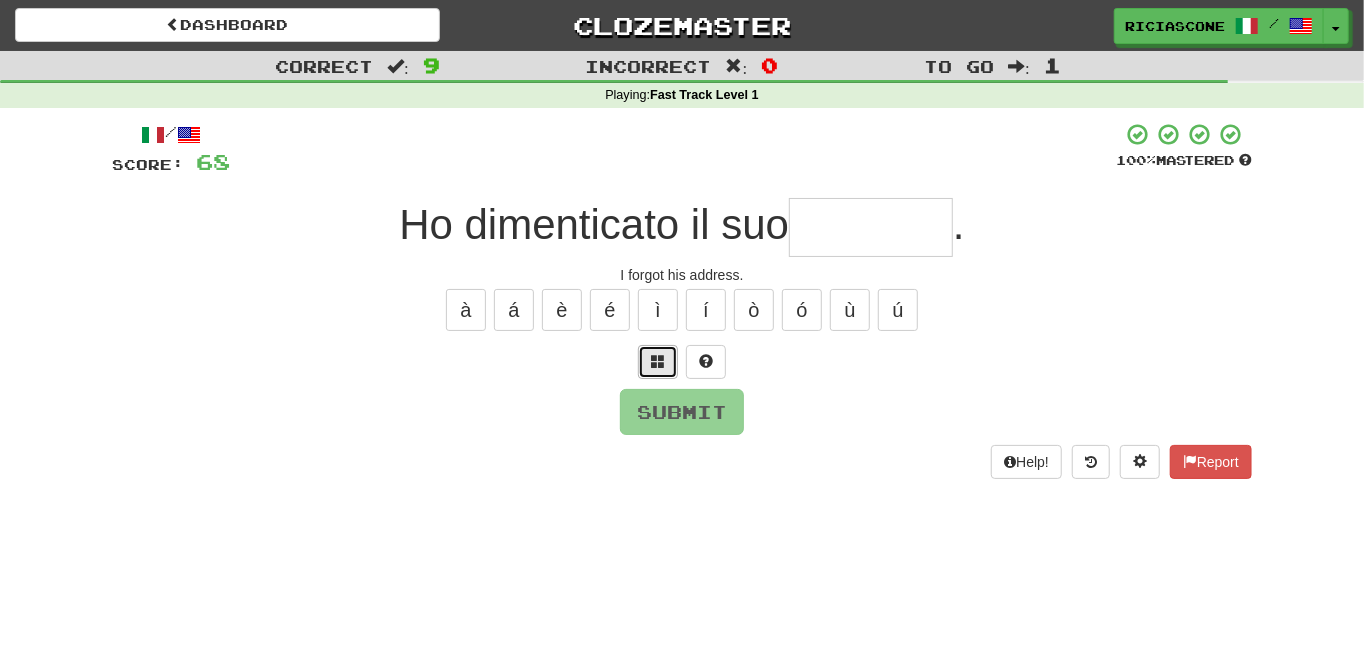 click at bounding box center (658, 361) 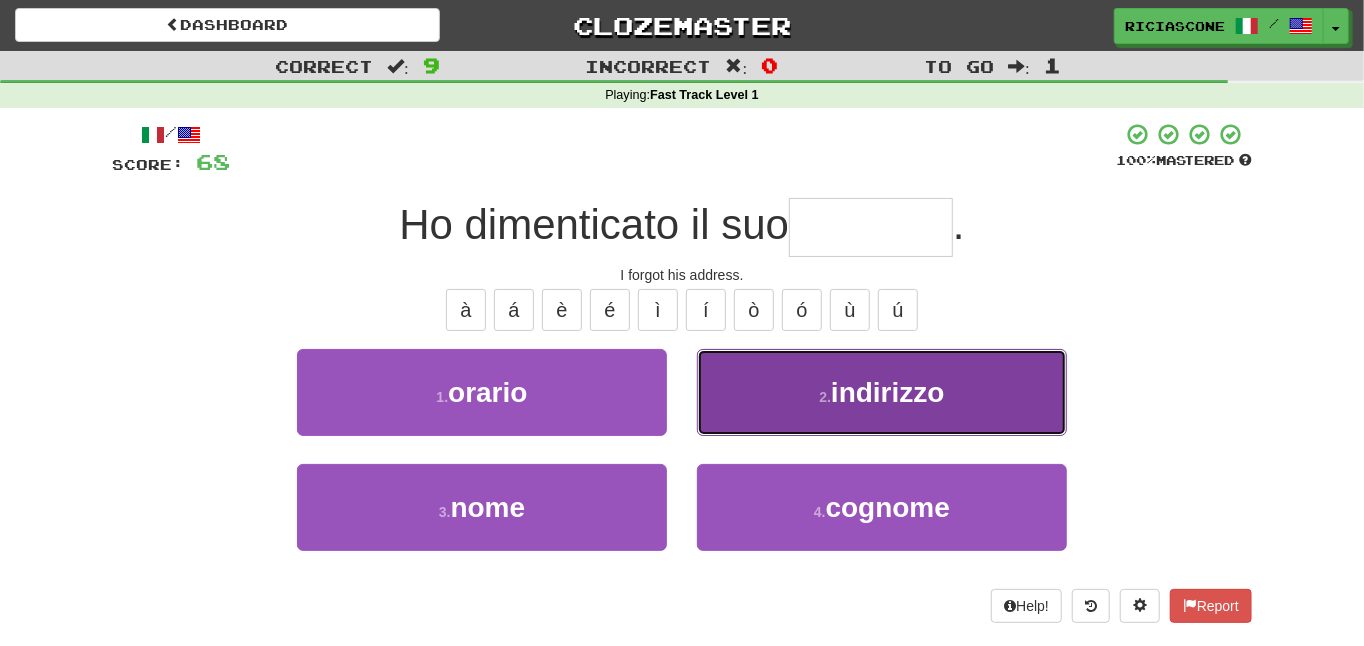 click on "2 .  indirizzo" at bounding box center [882, 392] 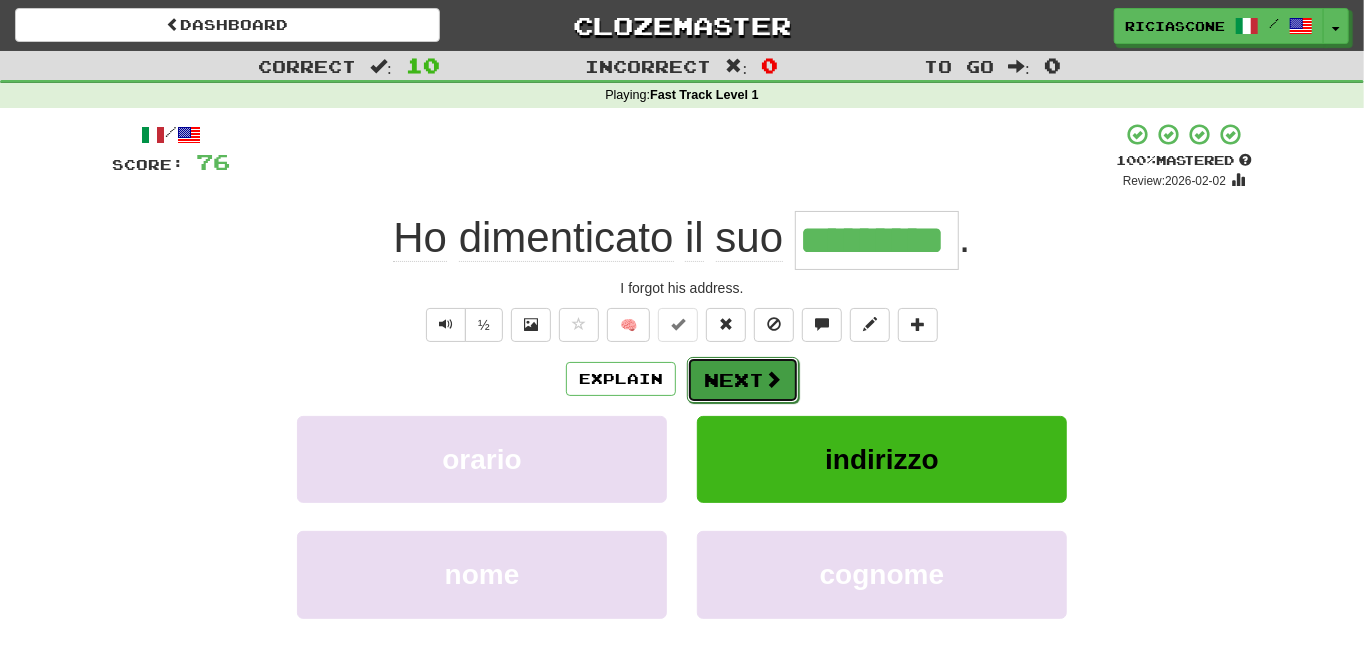 click on "Next" at bounding box center [743, 380] 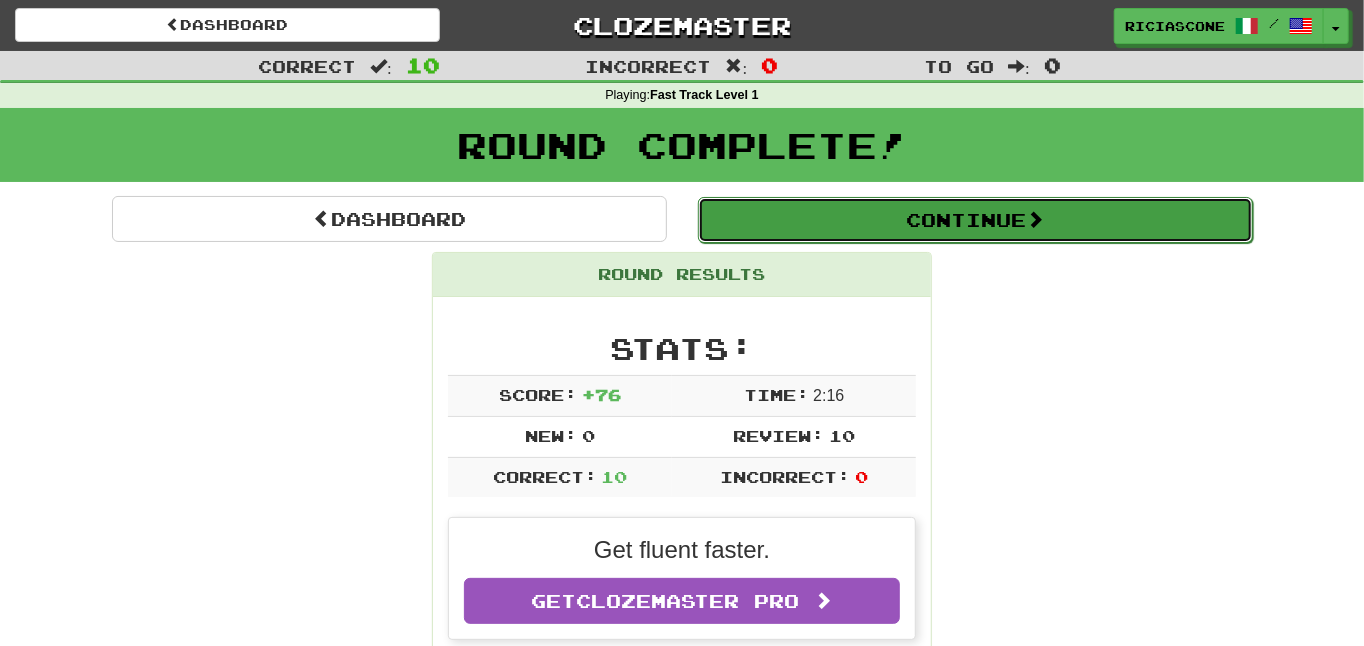 click on "Continue" at bounding box center [975, 220] 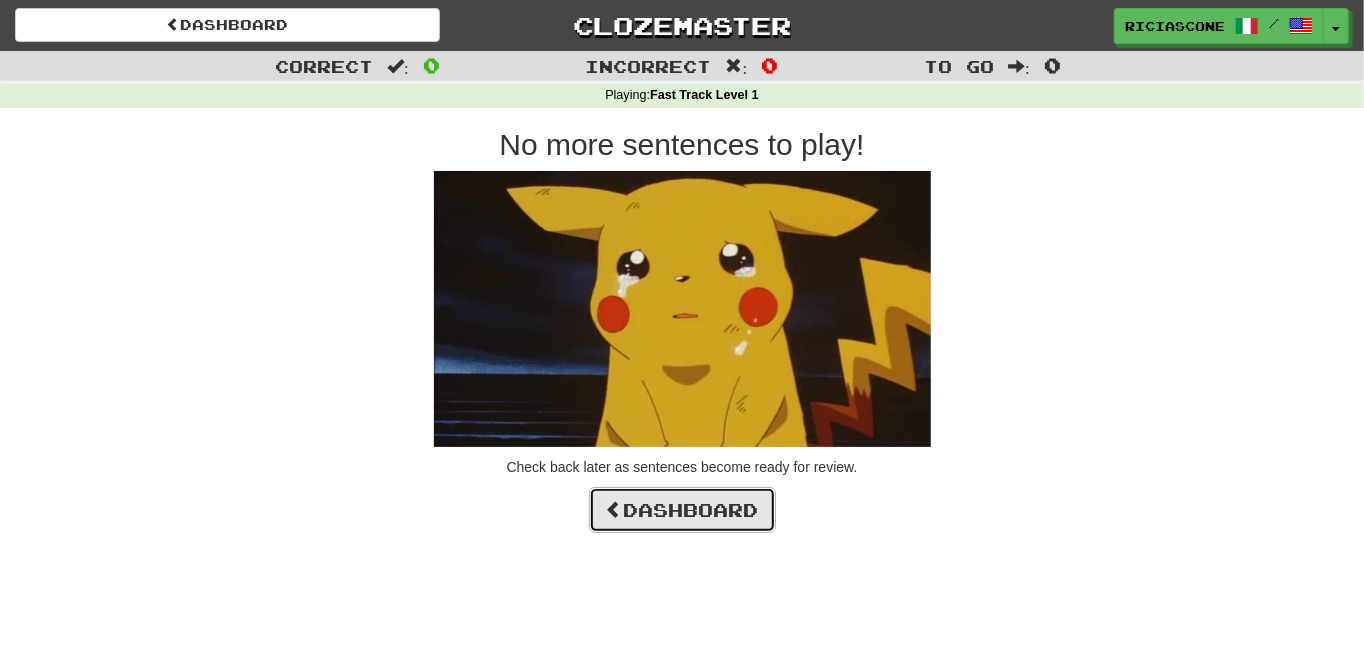 click on "Dashboard" at bounding box center [682, 510] 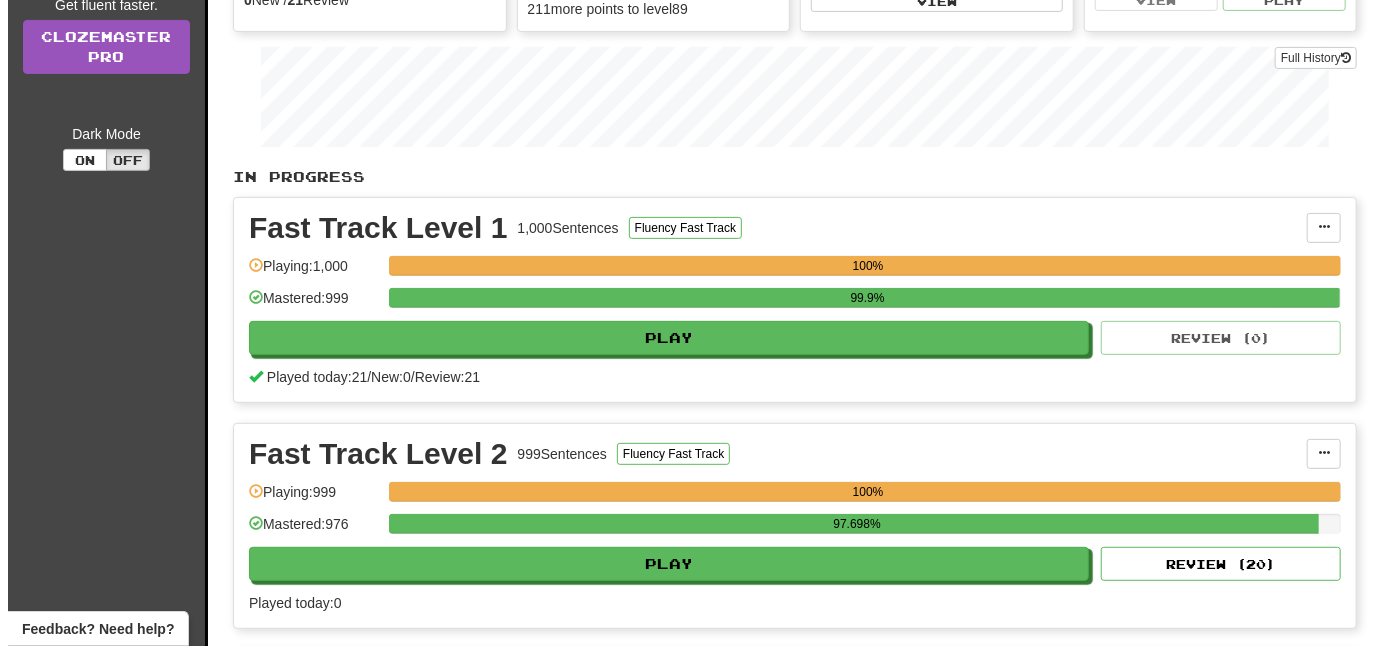 scroll, scrollTop: 300, scrollLeft: 0, axis: vertical 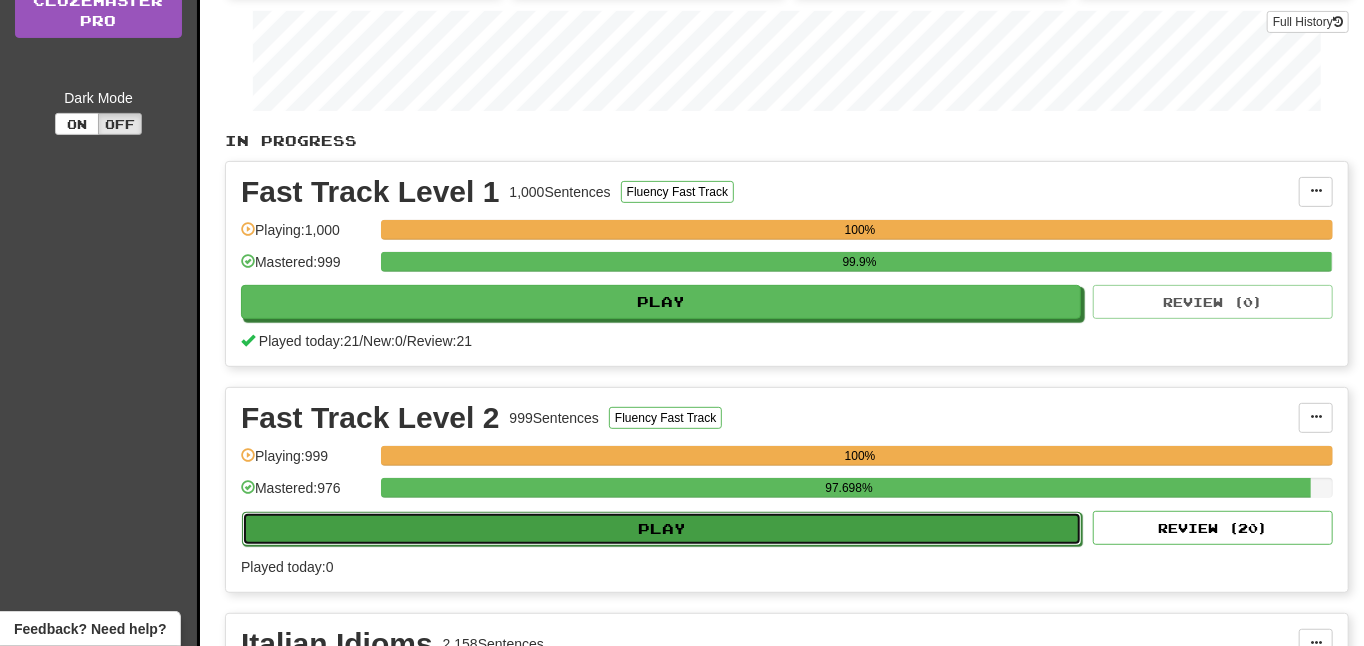 click on "Play" at bounding box center [662, 529] 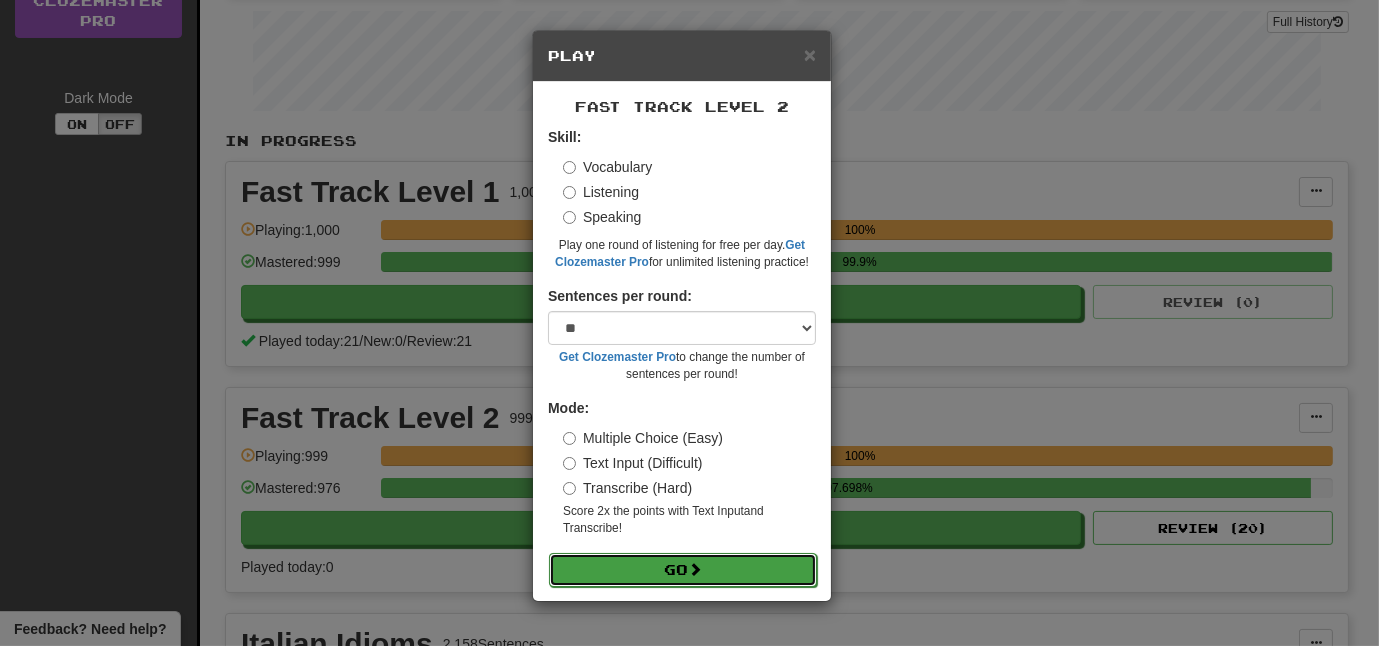 click on "Go" at bounding box center [683, 570] 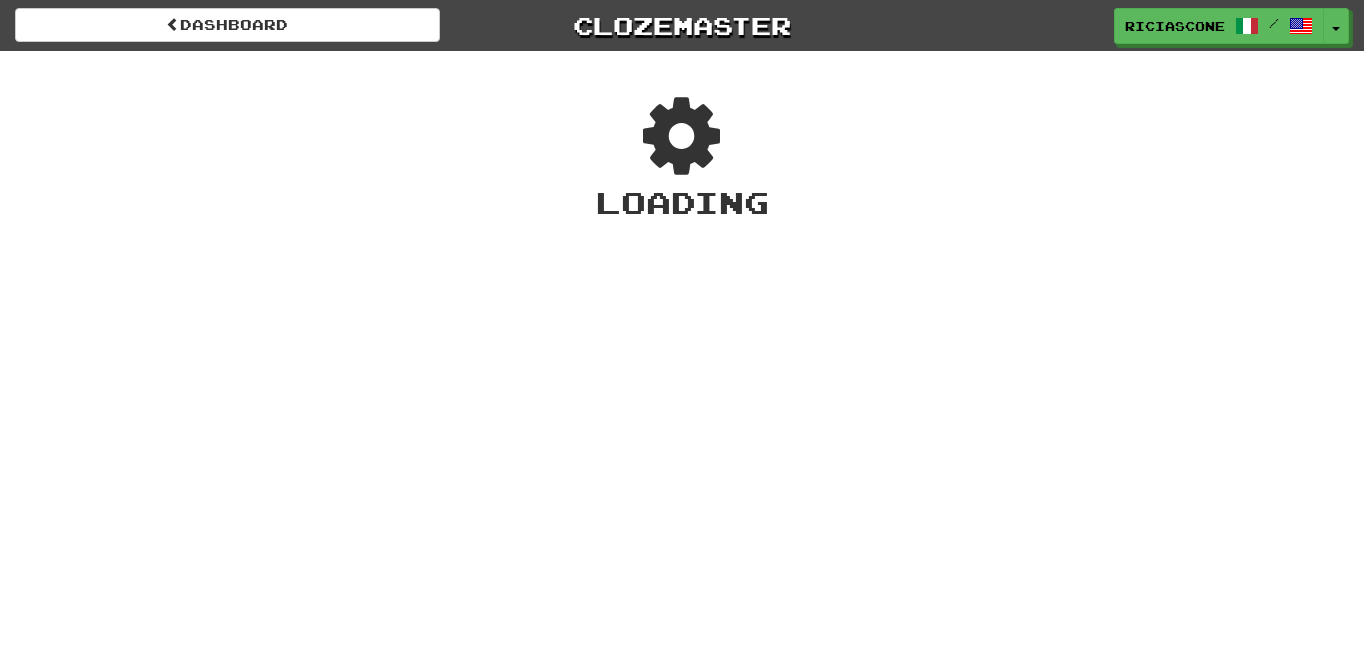 scroll, scrollTop: 0, scrollLeft: 0, axis: both 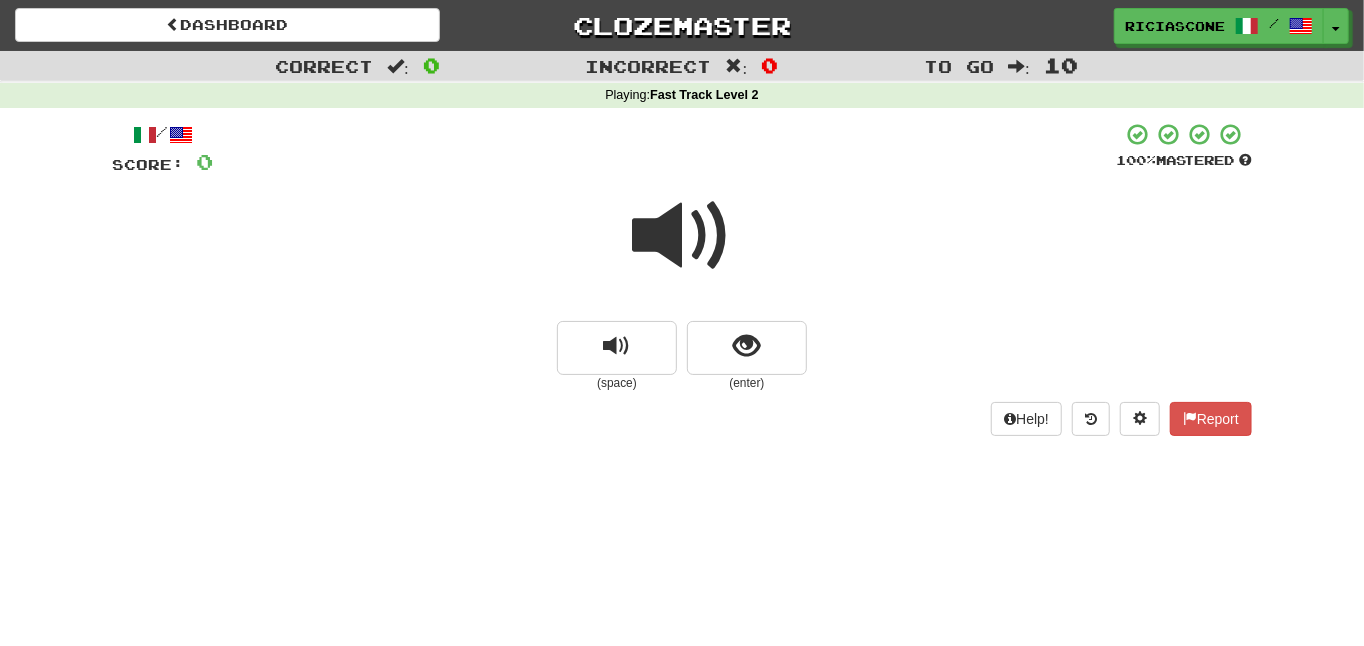 click at bounding box center (682, 236) 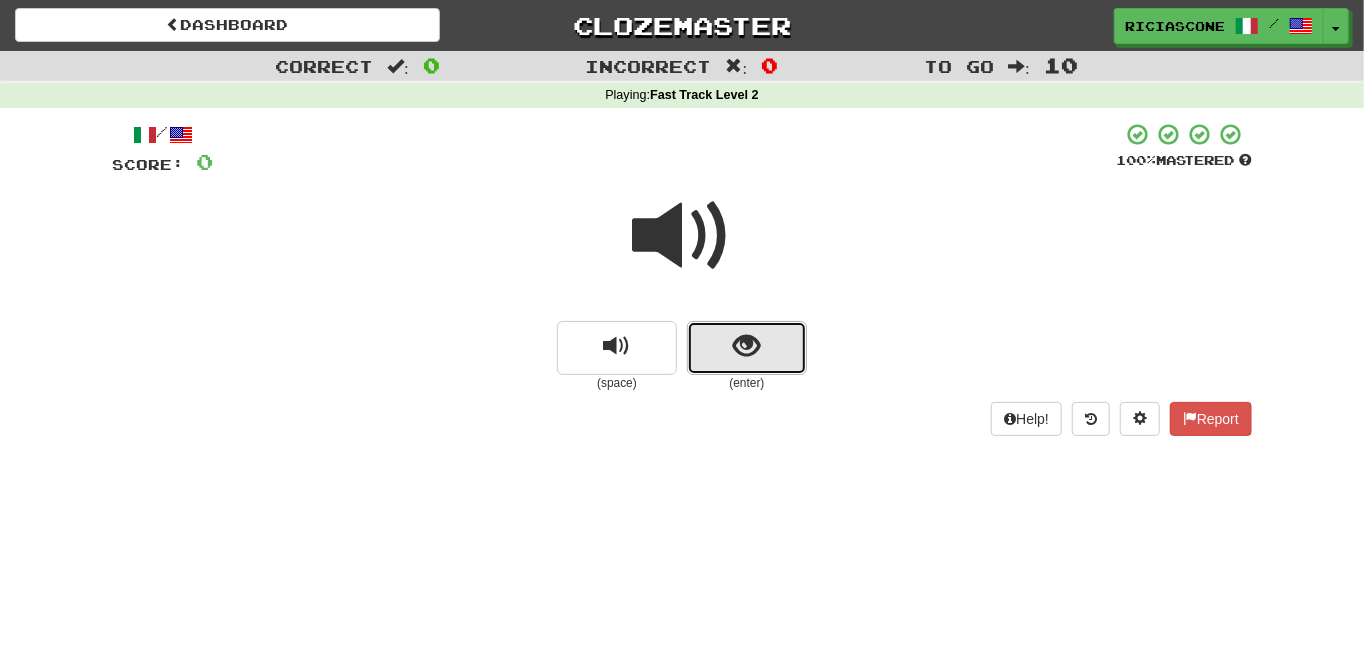 click at bounding box center (747, 346) 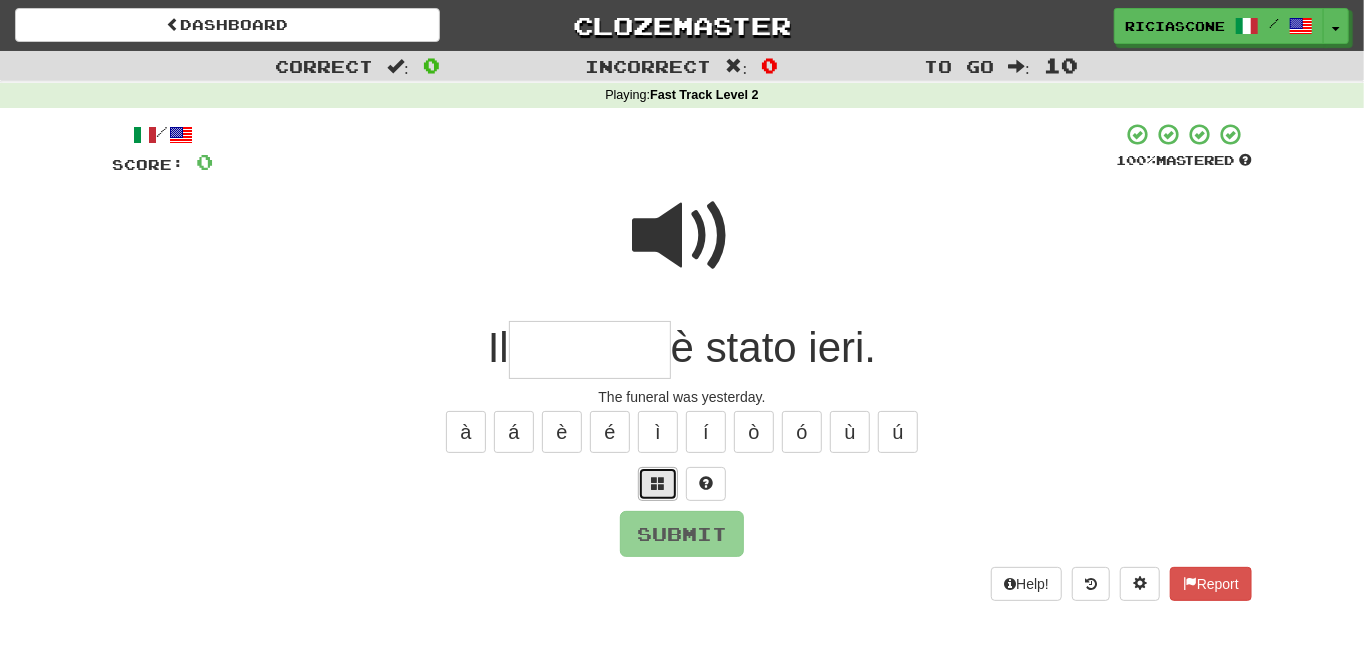 click at bounding box center [658, 483] 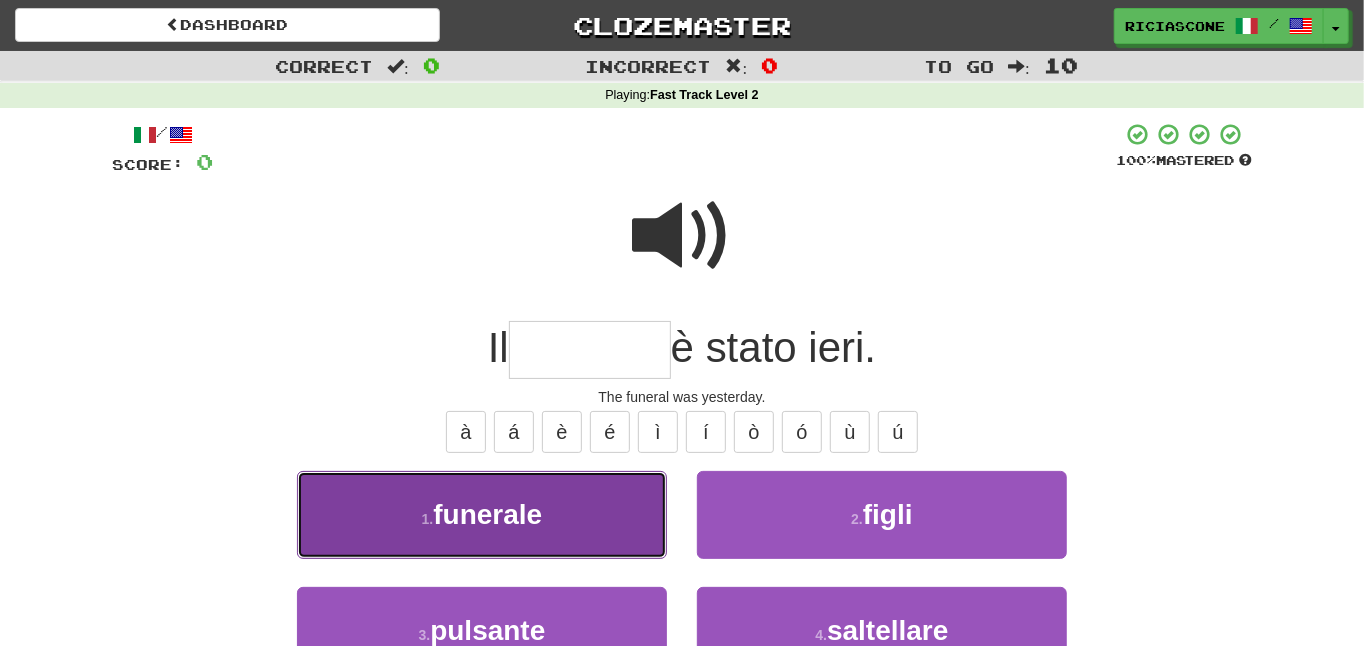 click on "1 .  funerale" at bounding box center [482, 514] 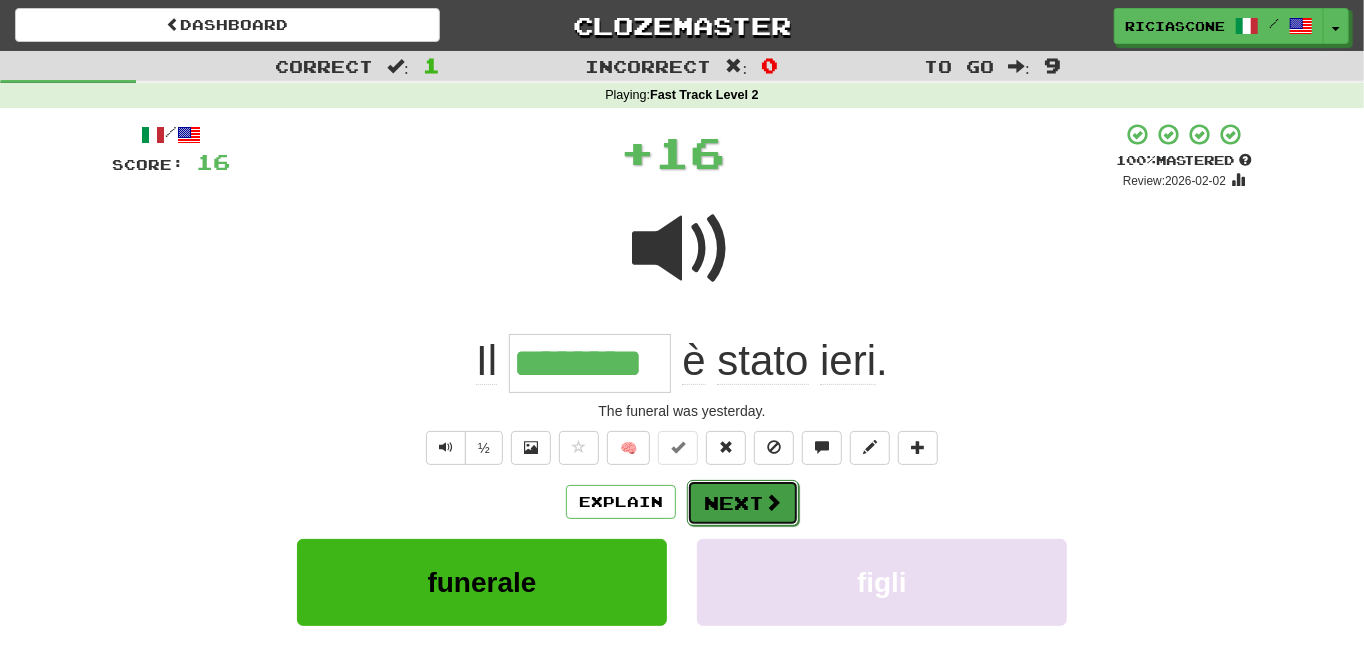 click on "Next" at bounding box center [743, 503] 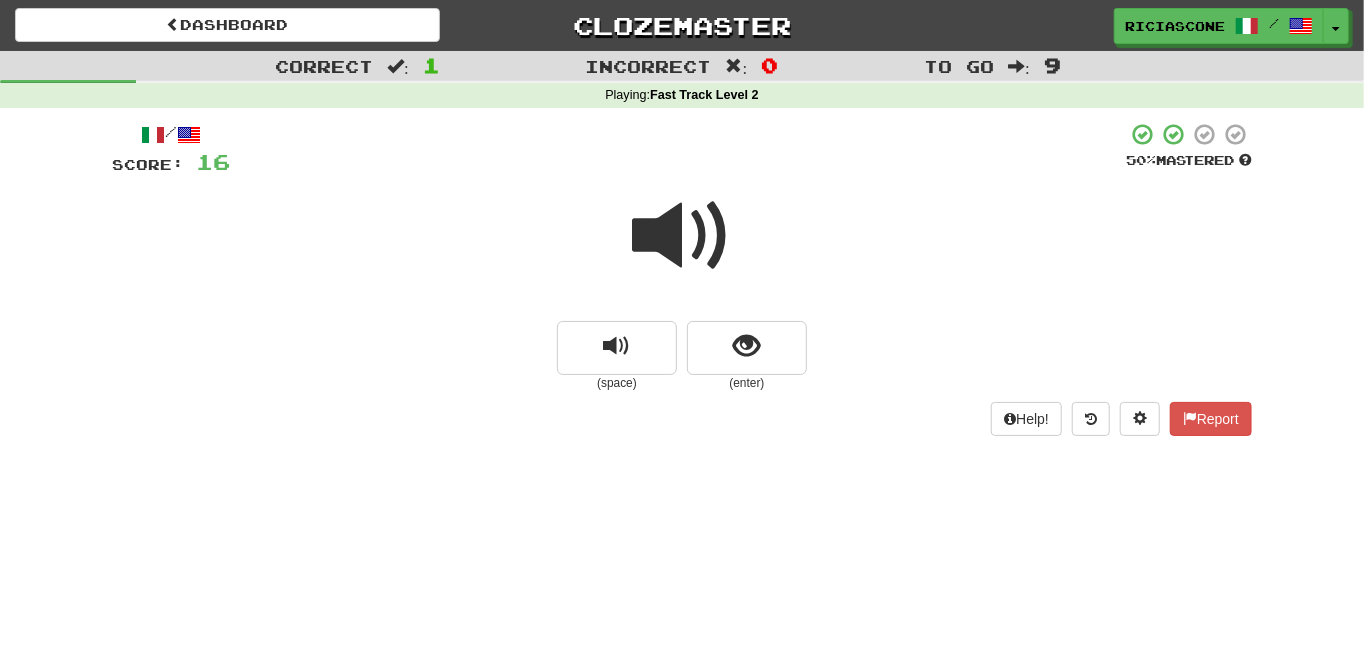 click at bounding box center [682, 236] 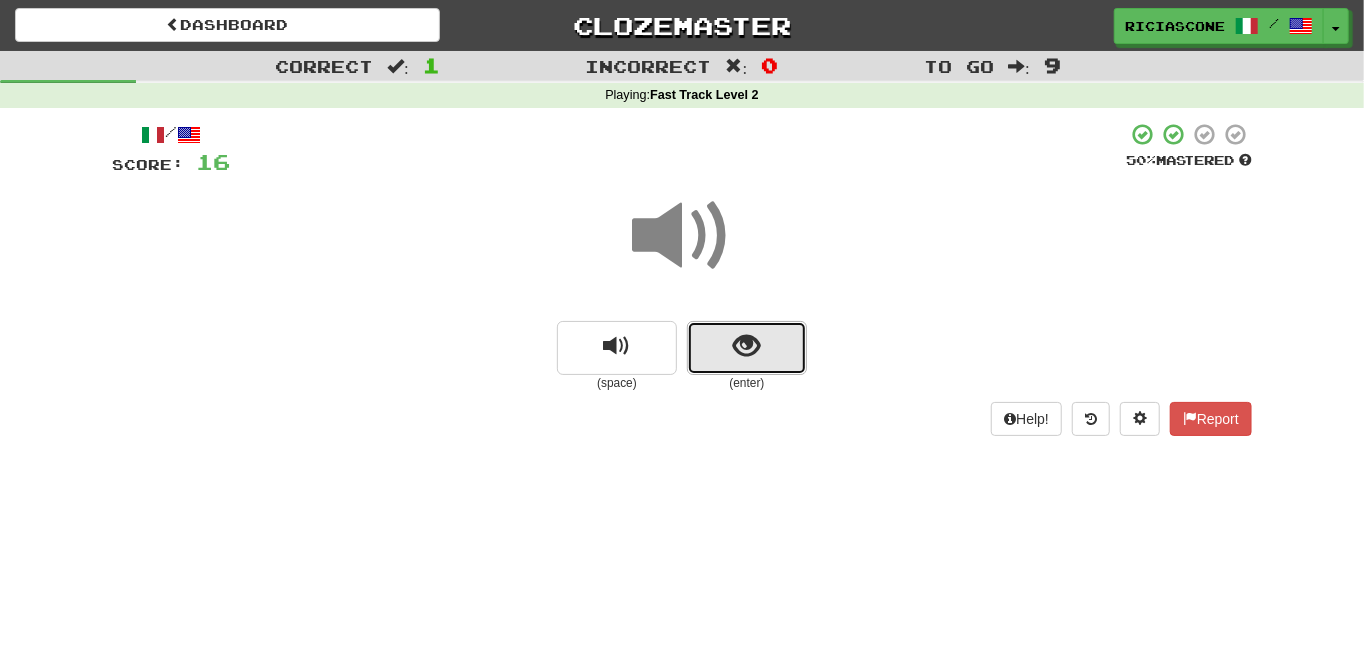 click at bounding box center [747, 346] 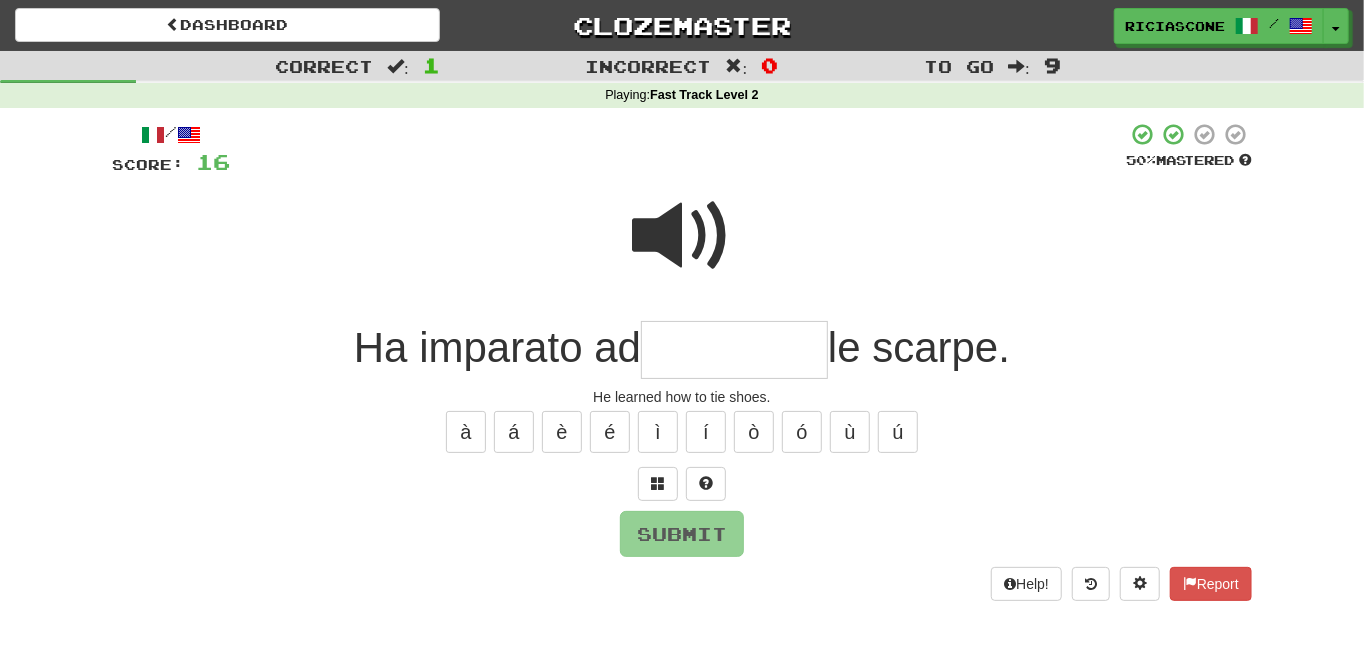 click at bounding box center [682, 236] 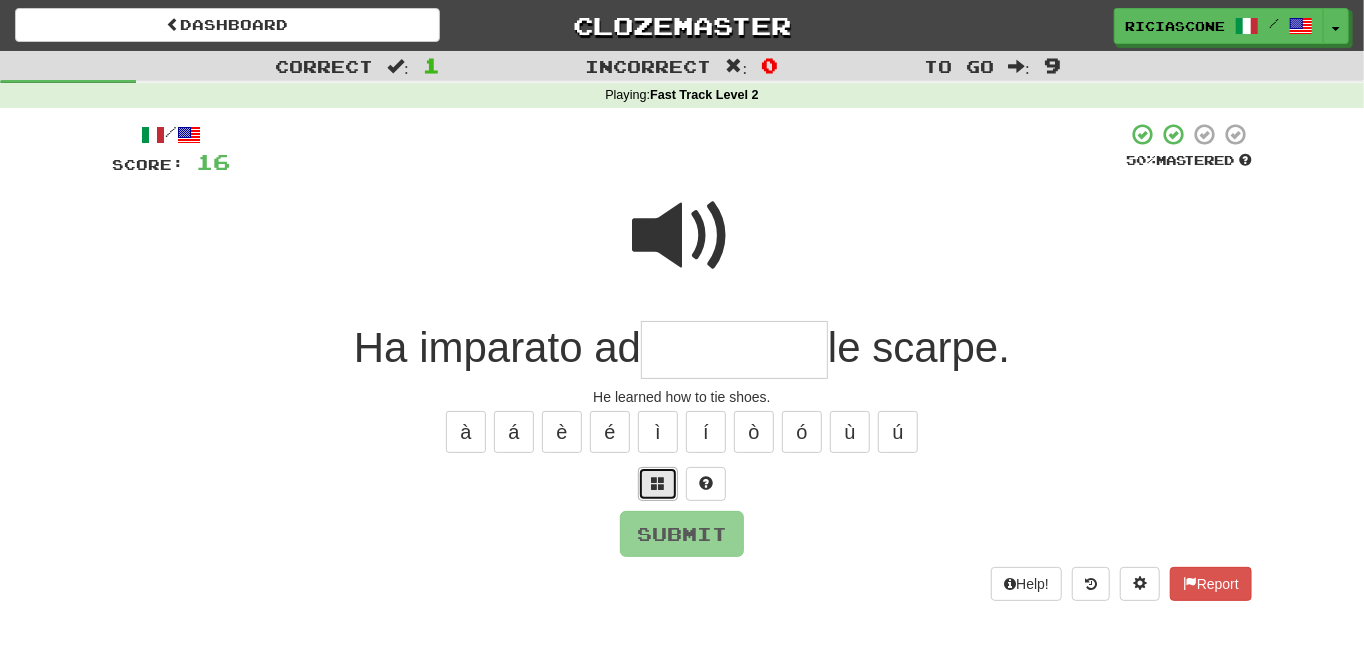 click at bounding box center (658, 484) 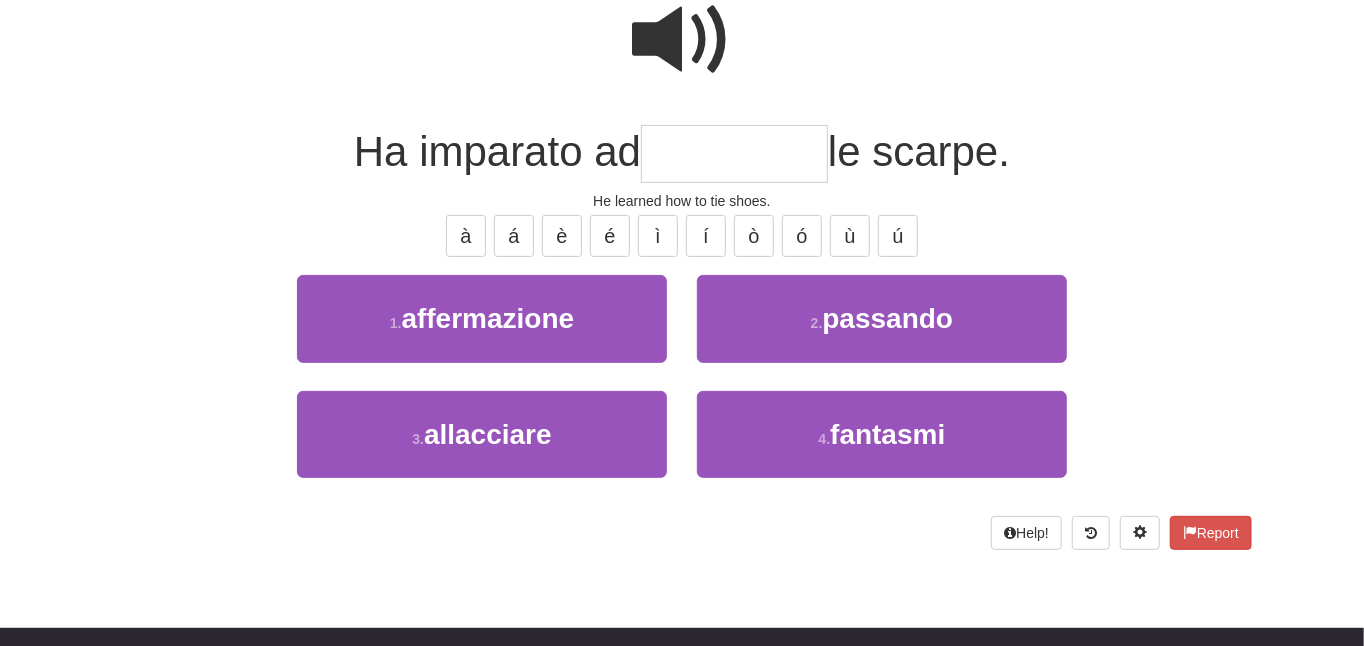 scroll, scrollTop: 200, scrollLeft: 0, axis: vertical 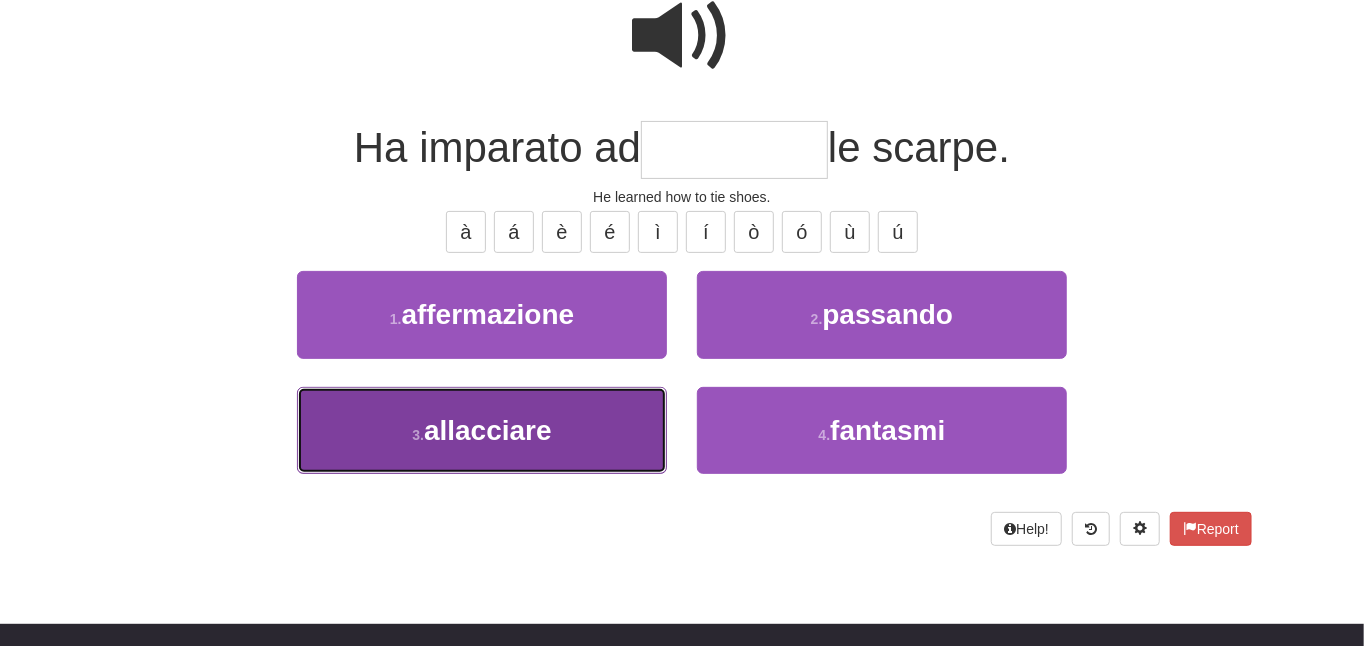 click on "3 .  allacciare" at bounding box center (482, 430) 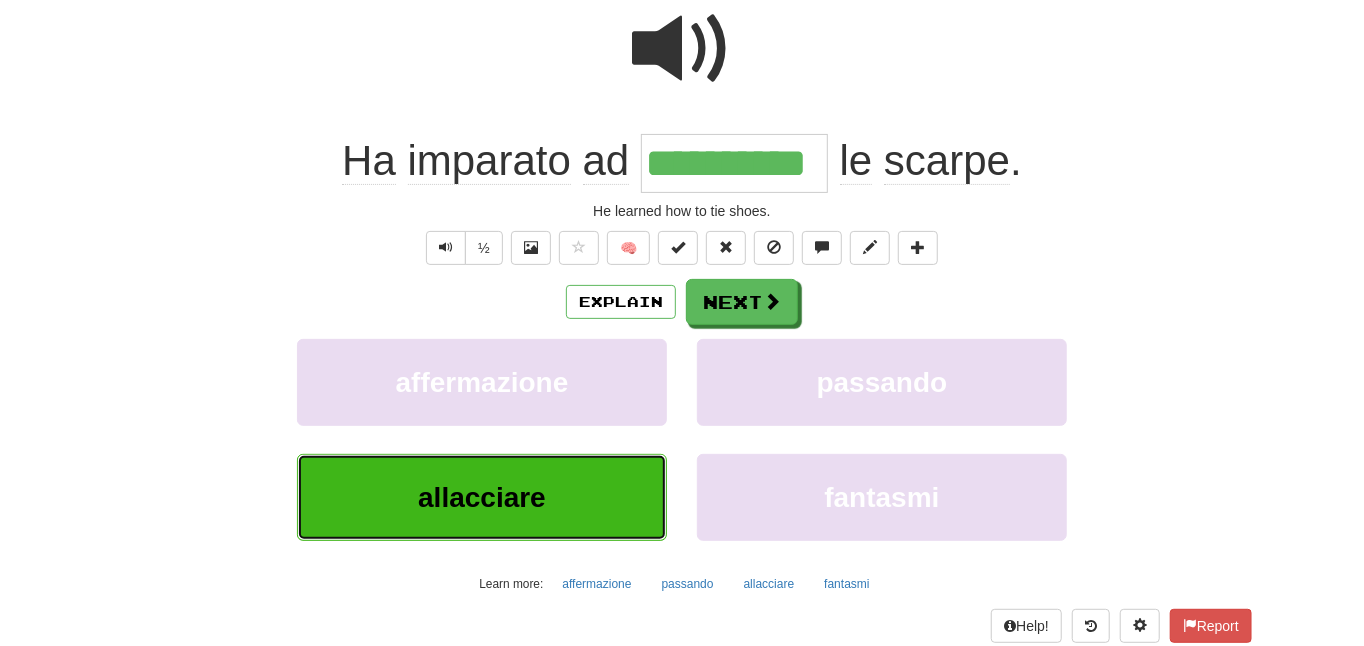 scroll, scrollTop: 213, scrollLeft: 0, axis: vertical 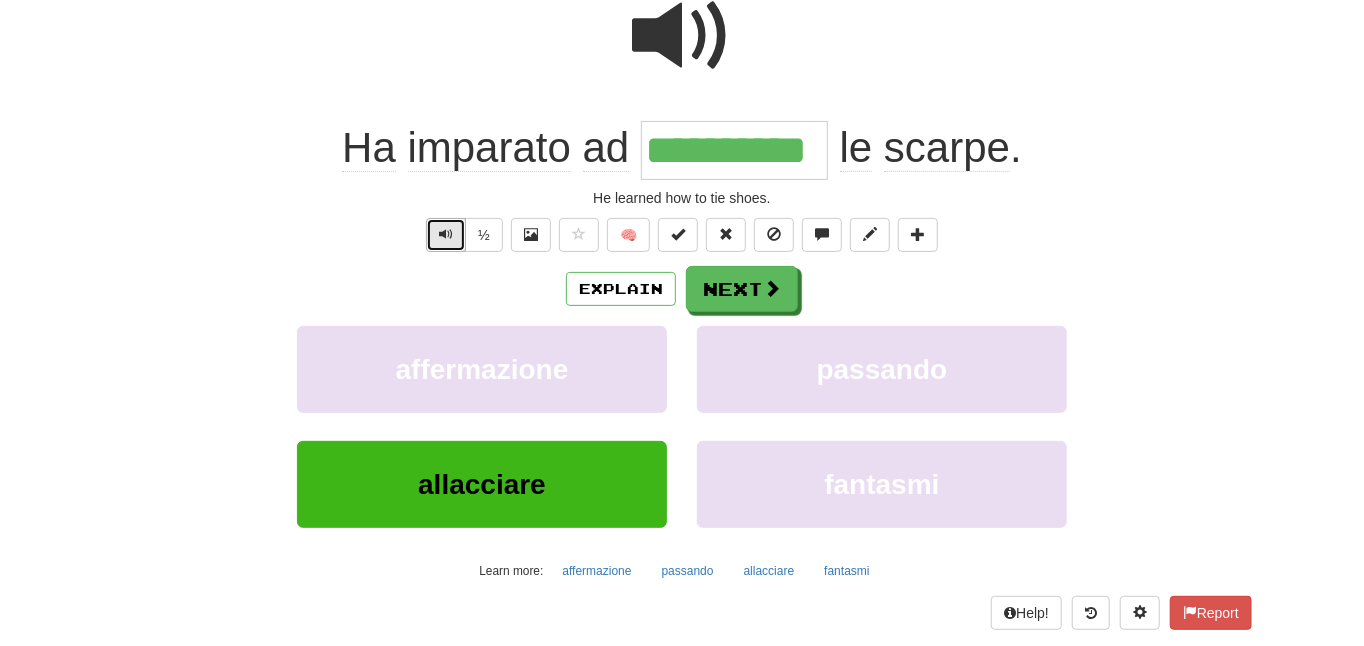 click at bounding box center [446, 234] 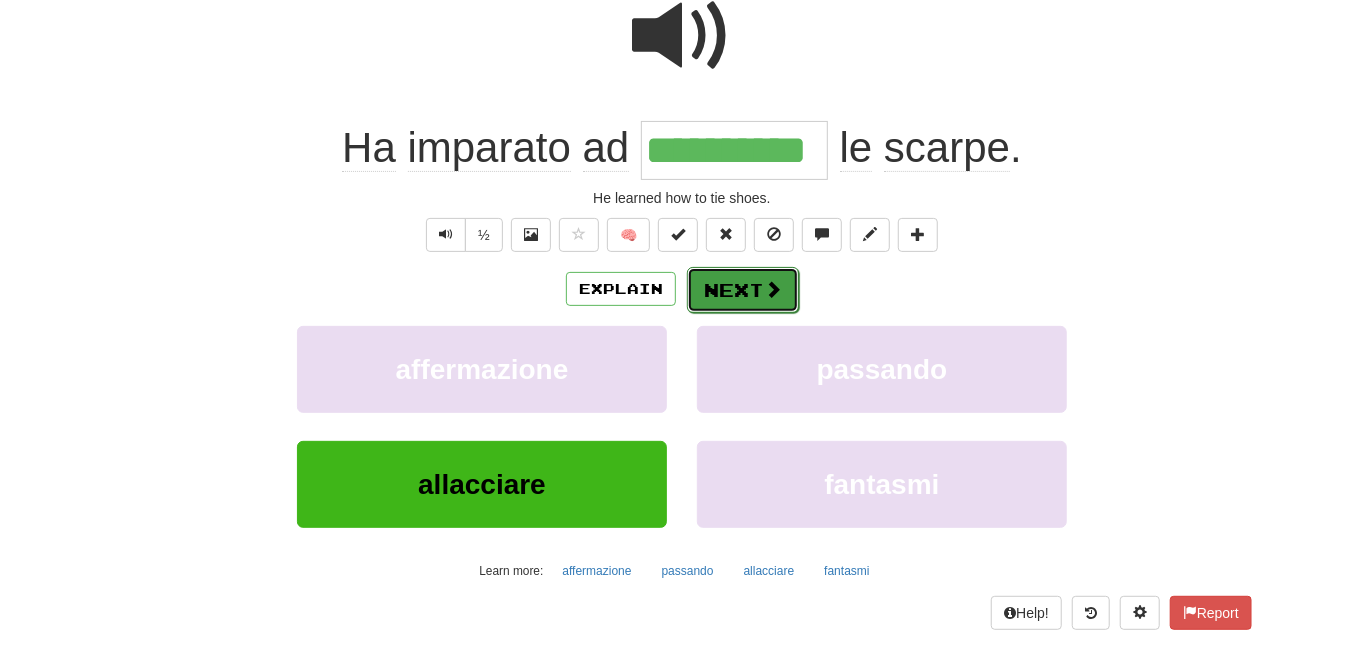 click on "Next" at bounding box center (743, 290) 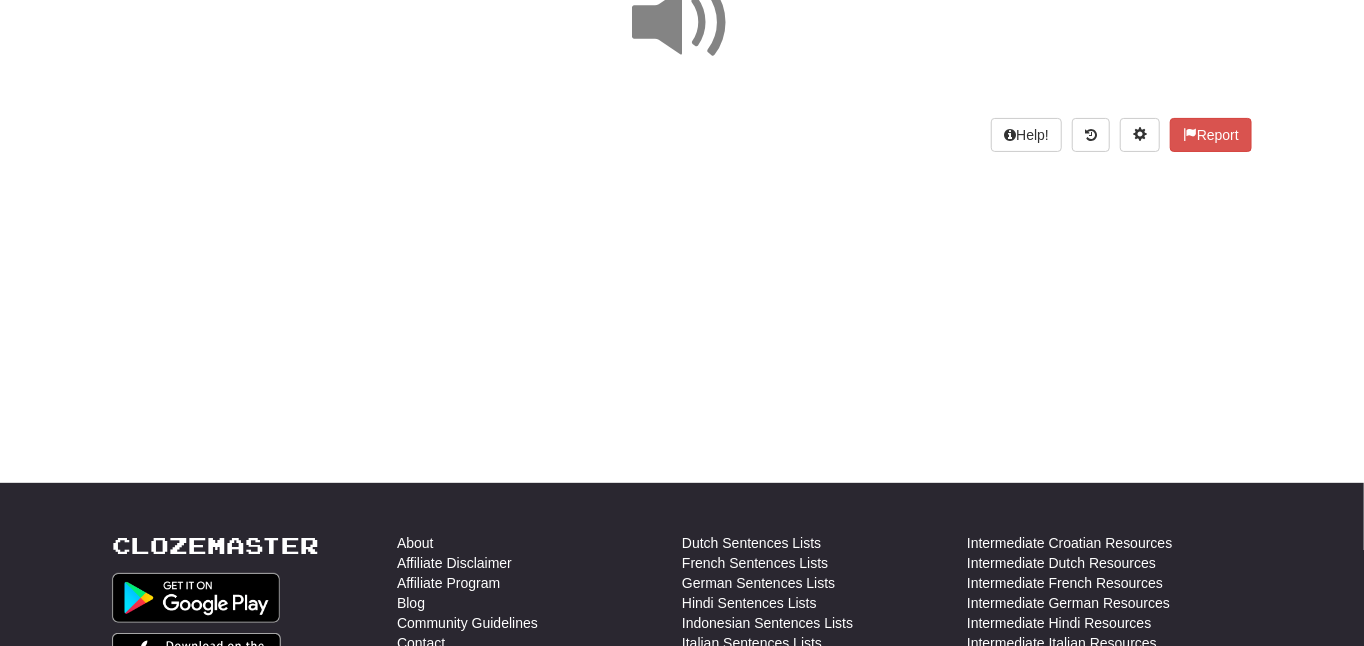scroll, scrollTop: 0, scrollLeft: 0, axis: both 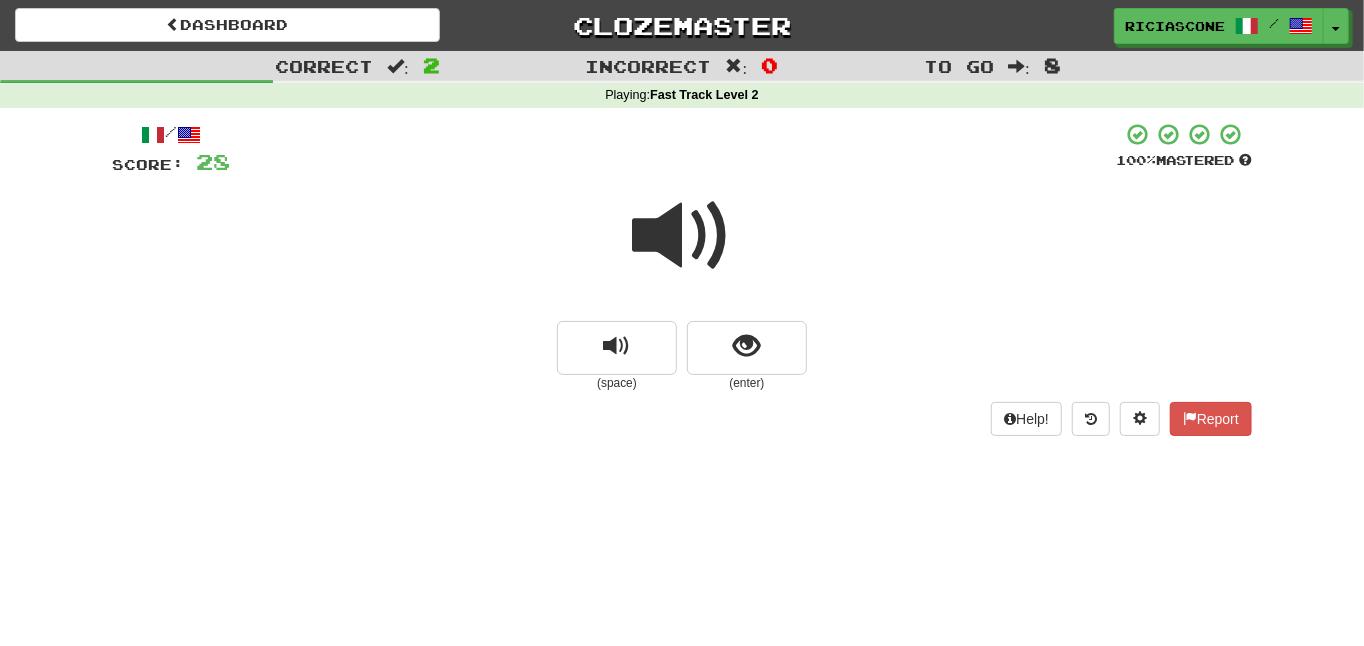 click at bounding box center [682, 236] 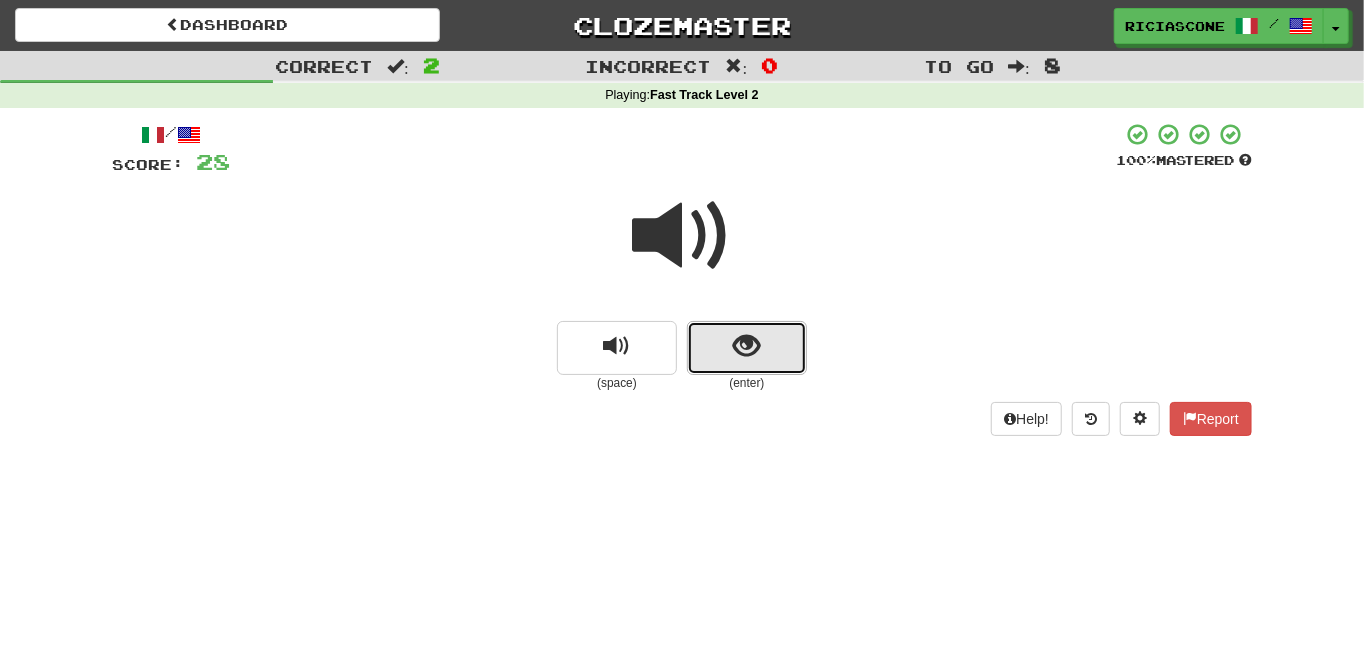 click at bounding box center [747, 346] 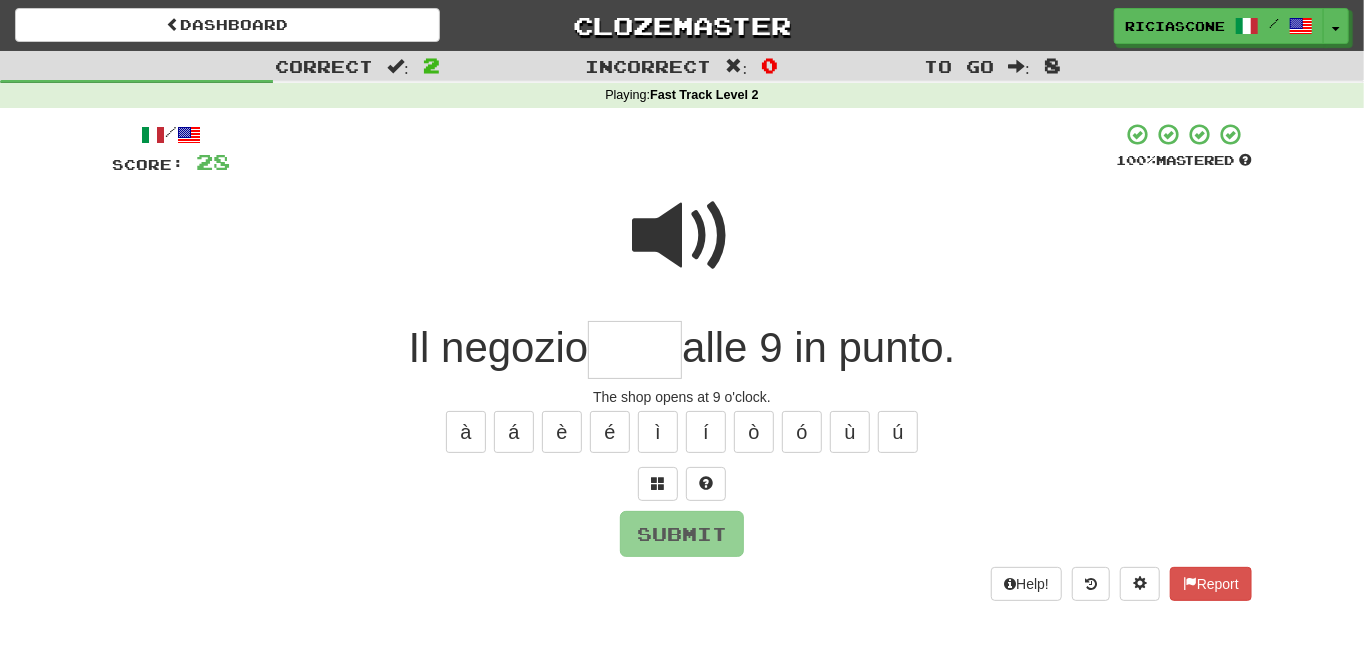 click at bounding box center [682, 236] 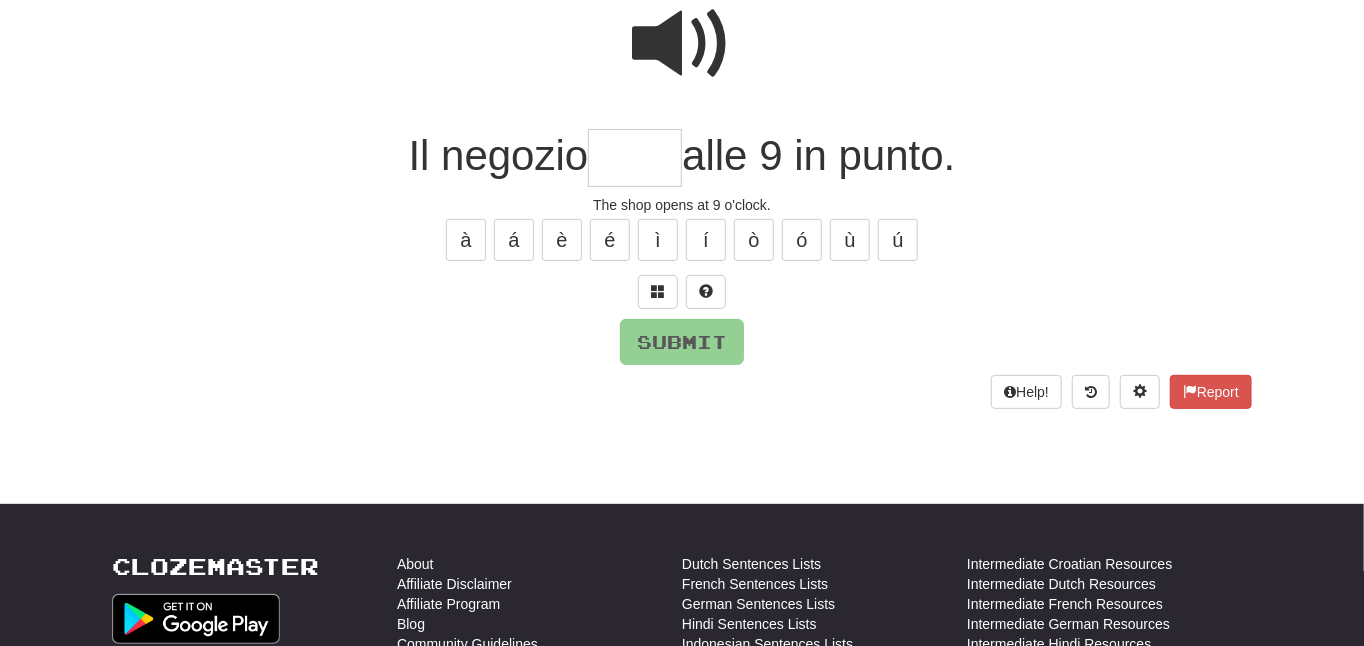 scroll, scrollTop: 200, scrollLeft: 0, axis: vertical 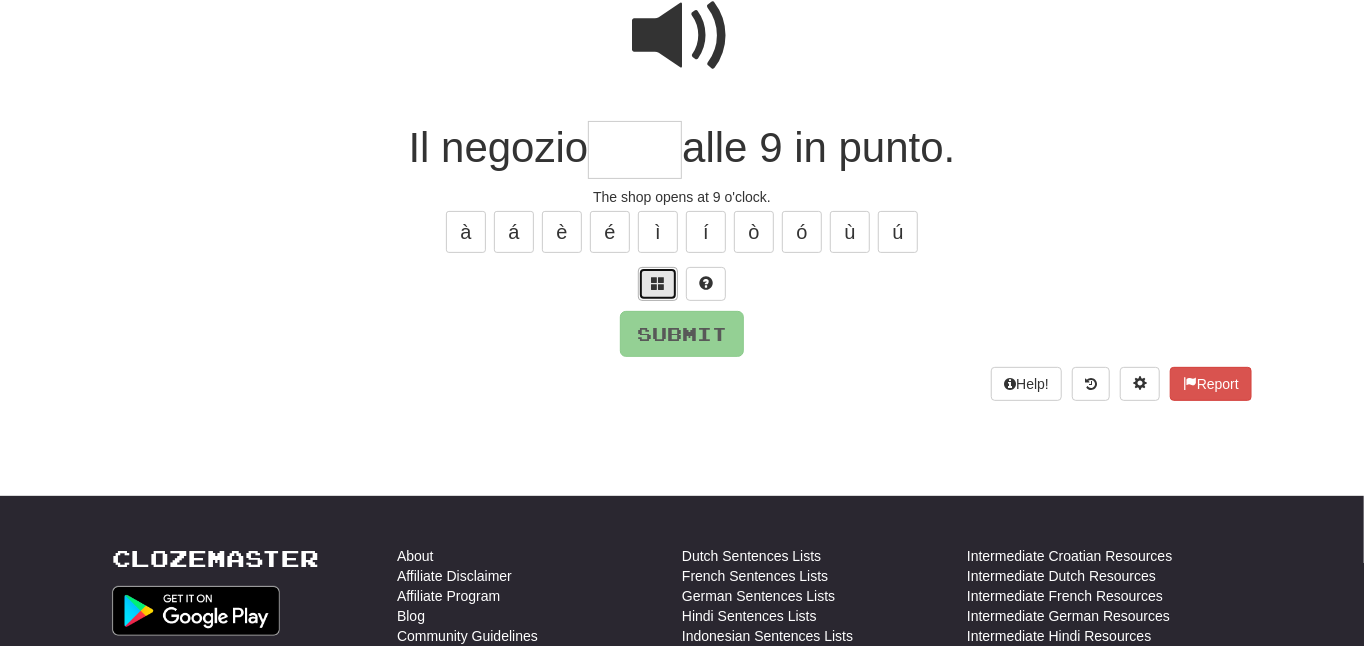 click at bounding box center (658, 283) 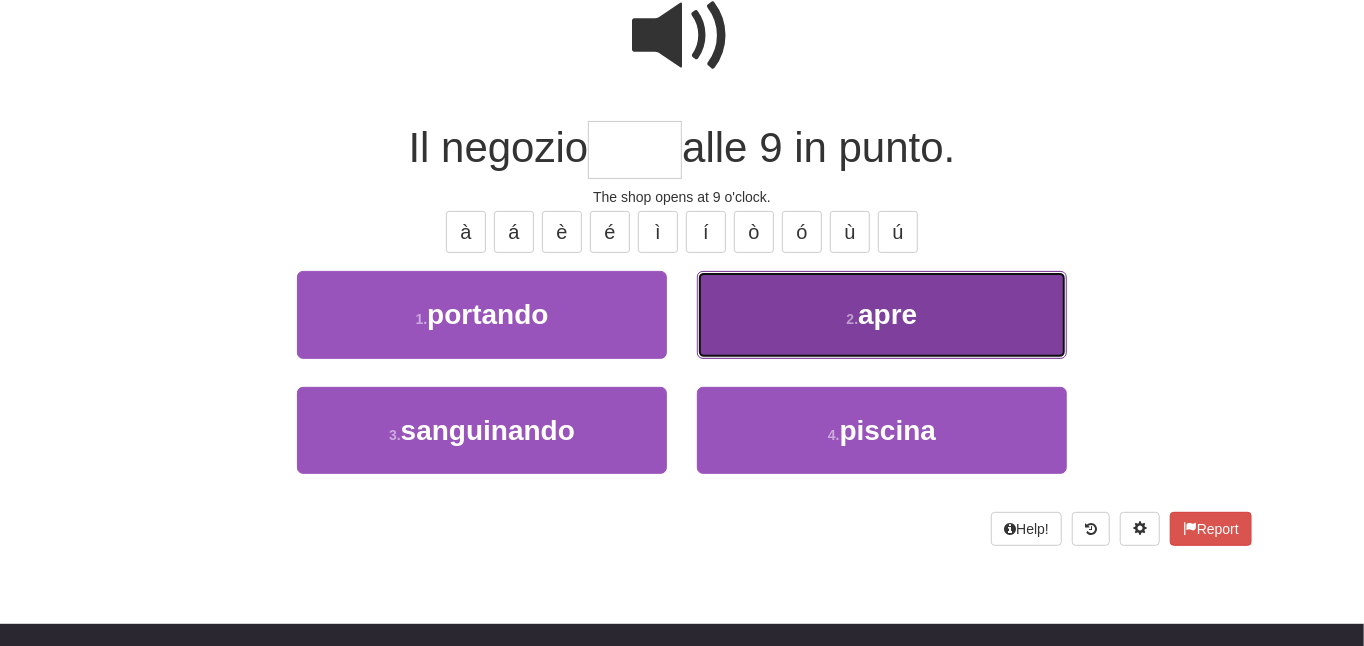 click on "2 .  apre" at bounding box center [882, 314] 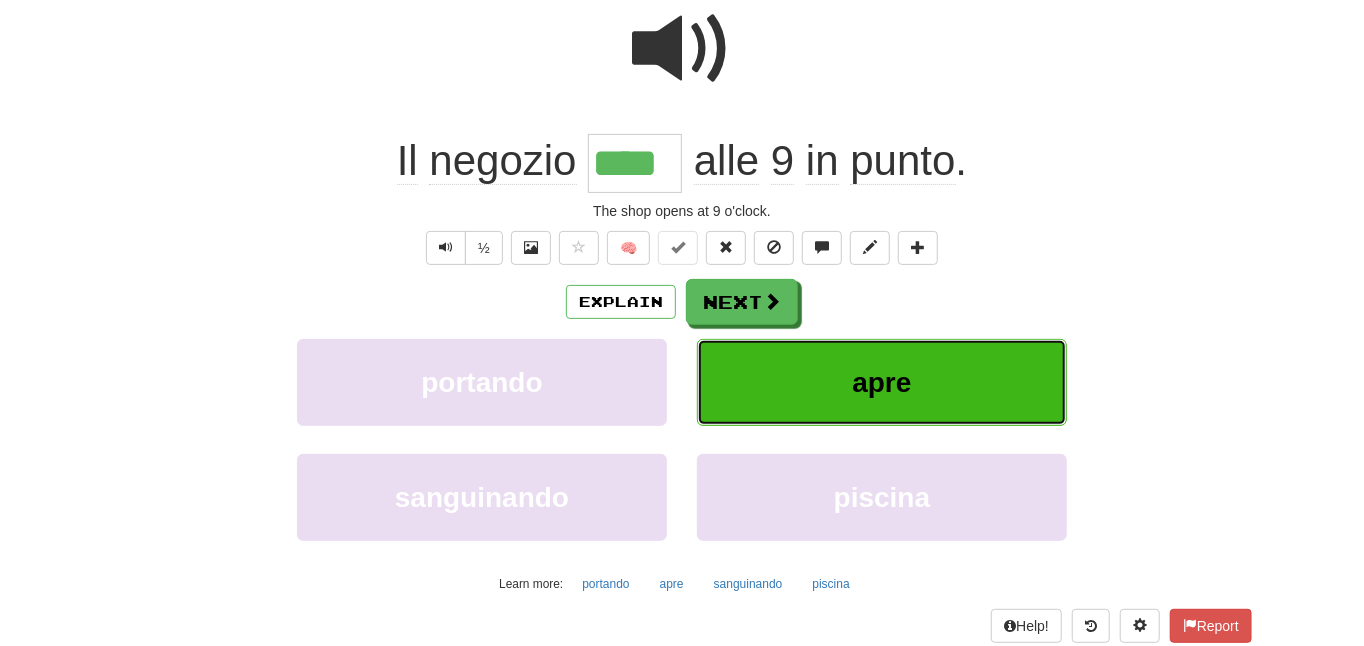 scroll, scrollTop: 213, scrollLeft: 0, axis: vertical 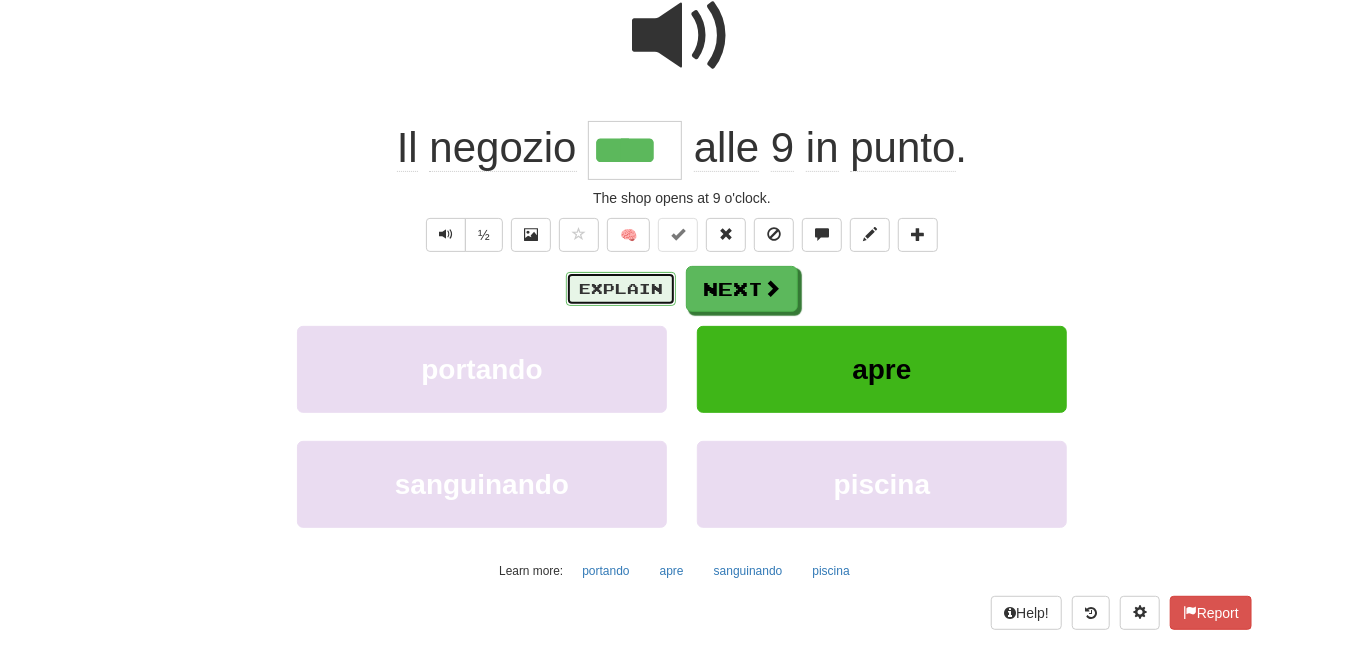 click on "Explain" at bounding box center [621, 289] 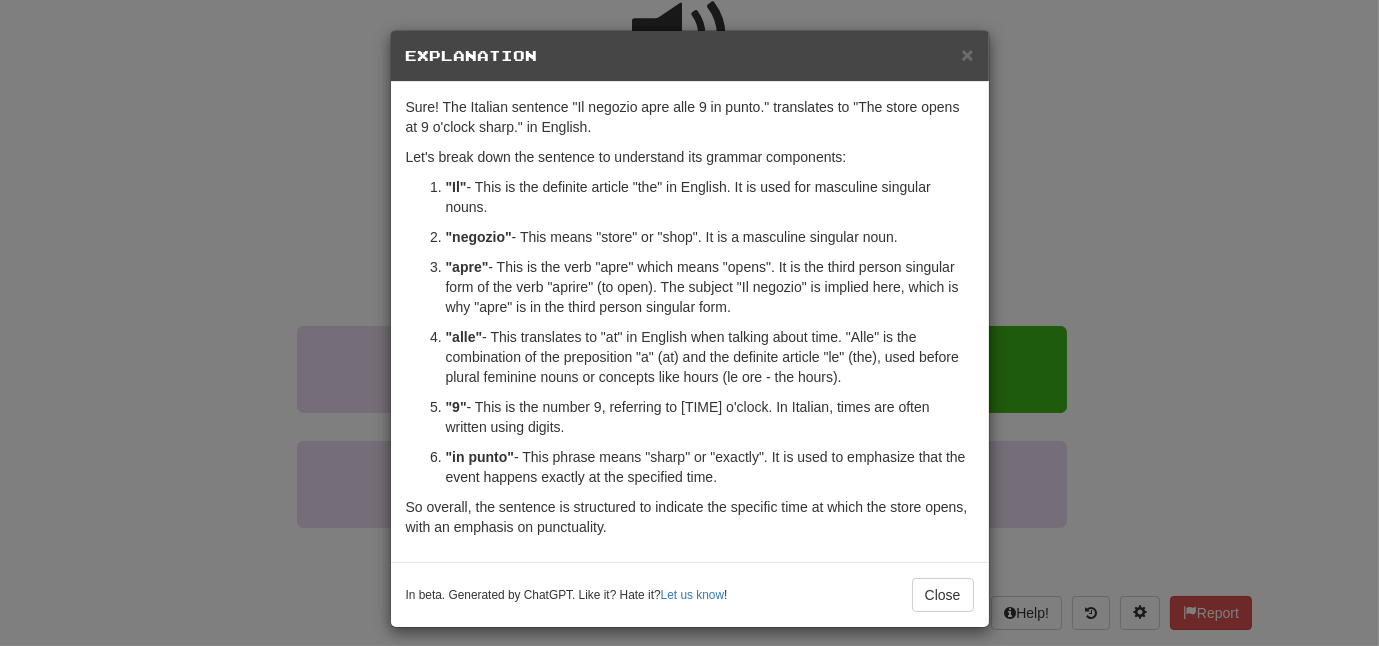 click on "× Explanation Sure! The Italian sentence "Il negozio apre alle 9 in punto." translates to "The store opens at 9 o'clock sharp." in English.
Let's break down the sentence to understand its grammar components:
"Il"  - This is the definite article "the" in English. It is used for masculine singular nouns.
"negozio"  - This means "store" or "shop". It is a masculine singular noun.
"apre"  - This is the verb "apre" which means "opens". It is the third person singular form of the verb "aprire" (to open). The subject "Il negozio" is implied here, which is why "apre" is in the third person singular form.
"alle"  - This translates to "at" in English when talking about time. "Alle" is the combination of the preposition "a" (at) and the definite article "le" (the), used before plural feminine nouns or concepts like hours (le ore - the hours).
"9"  - This is the number 9, referring to 9 o'clock. In Italian, times are often written using digits.
"in punto"
Let us know ! Close" at bounding box center (689, 323) 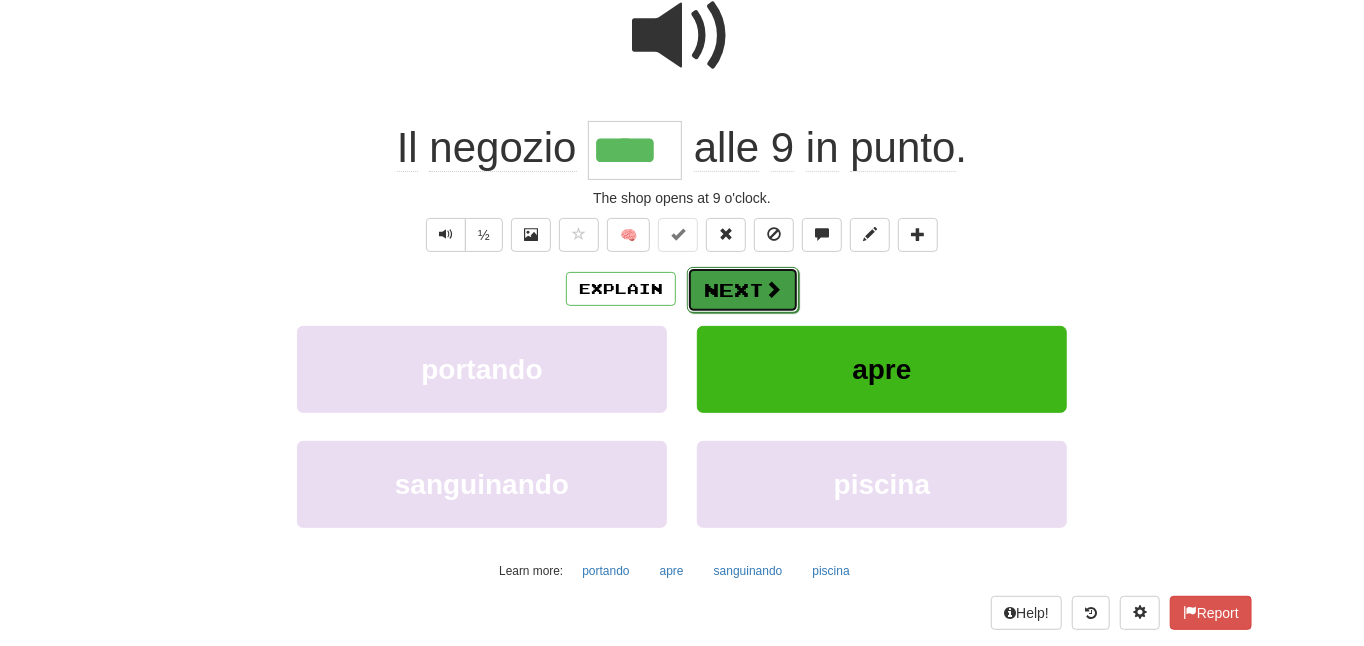 click on "Next" at bounding box center (743, 290) 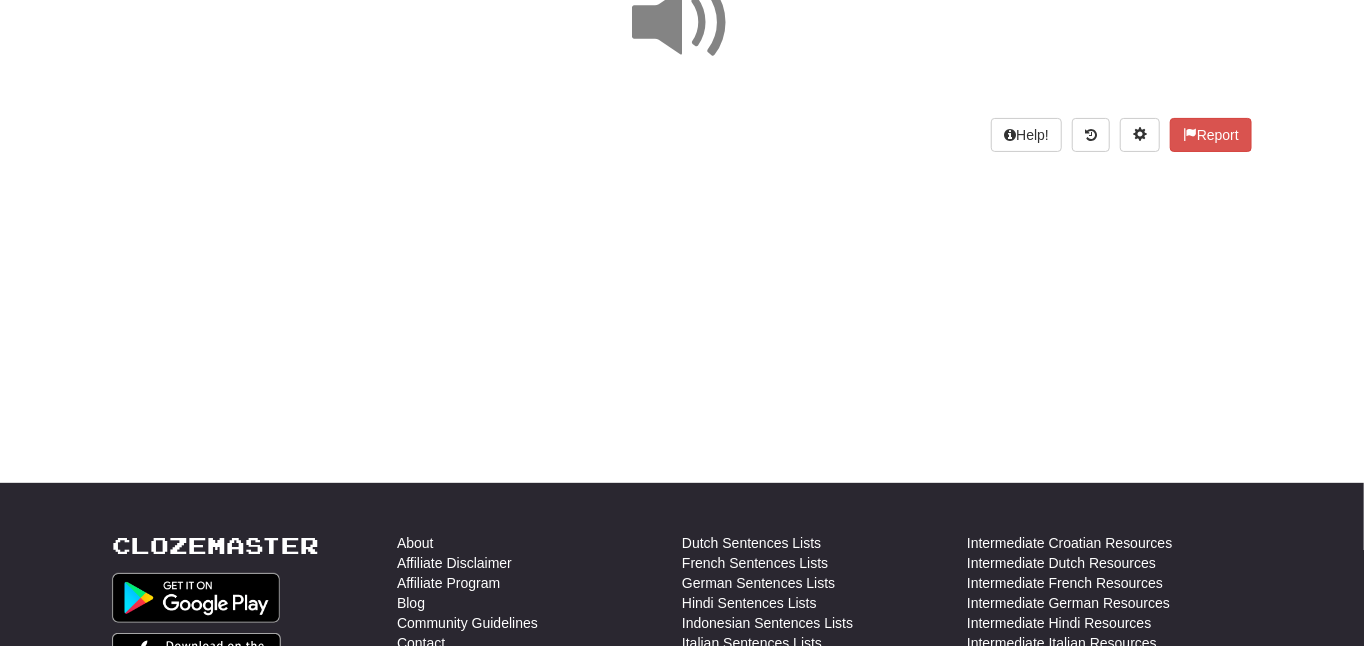 scroll, scrollTop: 0, scrollLeft: 0, axis: both 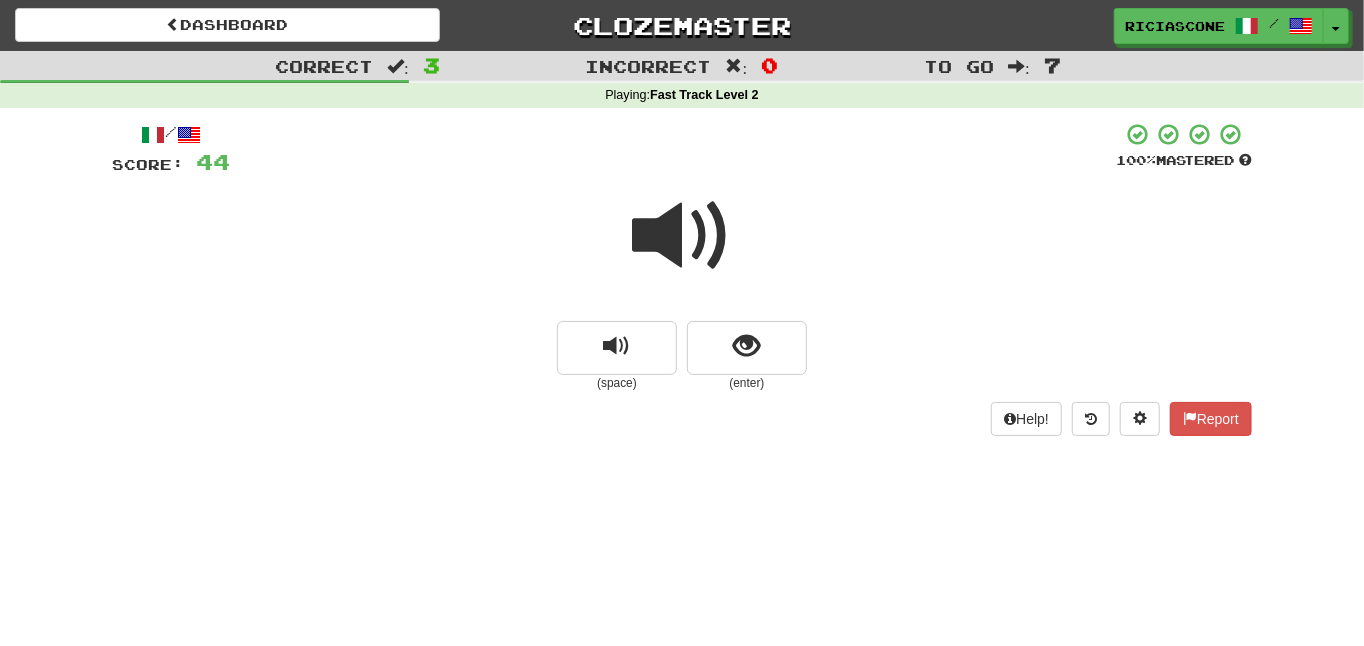 click at bounding box center [682, 236] 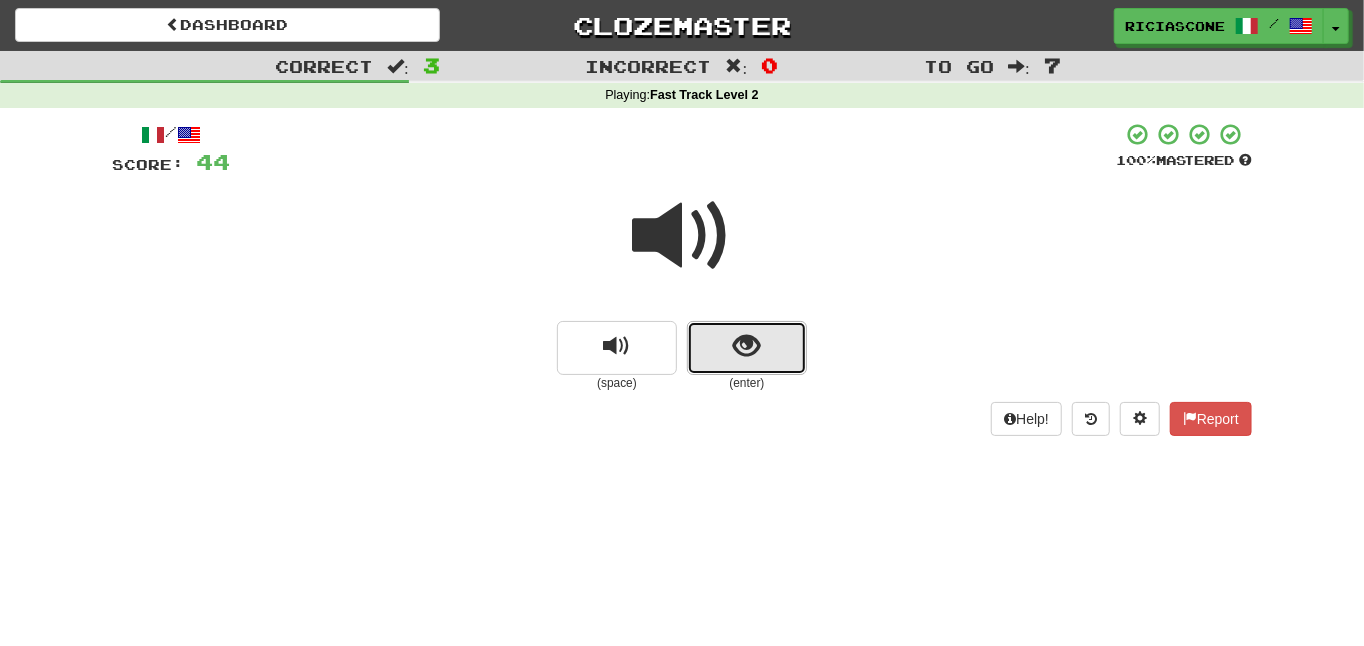 click at bounding box center [747, 346] 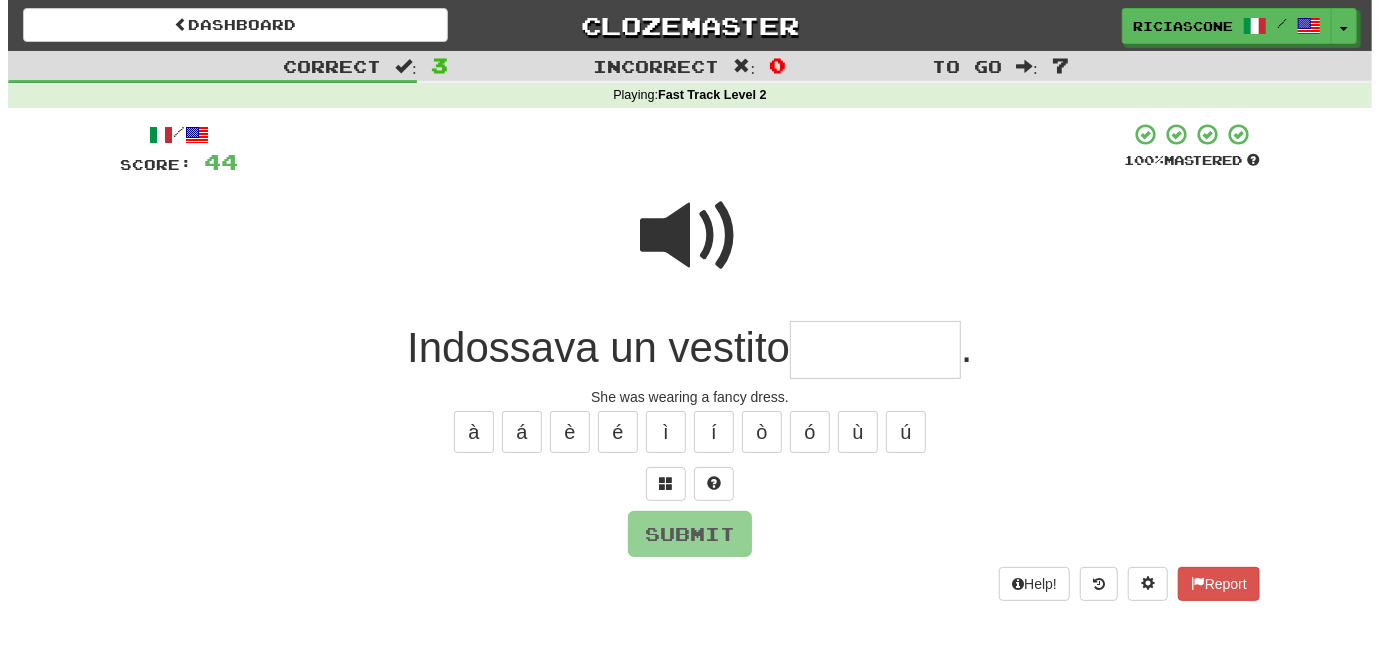 scroll, scrollTop: 100, scrollLeft: 0, axis: vertical 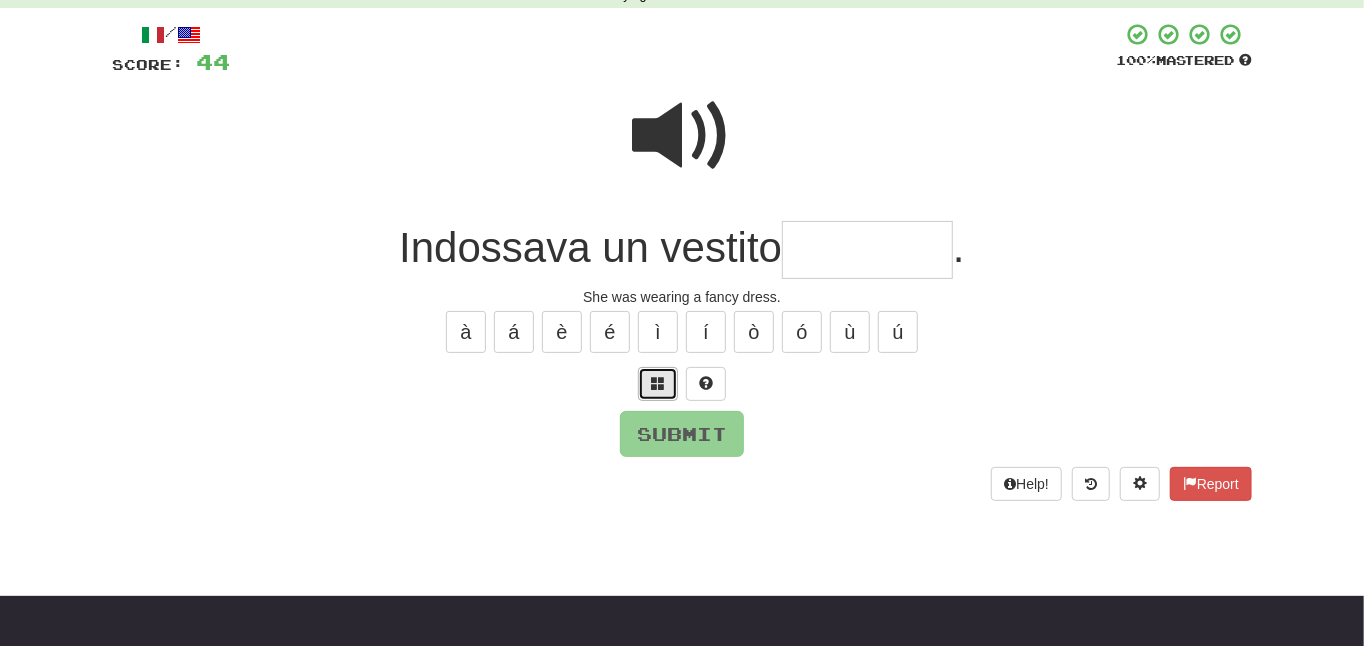 click at bounding box center (658, 384) 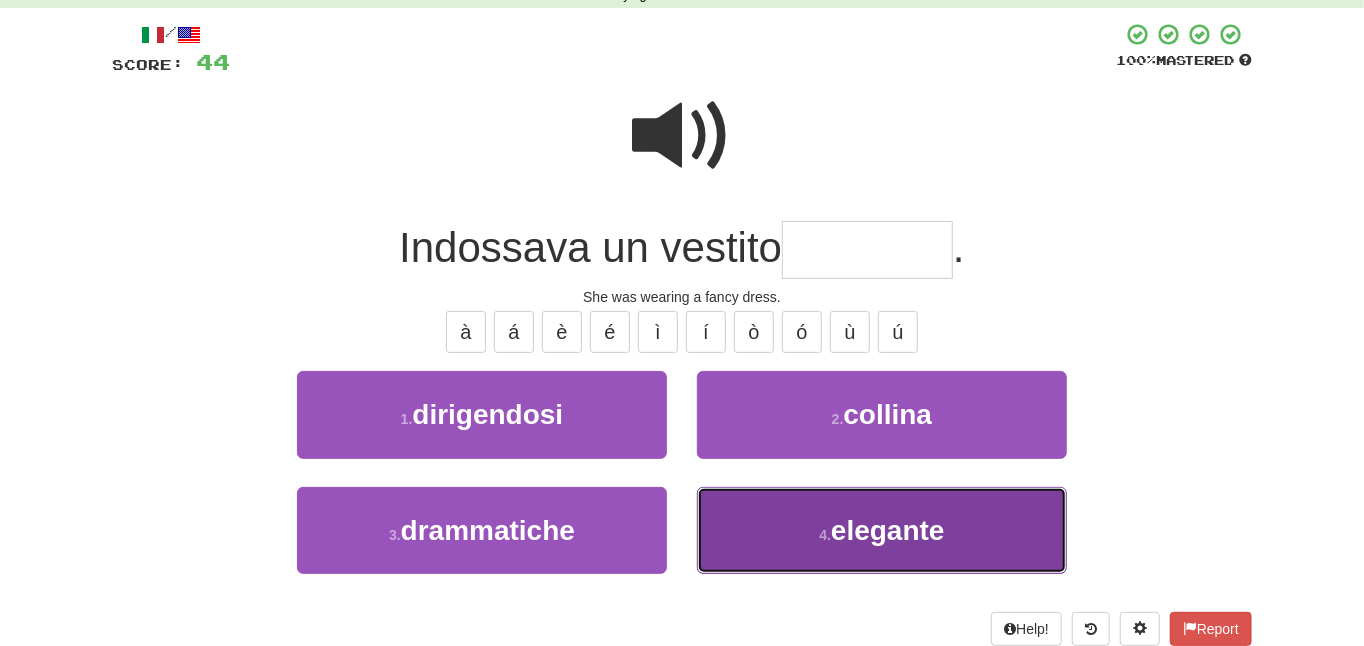 click on "4 .  elegante" at bounding box center (882, 530) 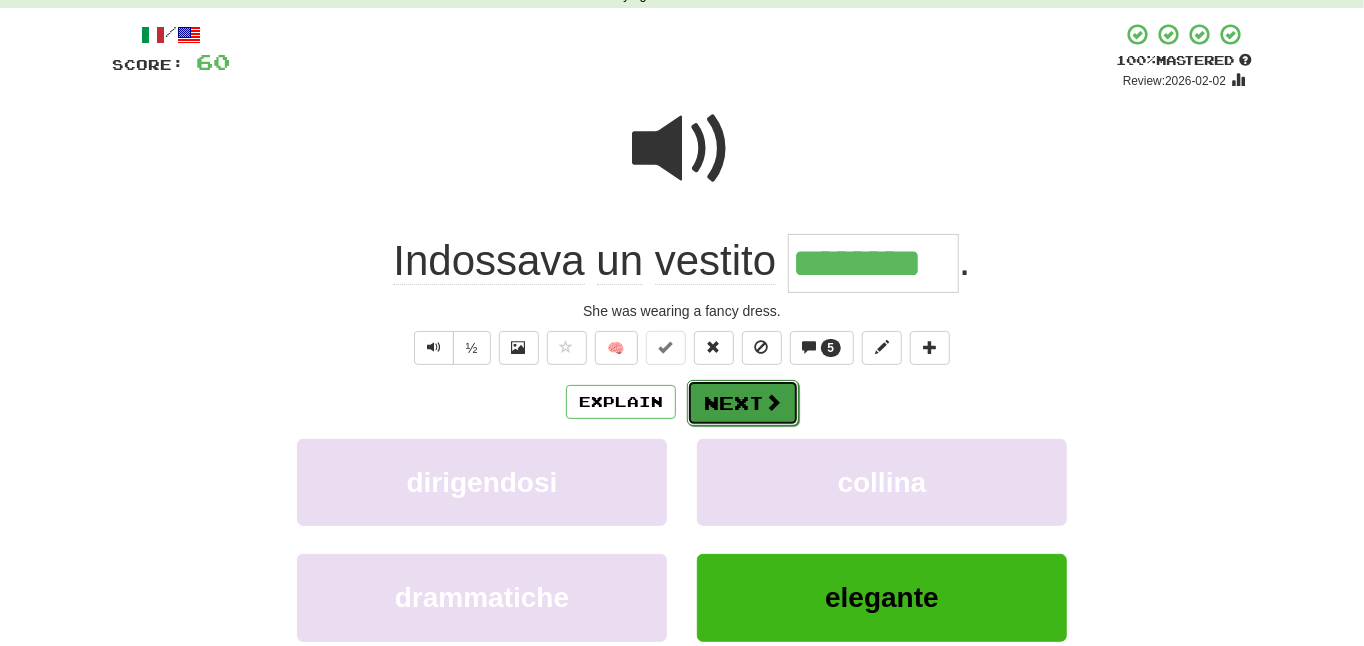 click on "Next" at bounding box center [743, 403] 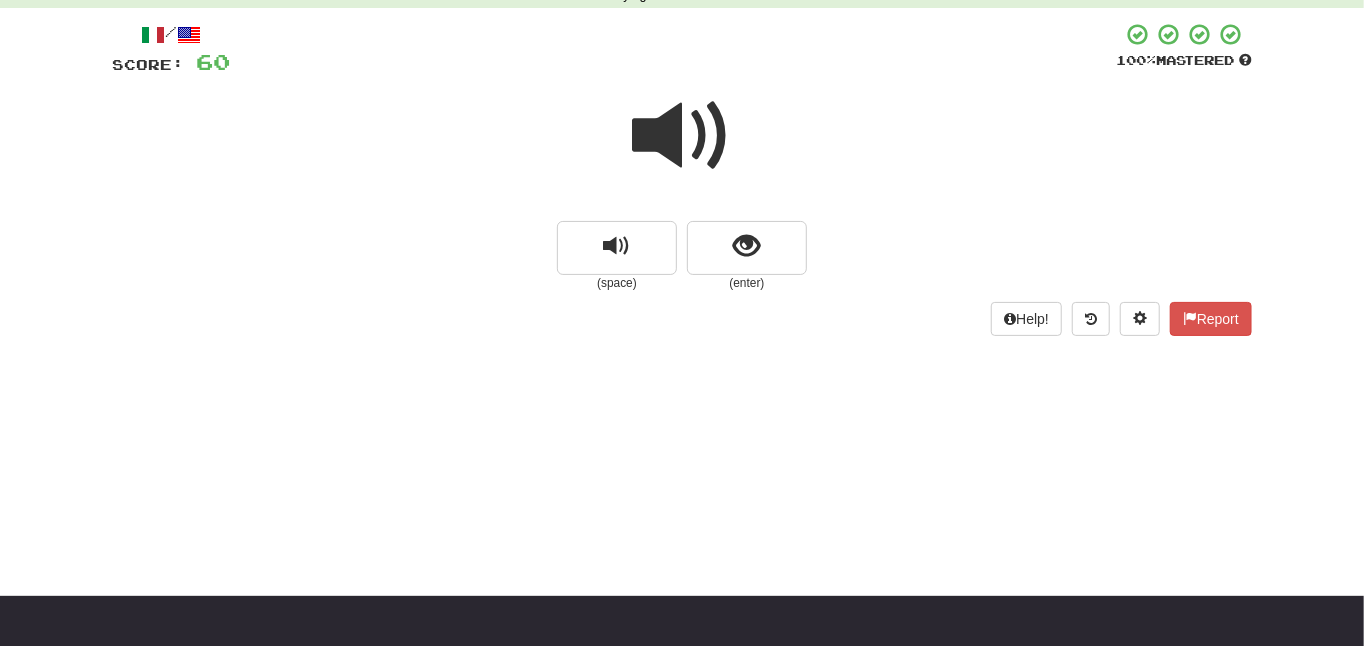 click at bounding box center (682, 136) 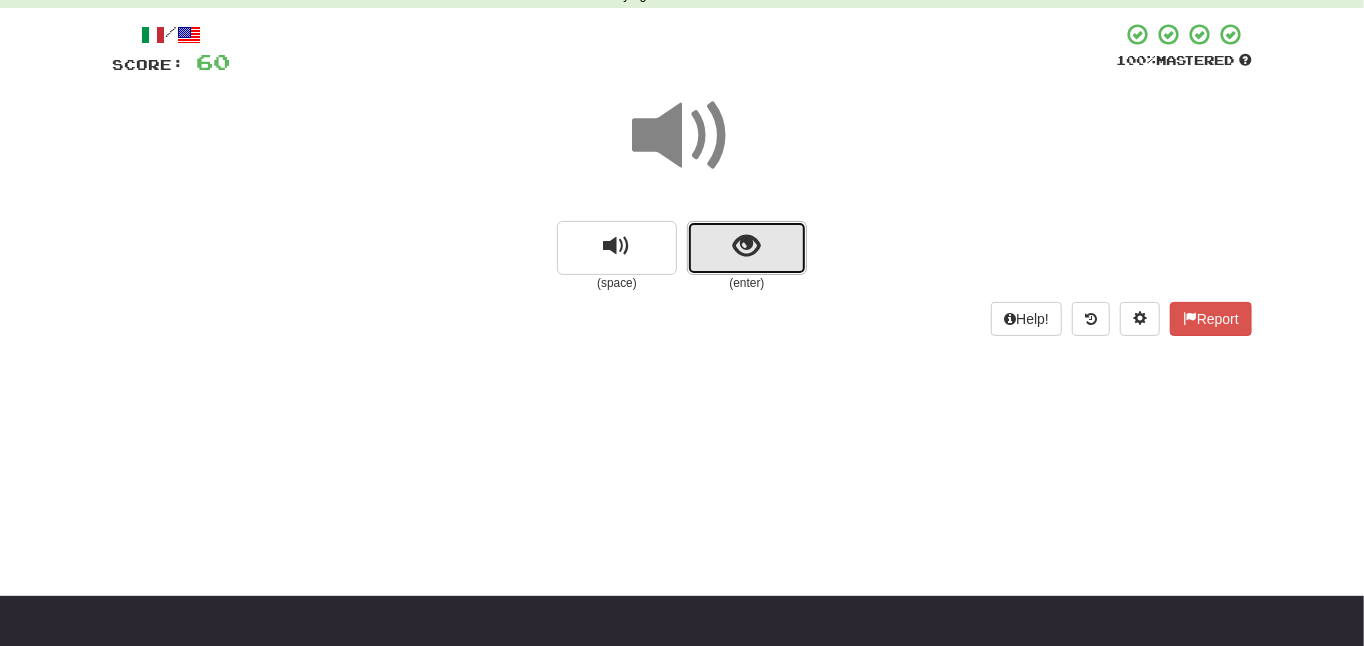 click at bounding box center (747, 246) 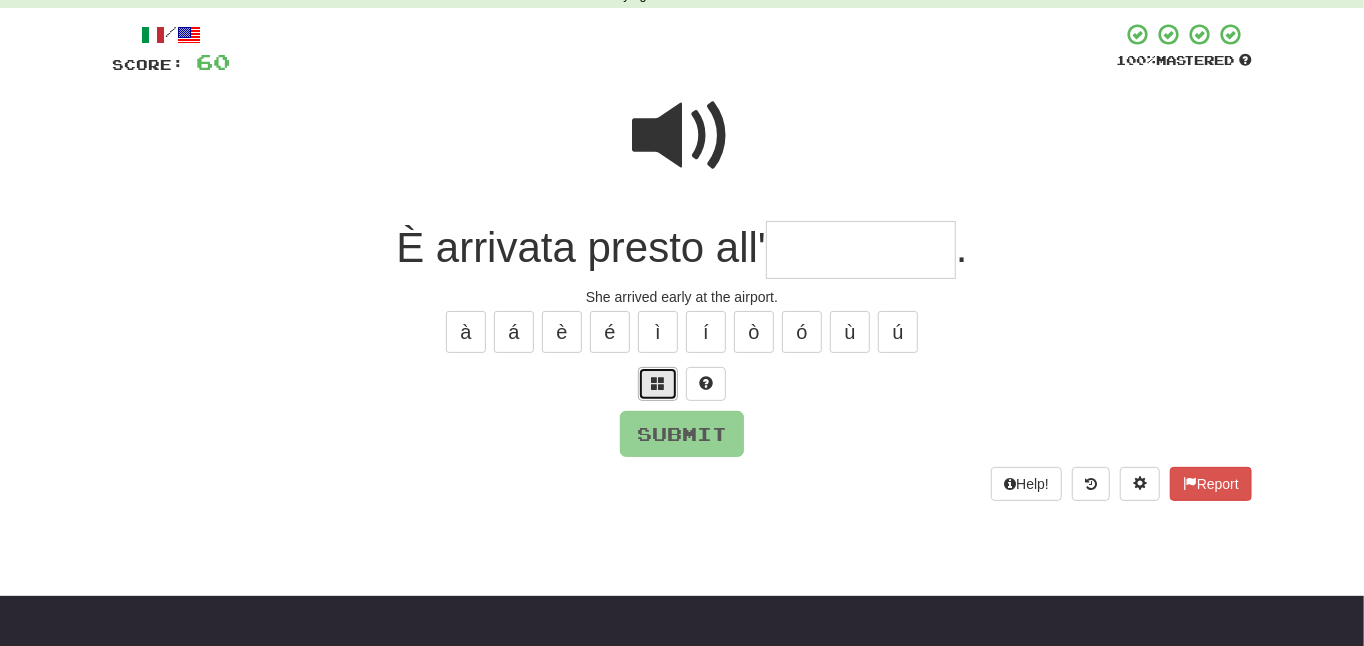 click at bounding box center (658, 383) 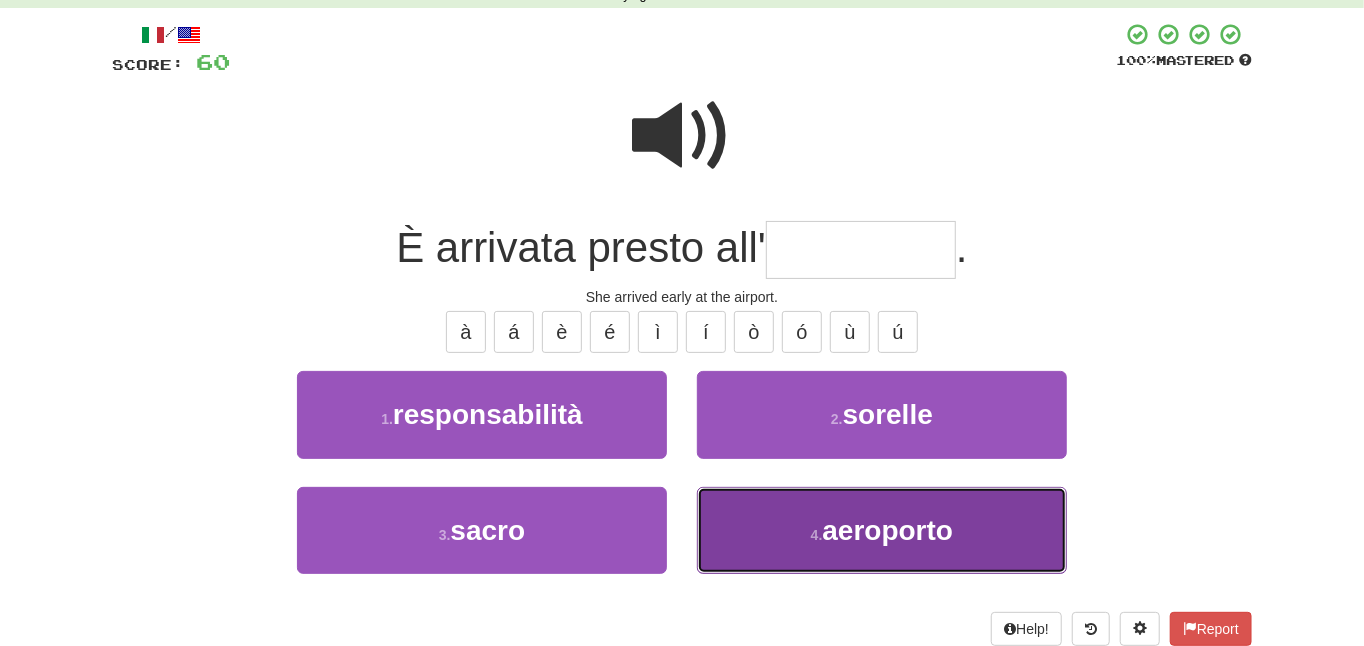 click on "4 .  aeroporto" at bounding box center (882, 530) 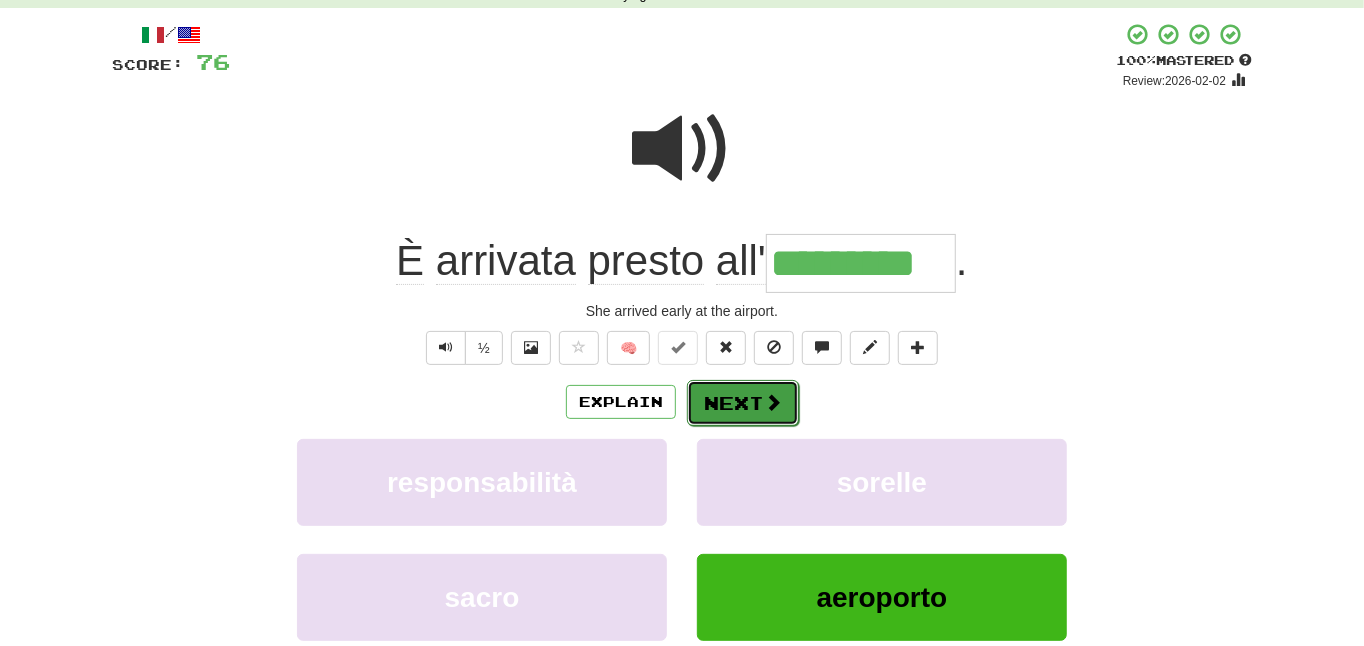 click on "Next" at bounding box center (743, 403) 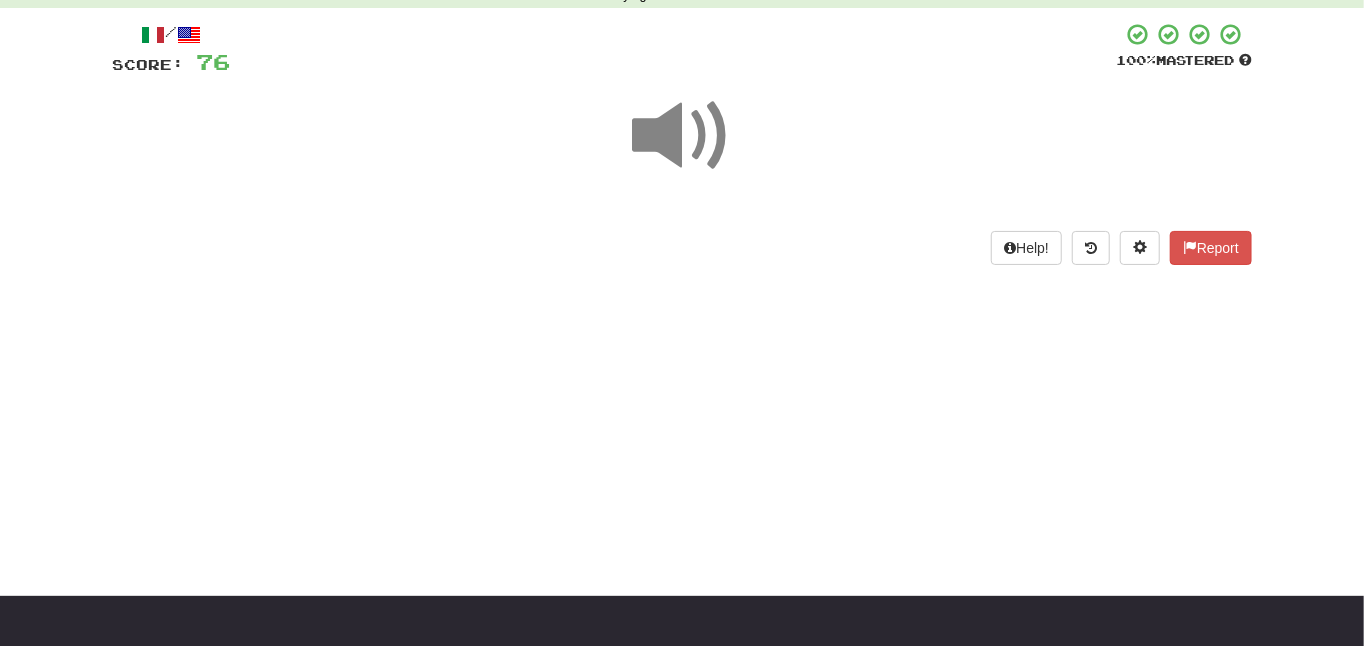 click at bounding box center [682, 136] 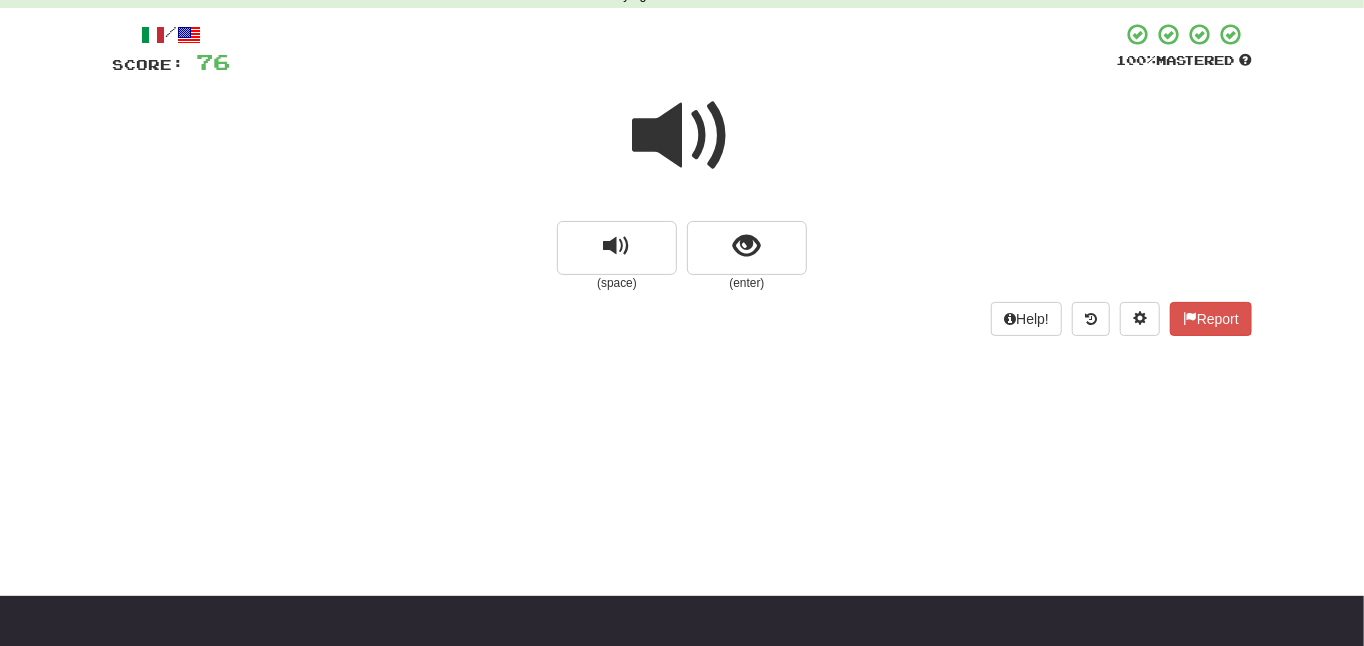 click at bounding box center (682, 136) 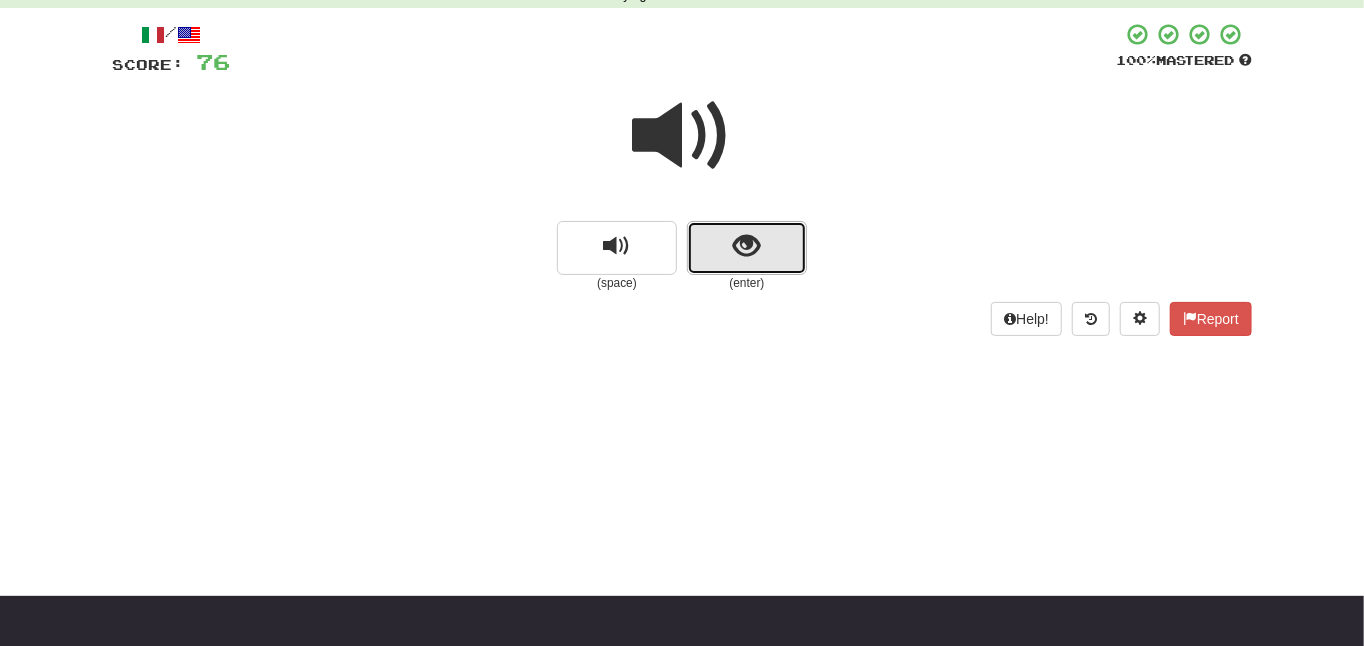 click at bounding box center [747, 246] 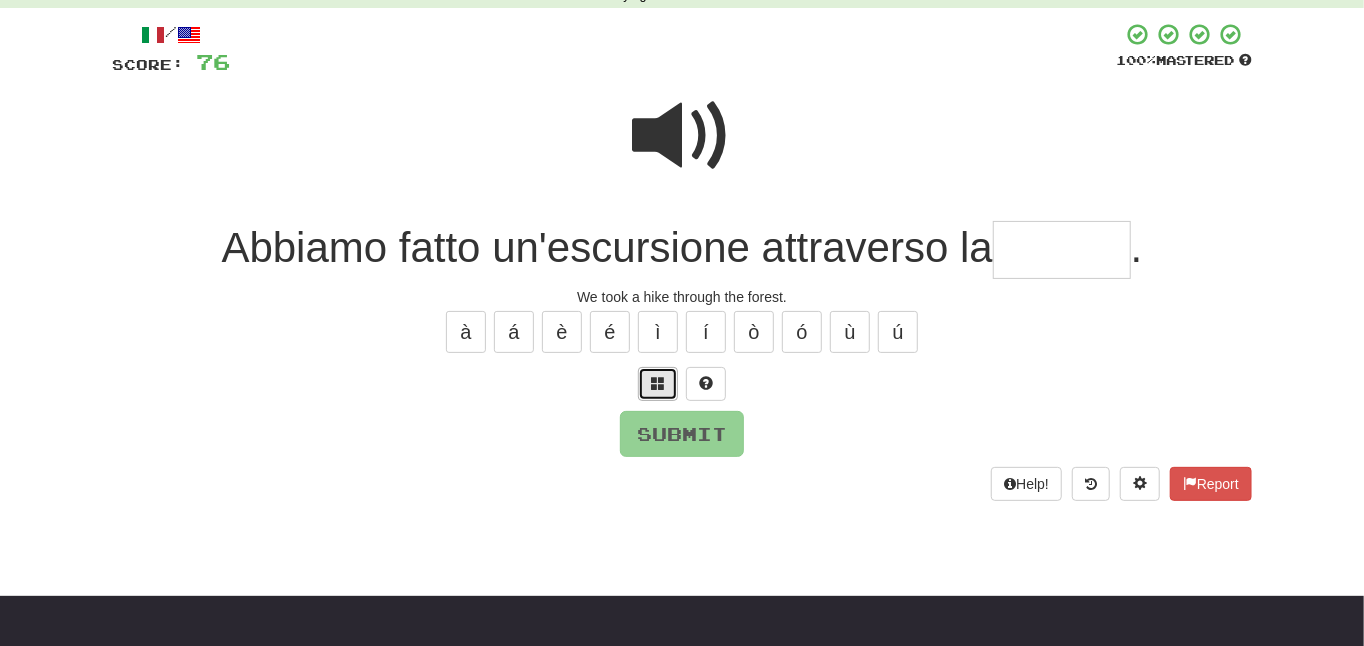 click at bounding box center (658, 383) 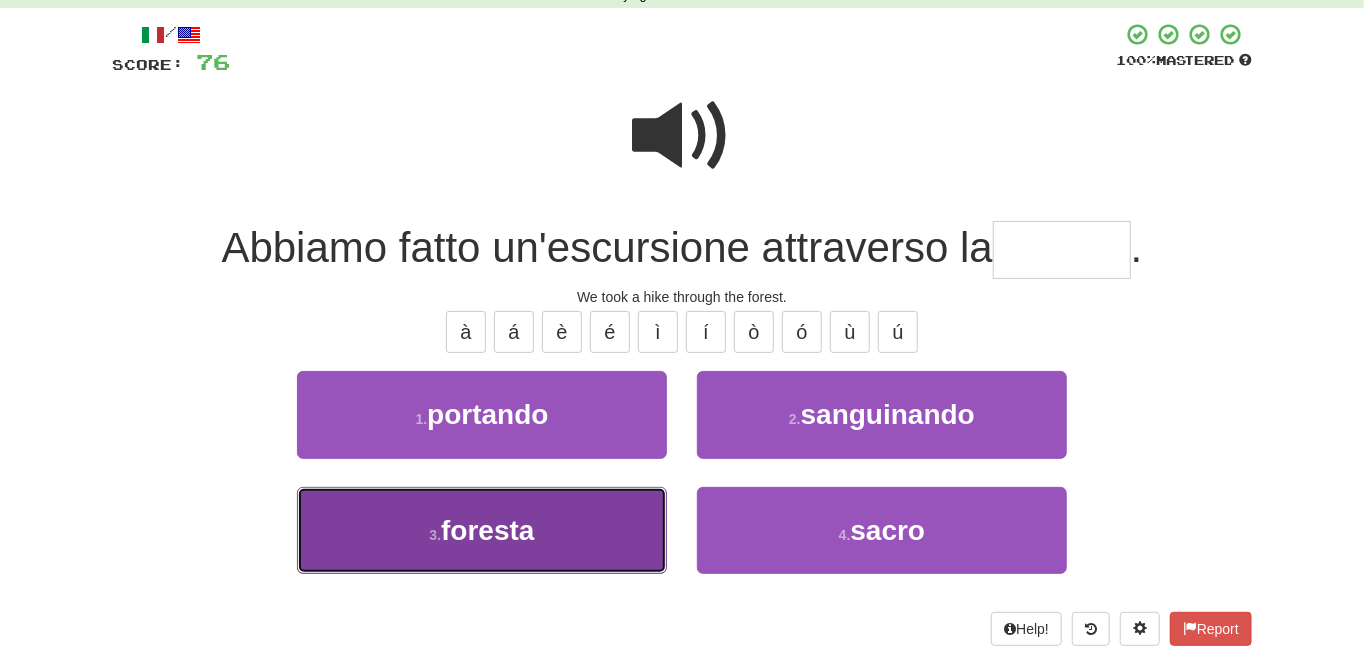 click on "3 .  foresta" at bounding box center [482, 530] 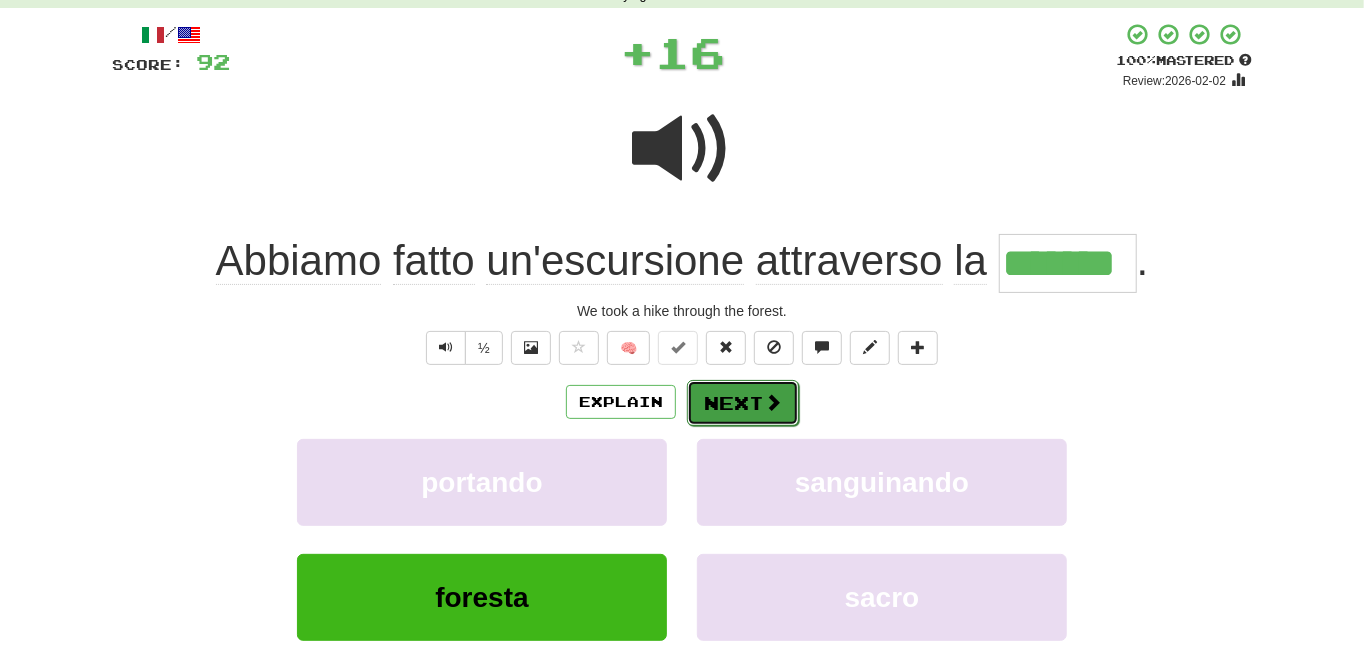 click on "Next" at bounding box center (743, 403) 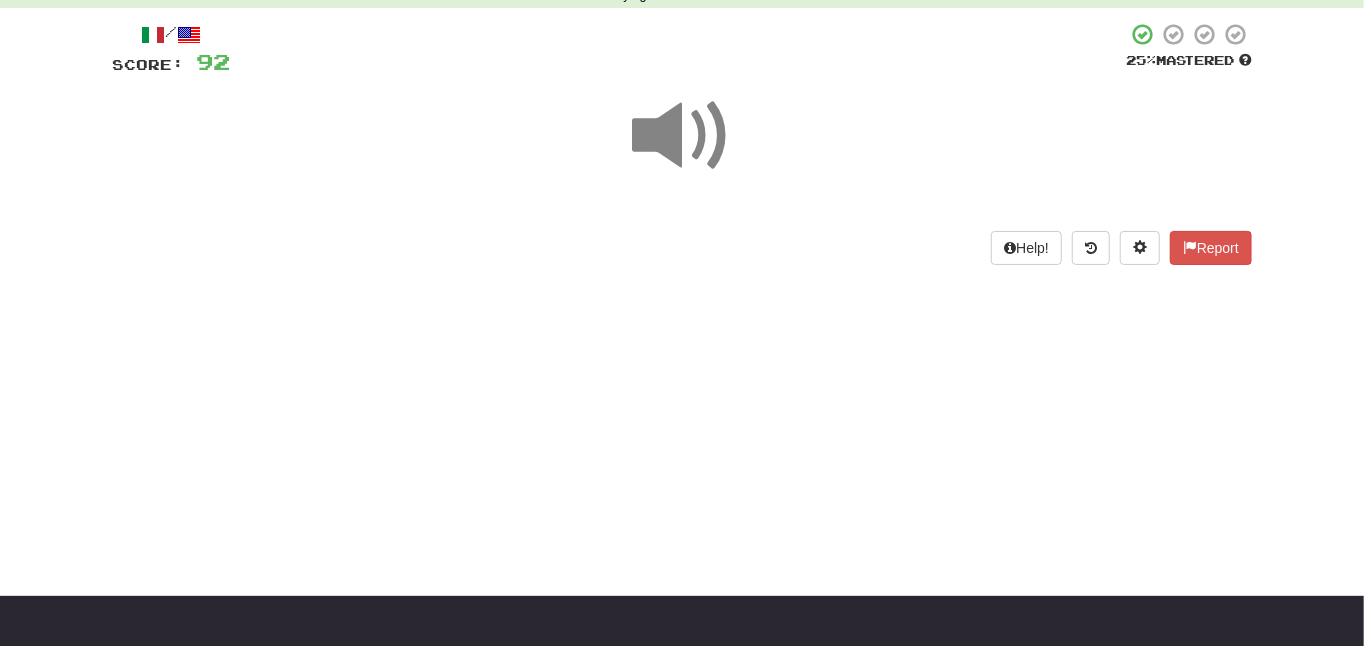 click at bounding box center (682, 136) 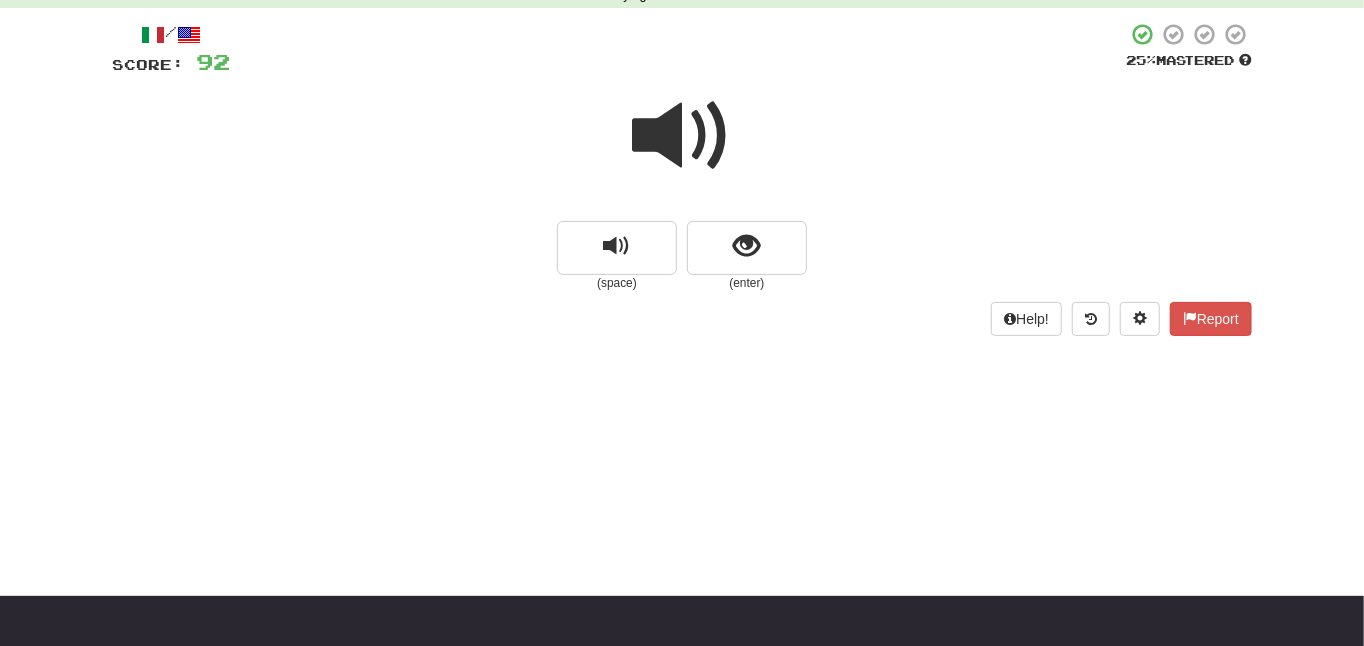 click at bounding box center (682, 136) 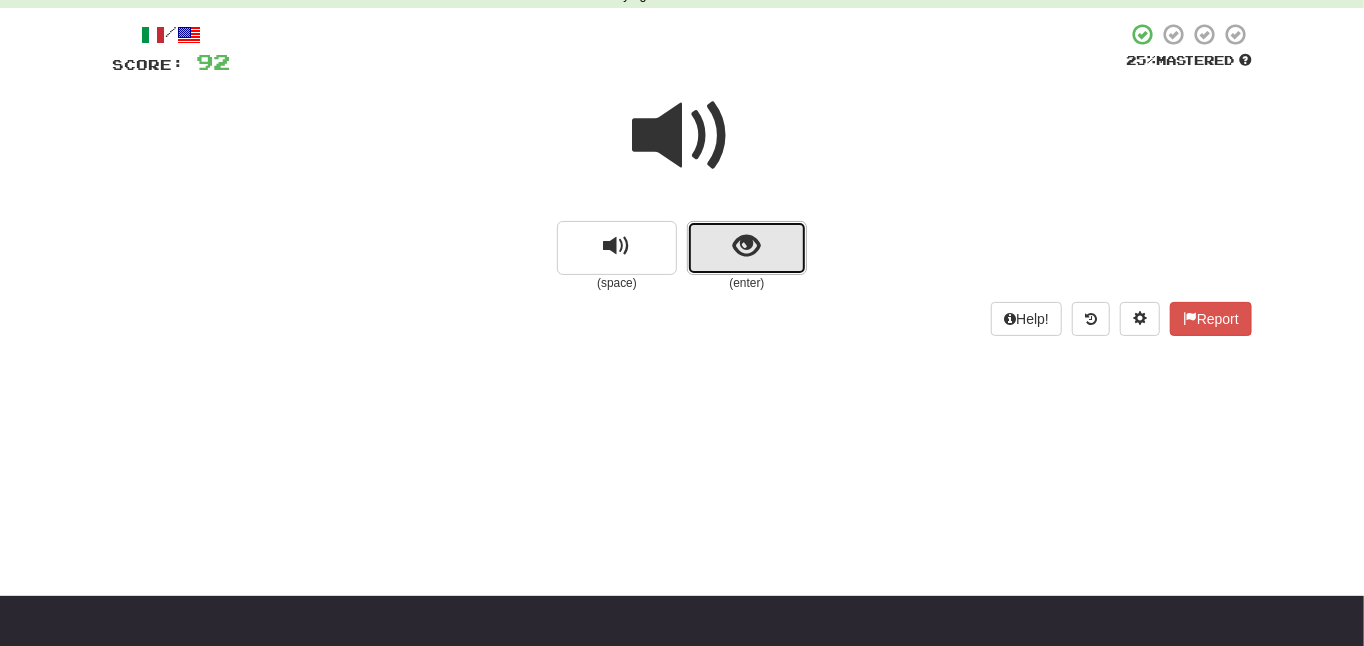 click at bounding box center (747, 248) 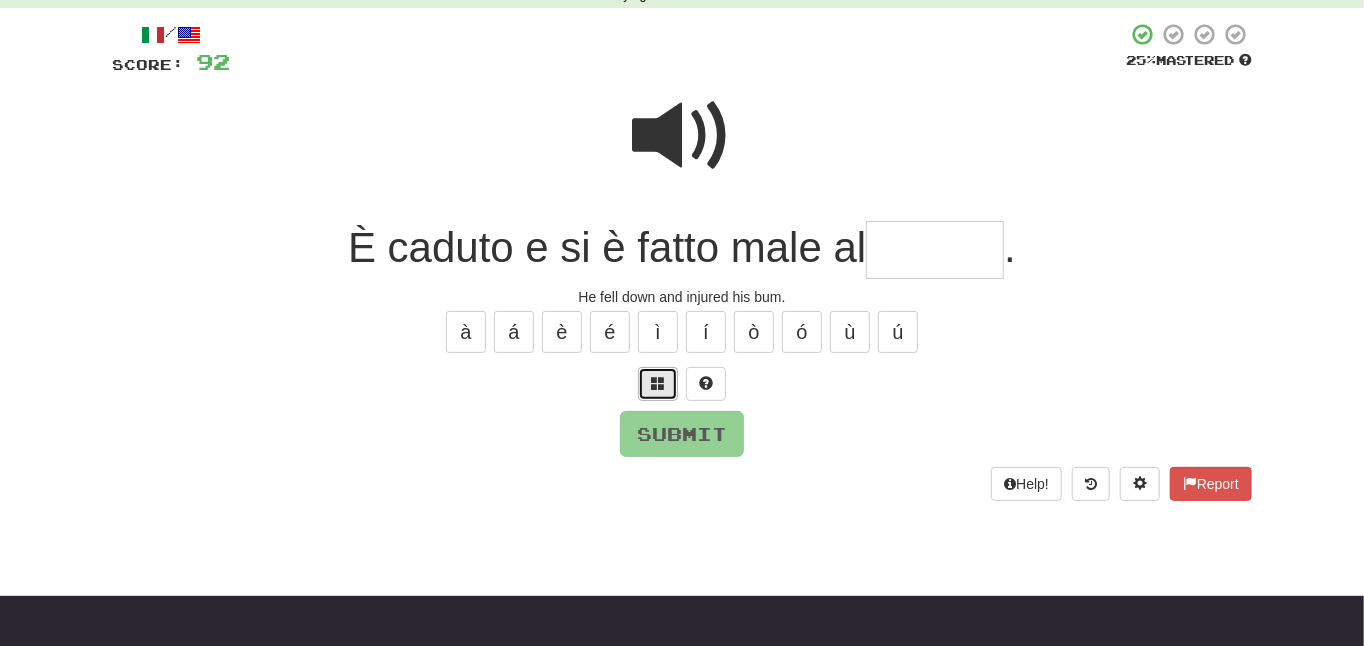 click at bounding box center [658, 383] 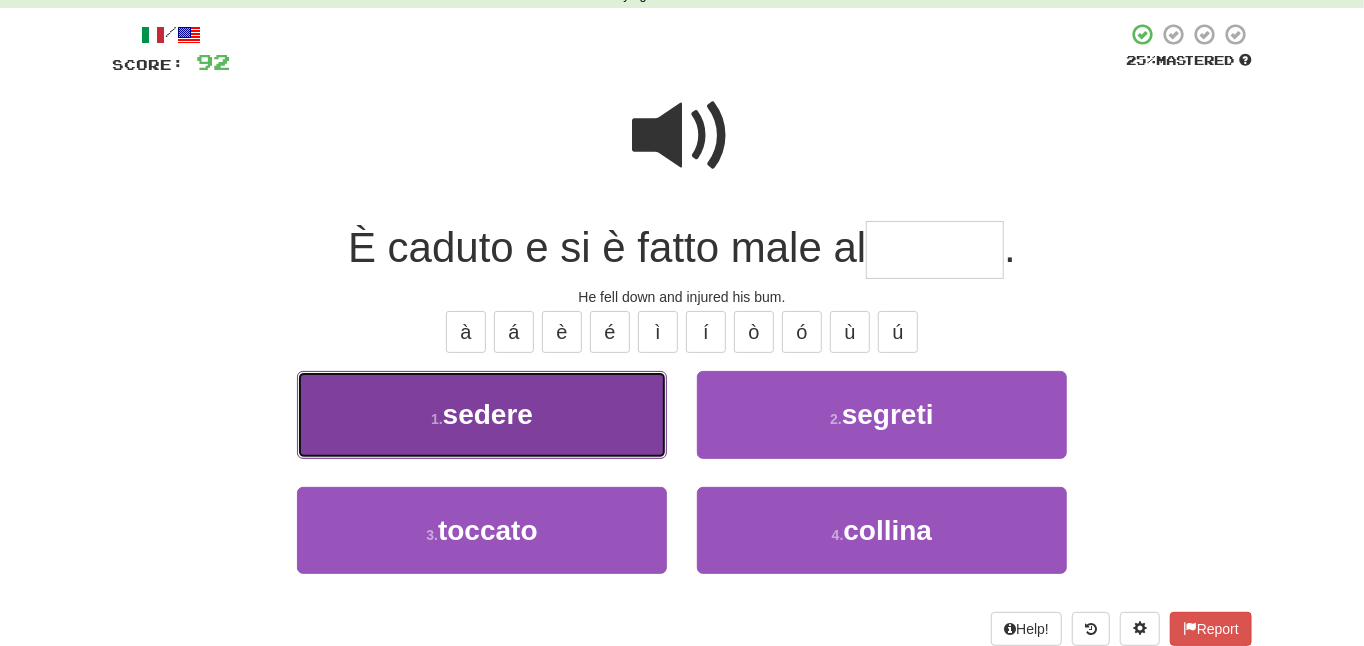 click on "1 .  sedere" at bounding box center [482, 414] 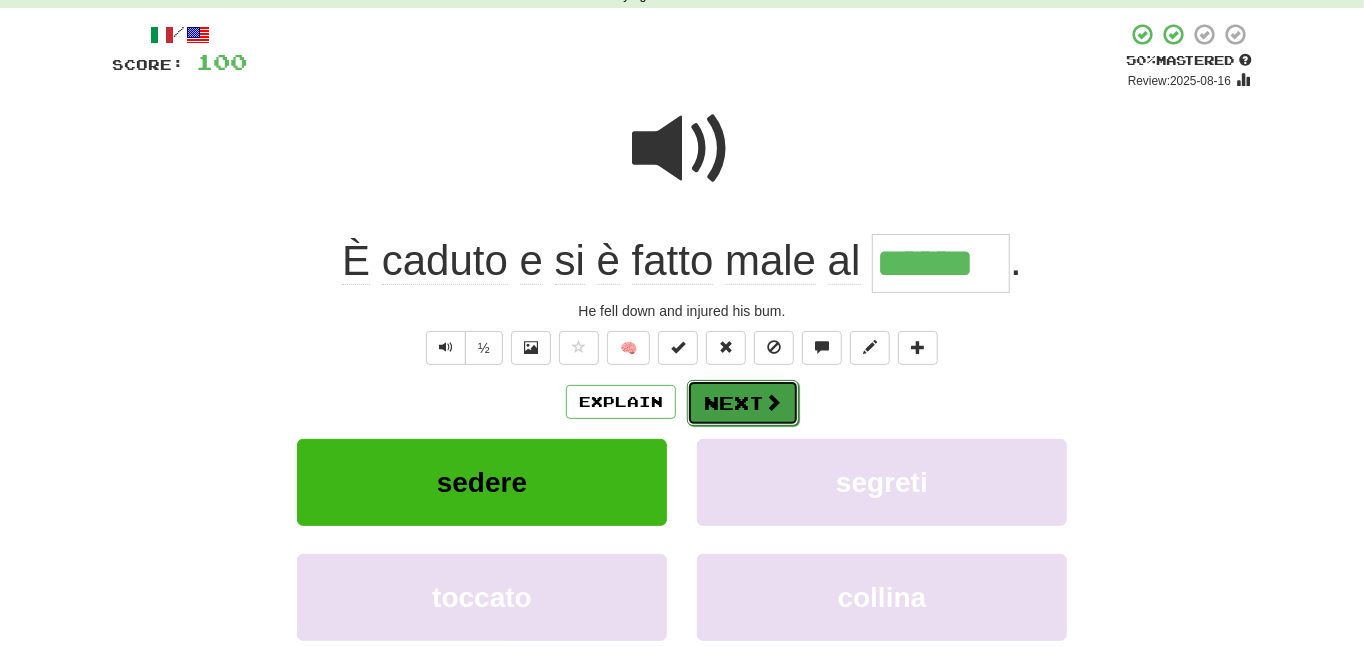 click on "Next" at bounding box center [743, 403] 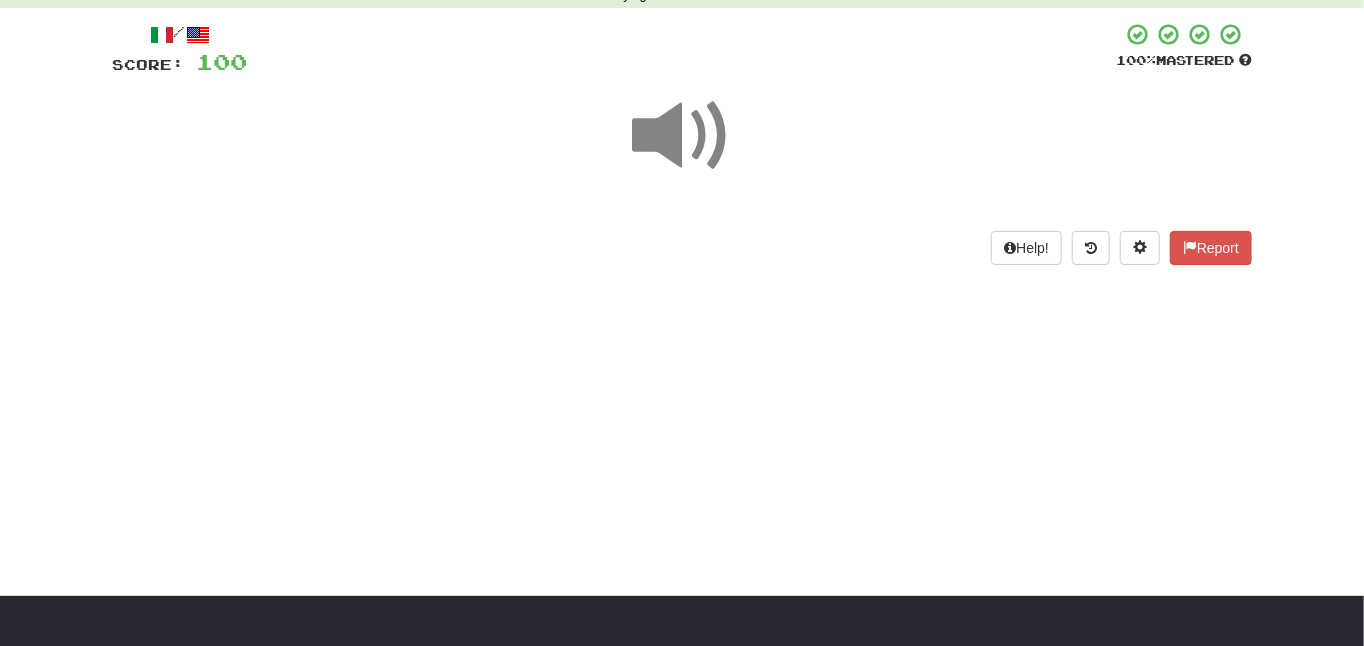 click at bounding box center [682, 136] 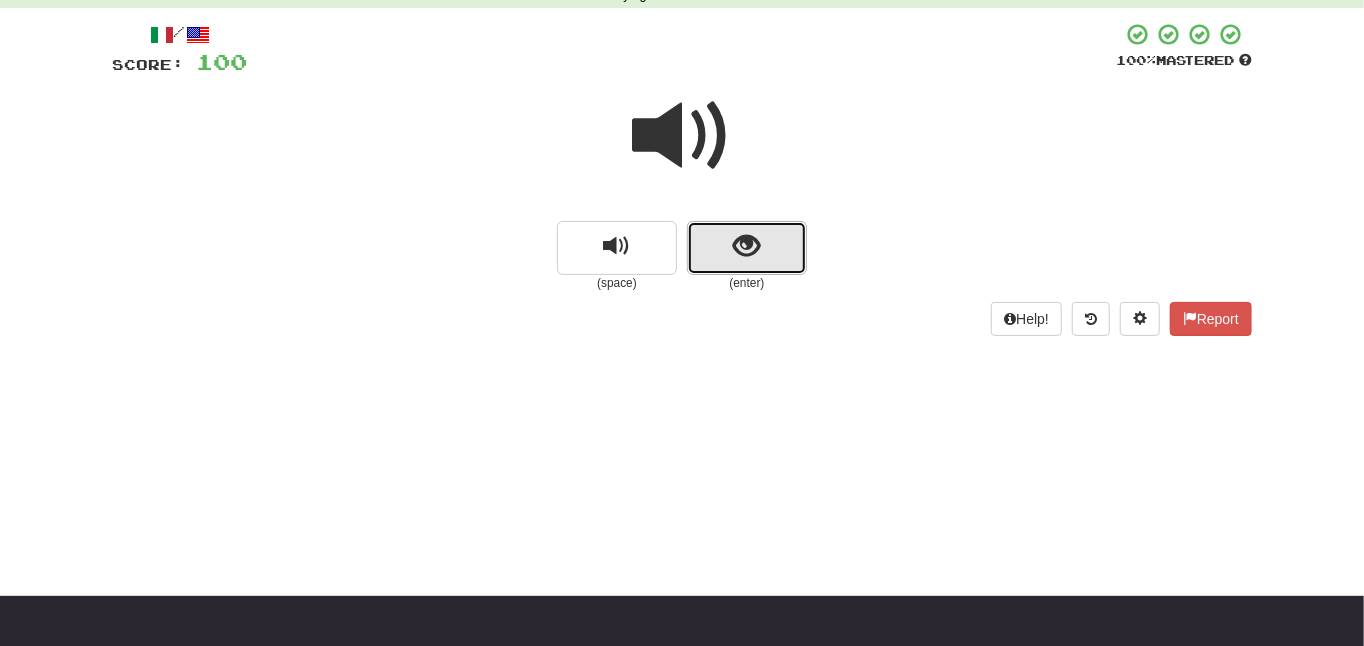click at bounding box center [747, 248] 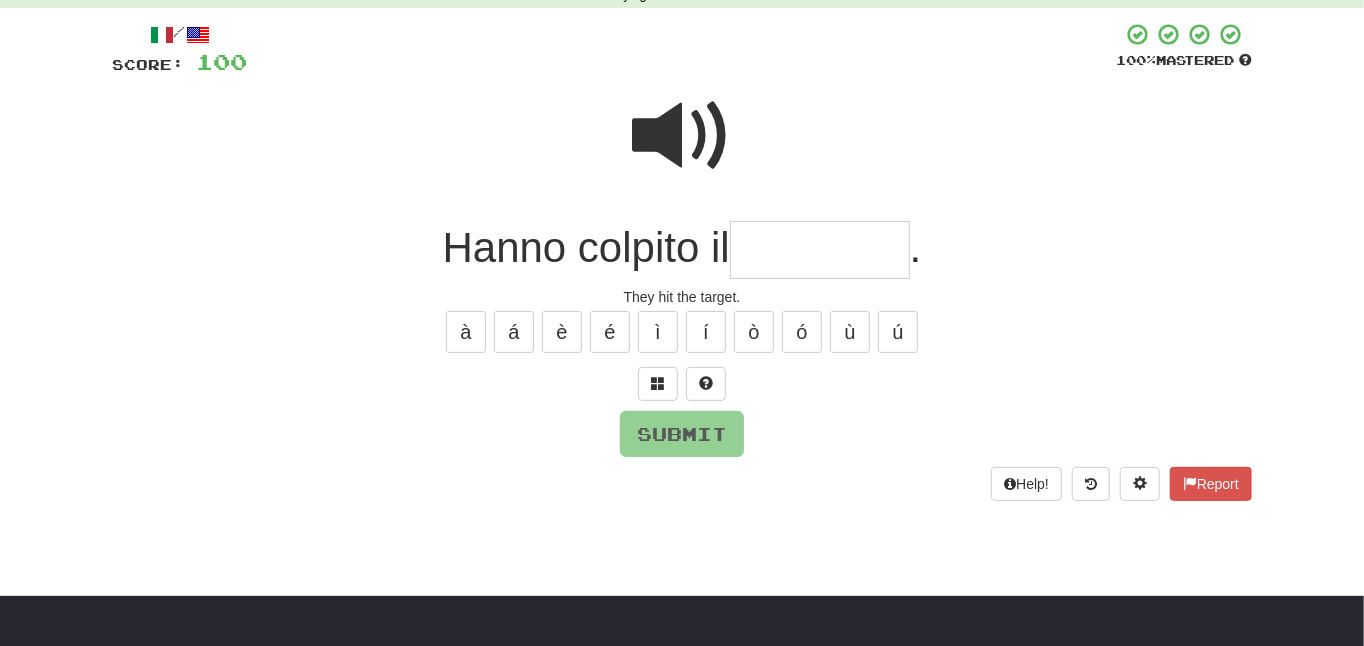 click at bounding box center [682, 136] 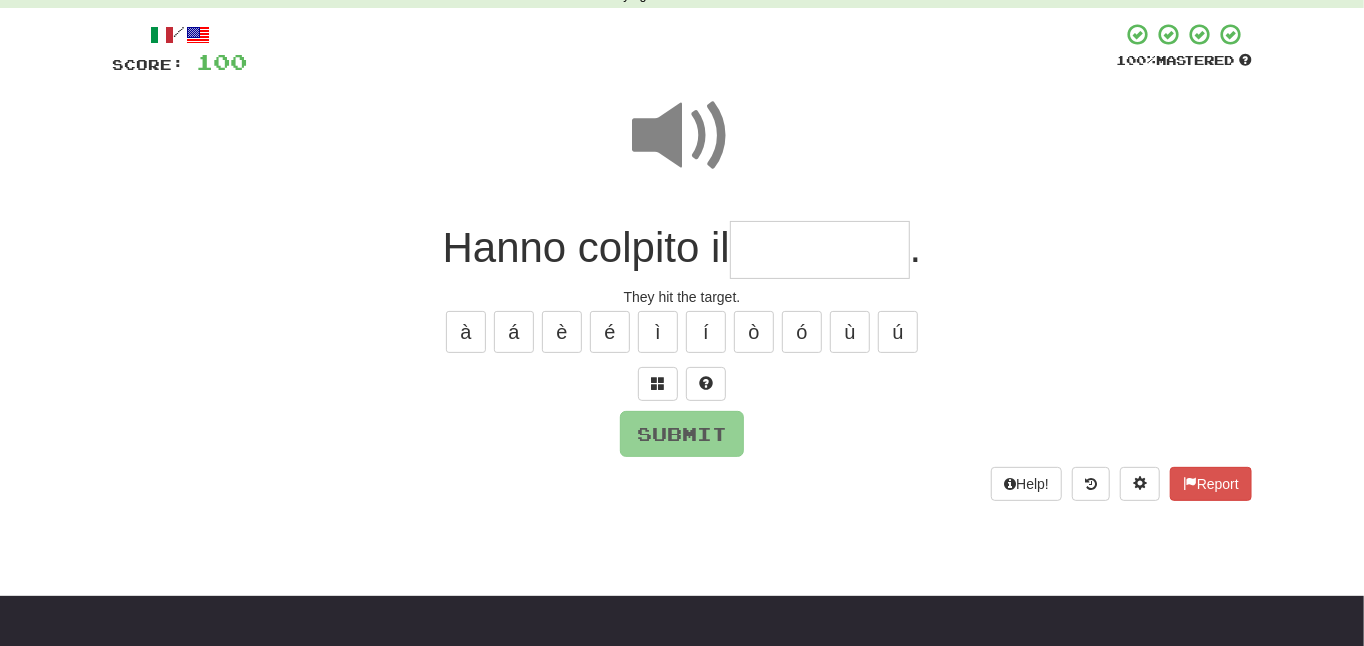 click at bounding box center [682, 136] 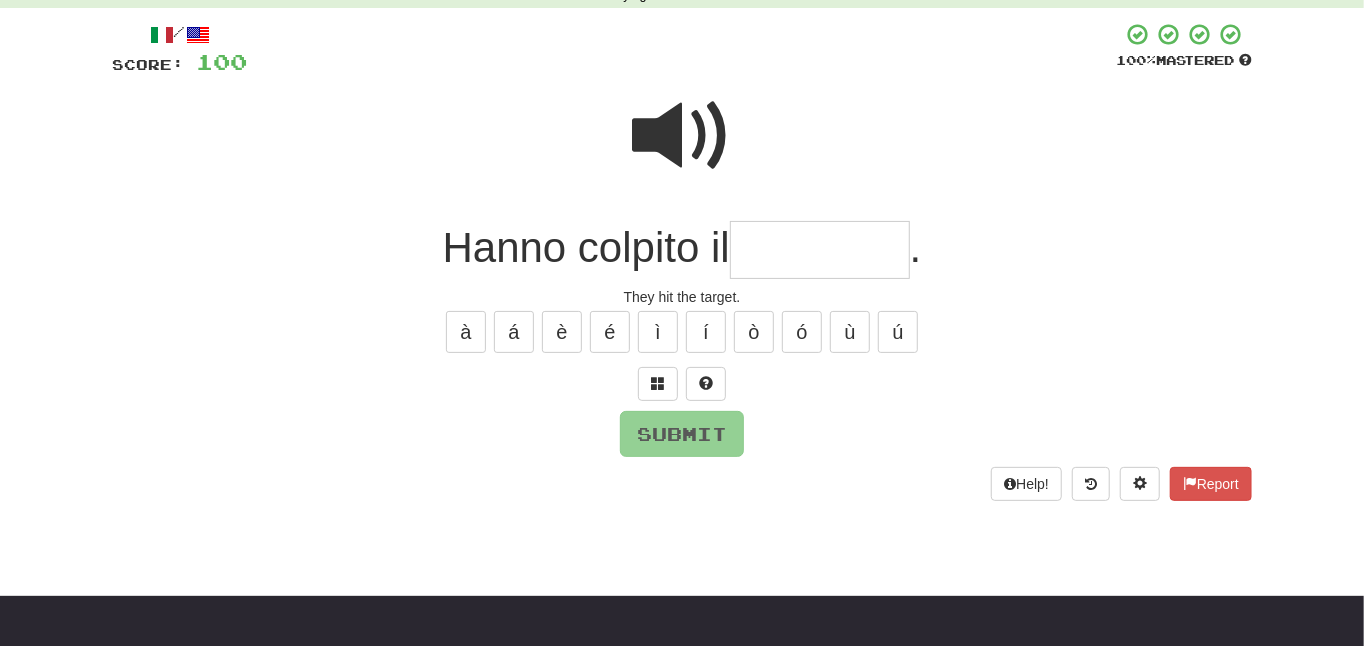 click at bounding box center (682, 136) 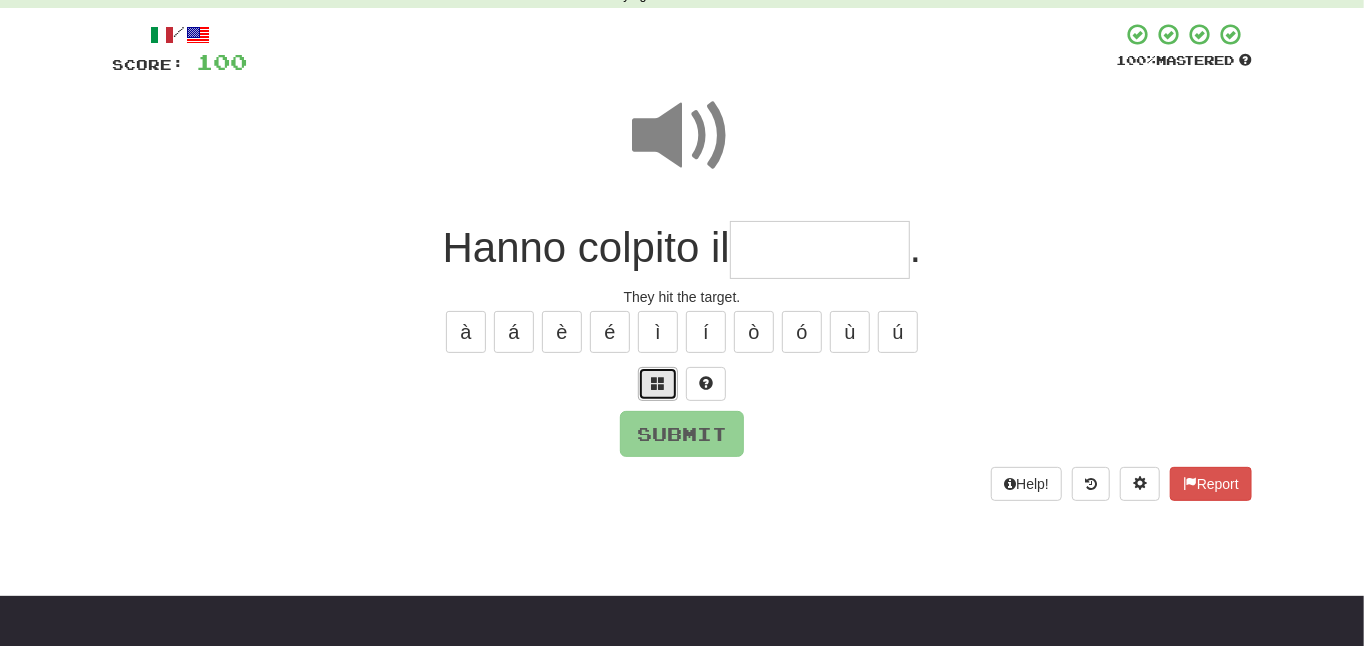 click at bounding box center [658, 384] 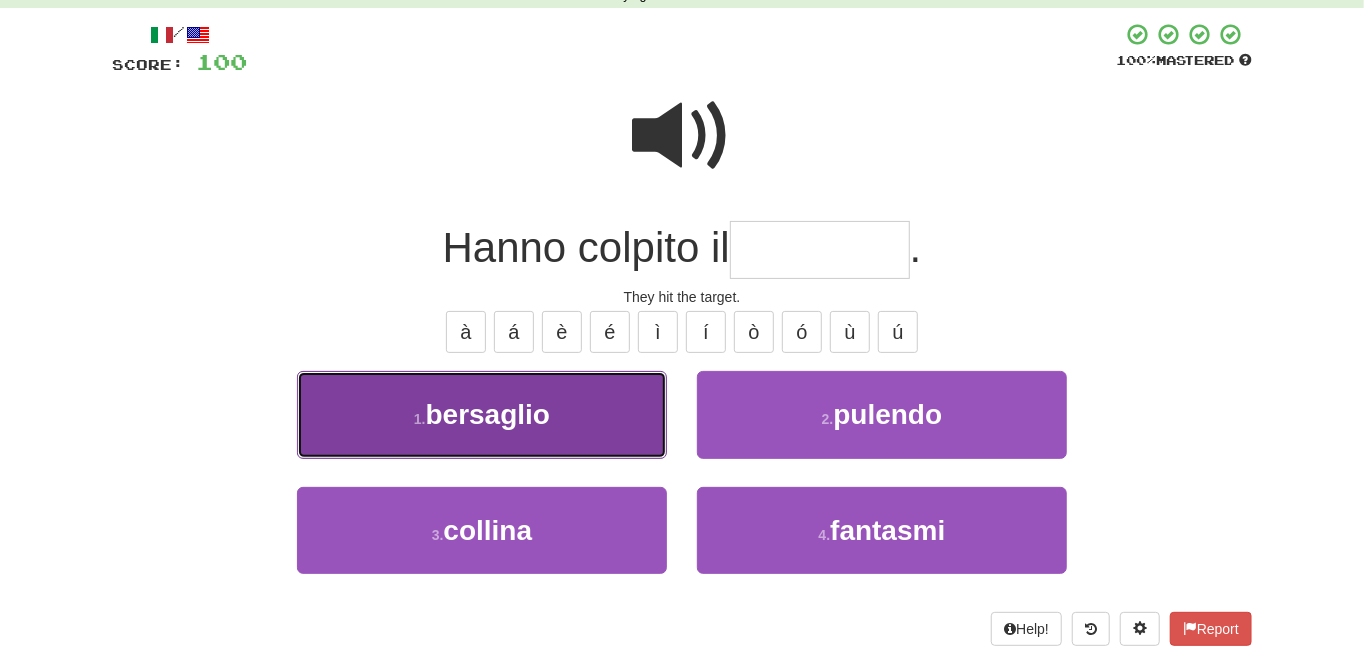 click on "1 .  bersaglio" at bounding box center [482, 414] 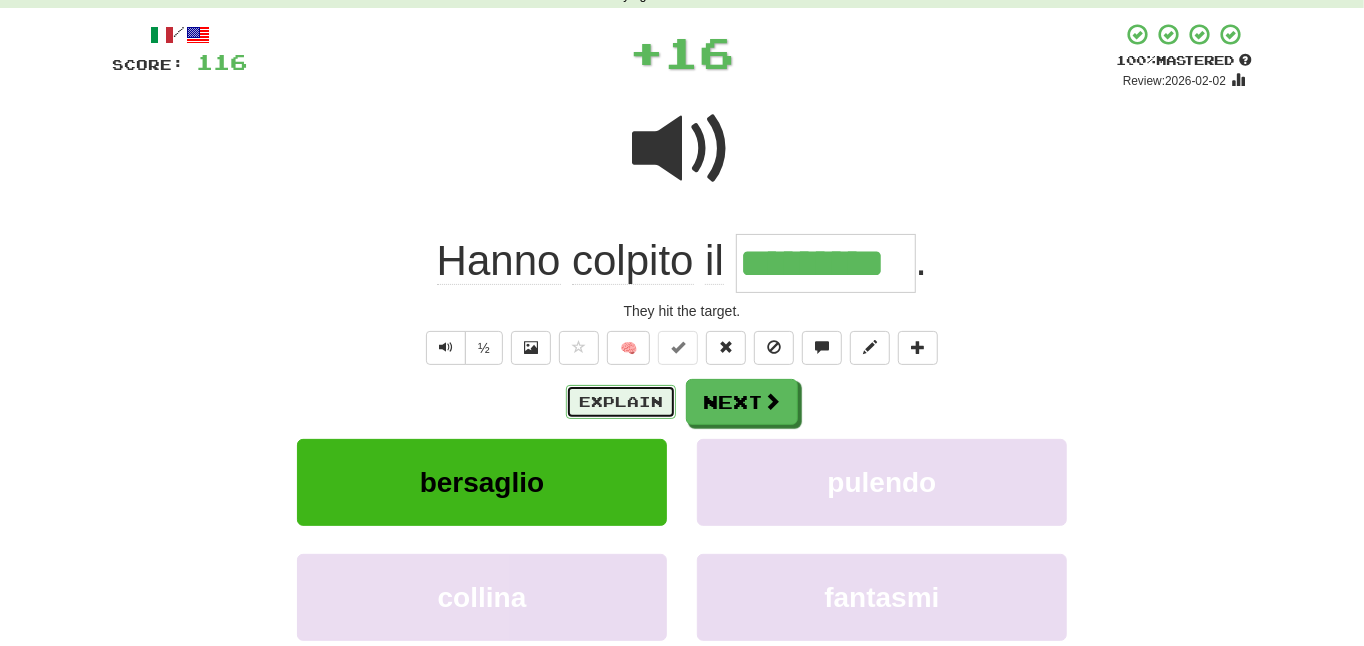 click on "Explain" at bounding box center [621, 402] 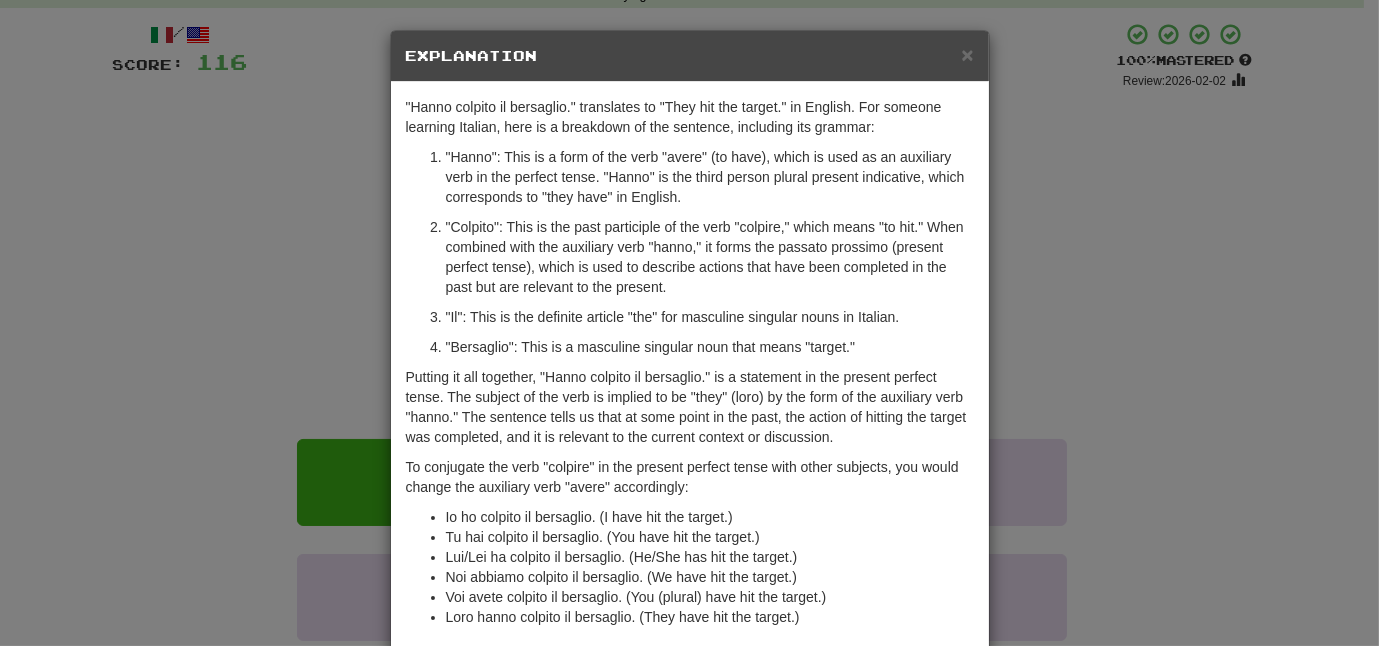 click on "× Explanation "Hanno colpito il bersaglio." translates to "They hit the target." in English. For someone learning Italian, here is a breakdown of the sentence, including its grammar:
"Hanno": This is a form of the verb "avere" (to have), which is used as an auxiliary verb in the perfect tense. "Hanno" is the third person plural present indicative, which corresponds to "they have" in English.
"Colpito": This is the past participle of the verb "colpire," which means "to hit." When combined with the auxiliary verb "hanno," it forms the passato prossimo (present perfect tense), which is used to describe actions that have been completed in the past but are relevant to the present.
"Il": This is the definite article "the" for masculine singular nouns in Italian.
"Bersaglio": This is a masculine singular noun that means "target."
To conjugate the verb "colpire" in the present perfect tense with other subjects, you would change the auxiliary verb "avere" accordingly:
!" at bounding box center (689, 323) 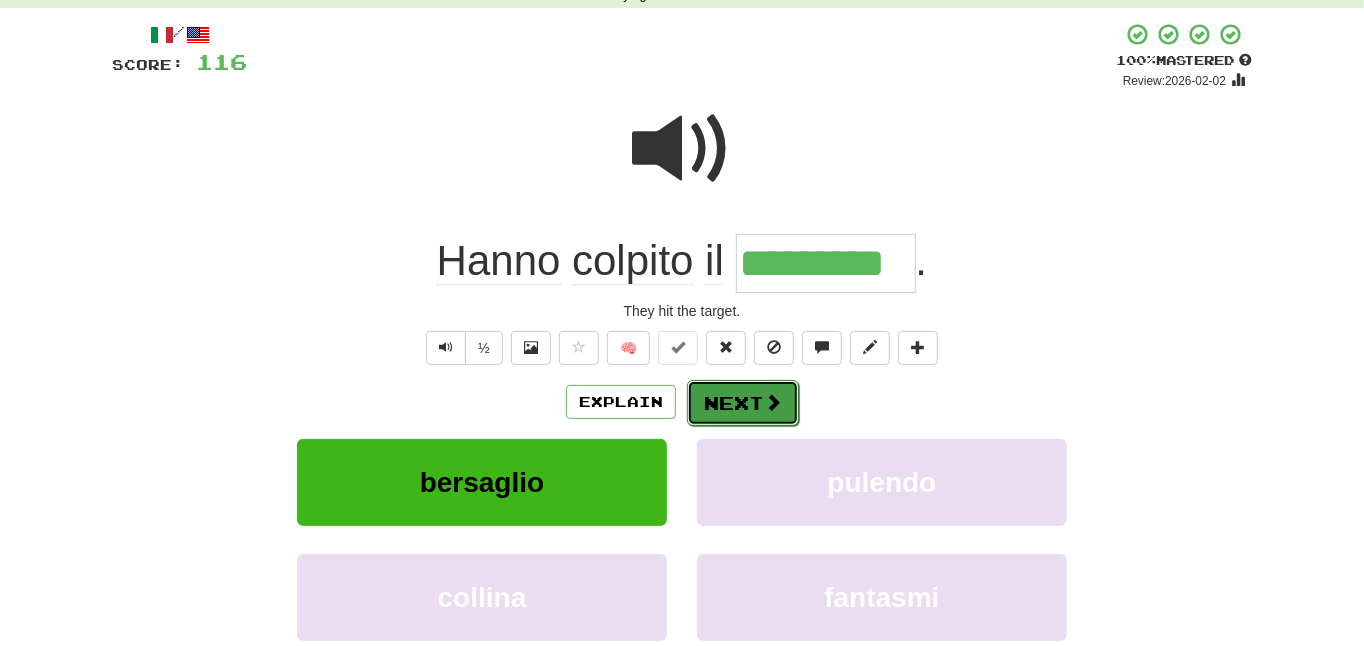 click on "Next" at bounding box center (743, 403) 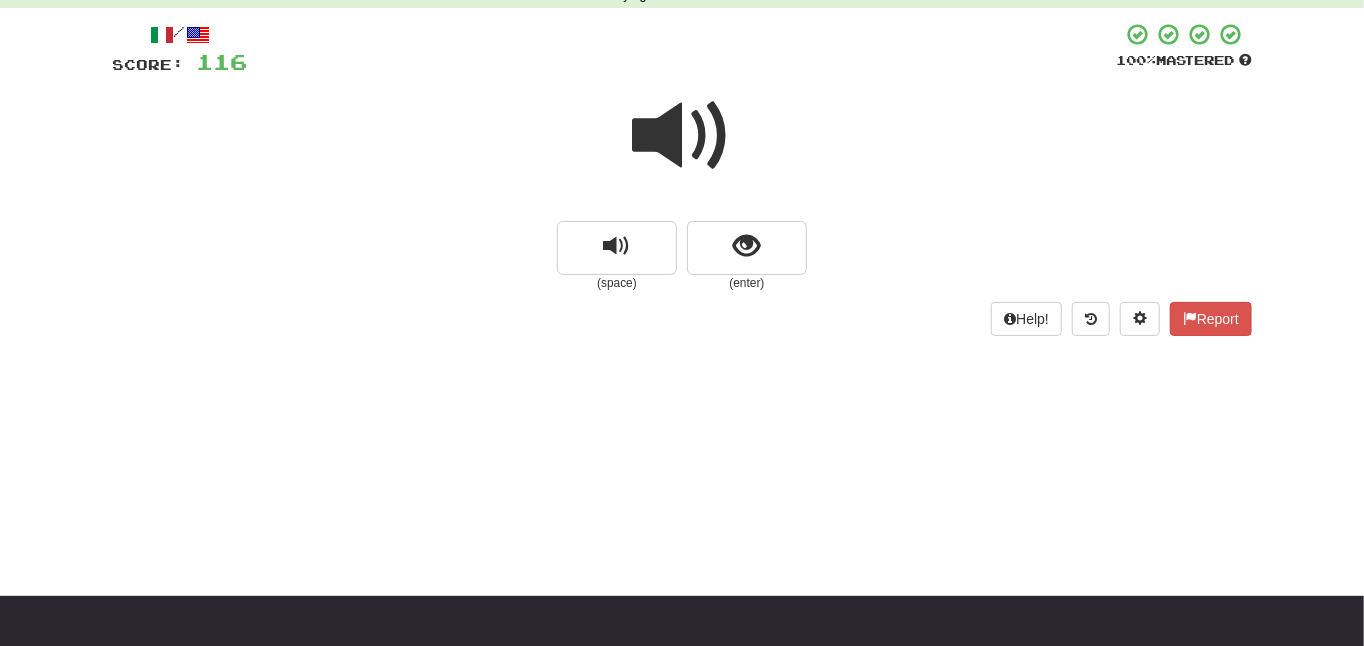 click at bounding box center (682, 136) 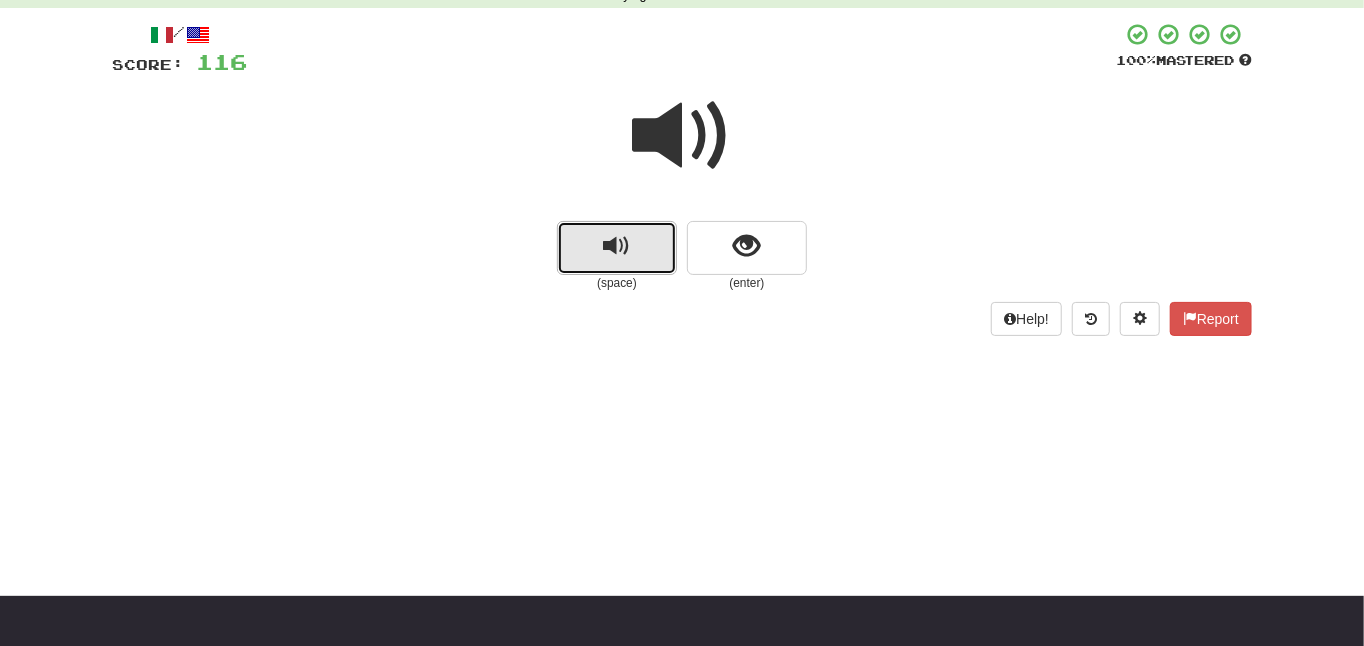click at bounding box center (617, 248) 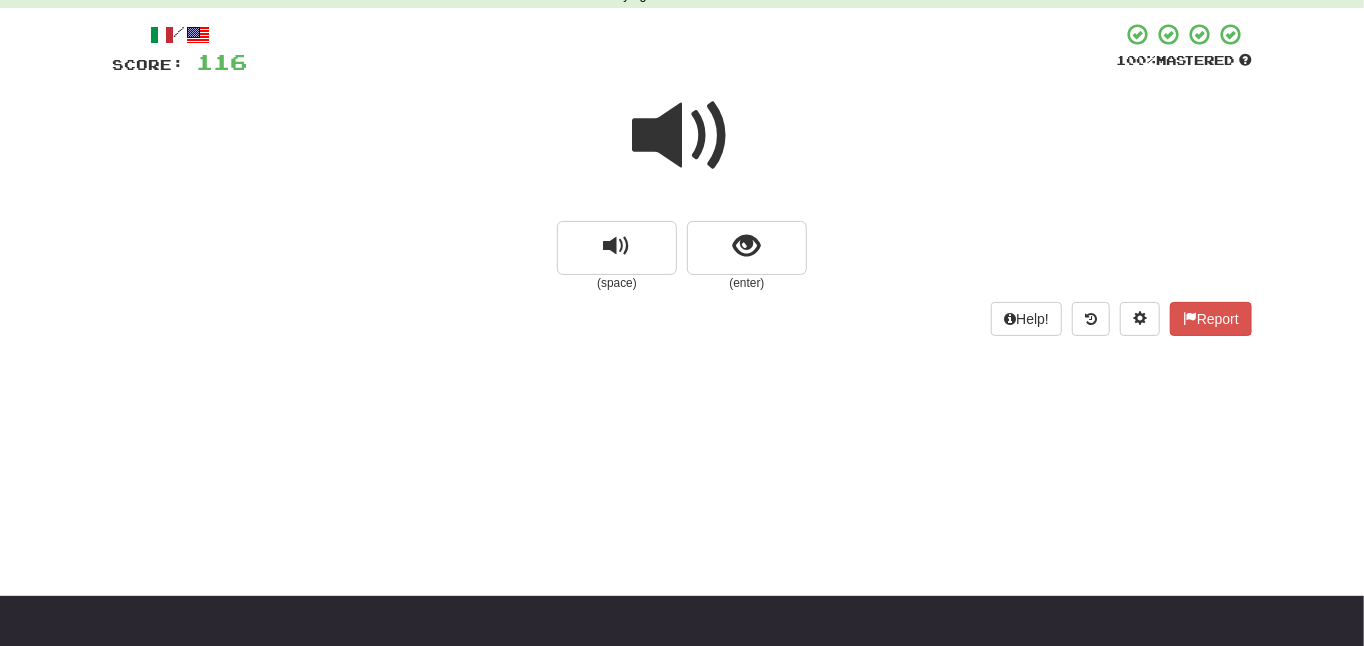 click at bounding box center [682, 136] 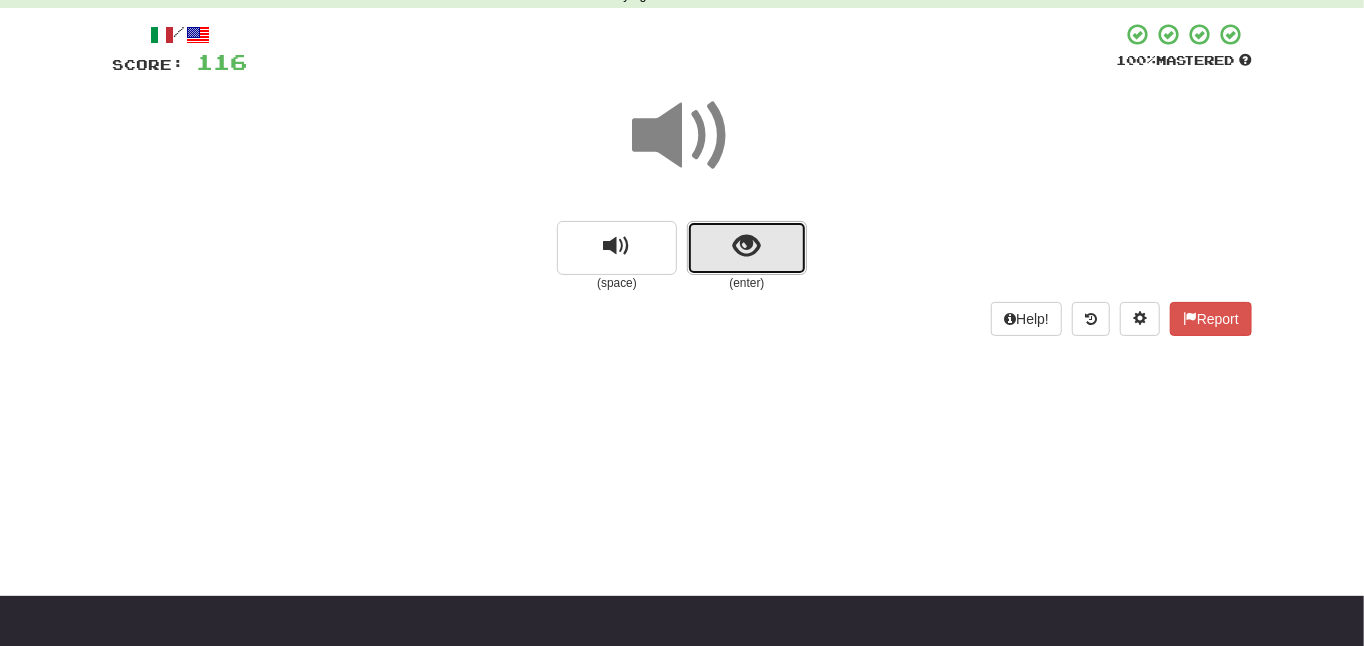 click at bounding box center (747, 246) 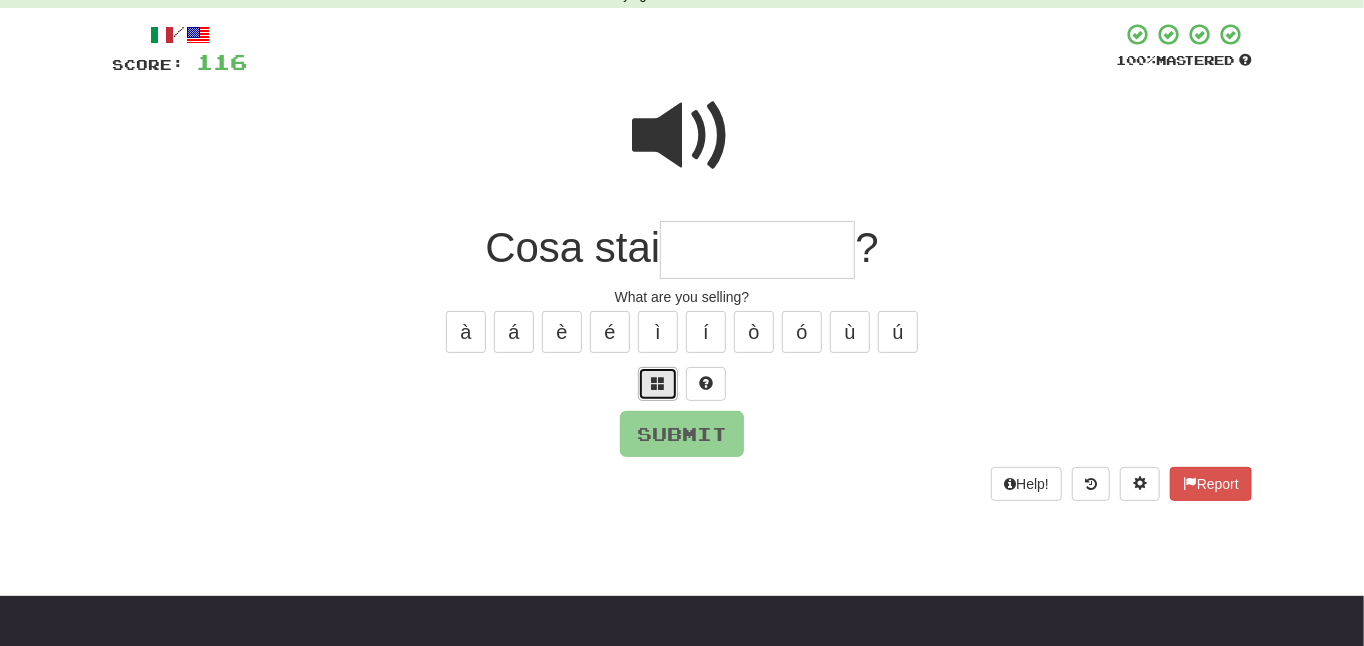 click at bounding box center (658, 383) 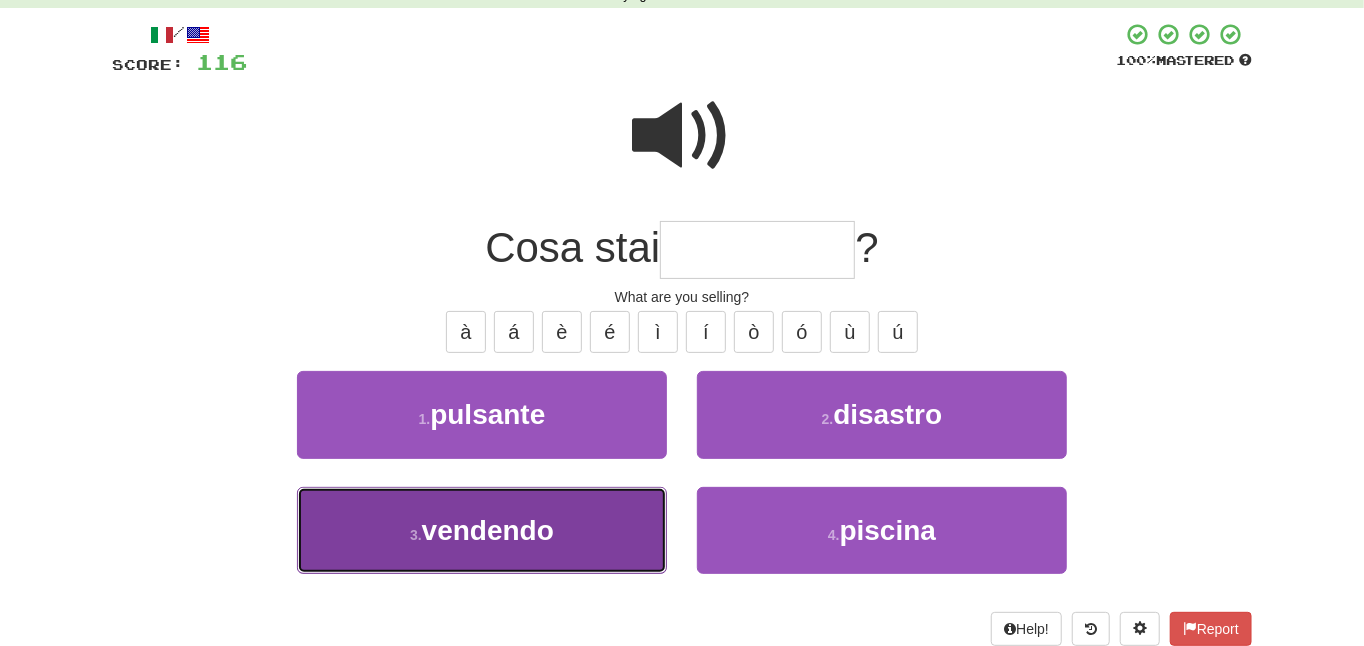 click on "3 .  vendendo" at bounding box center (482, 530) 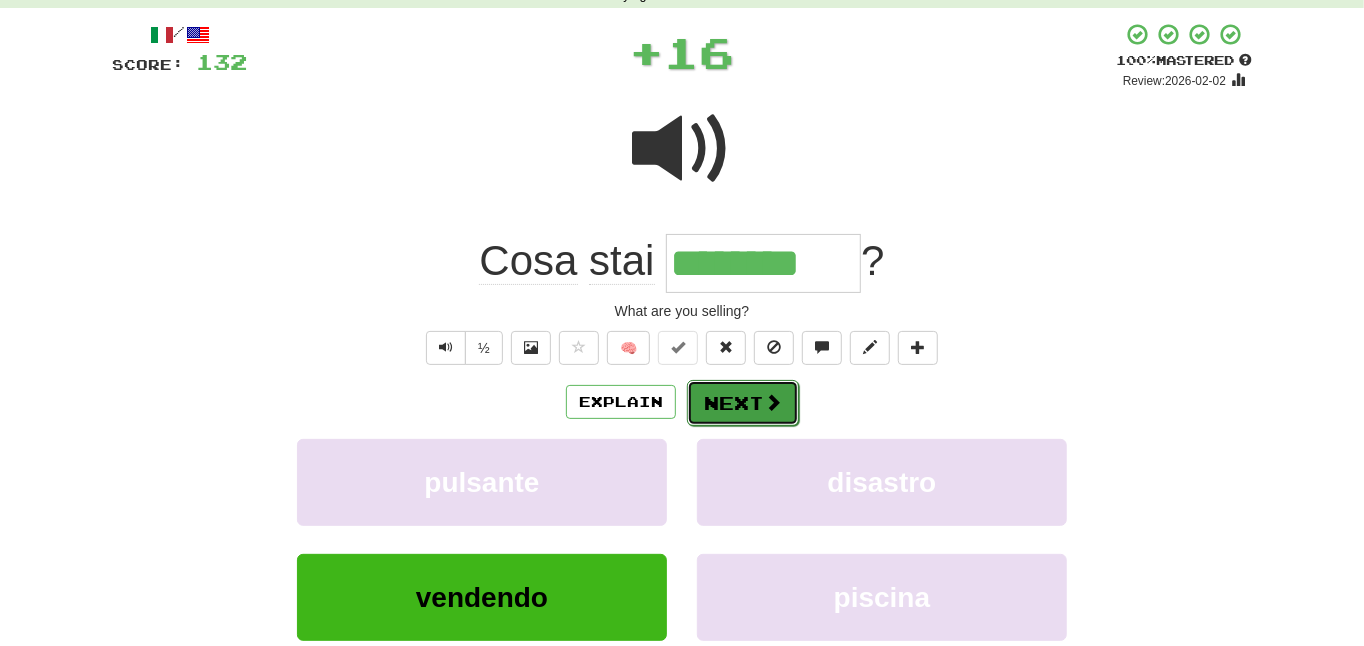 click on "Next" at bounding box center [743, 403] 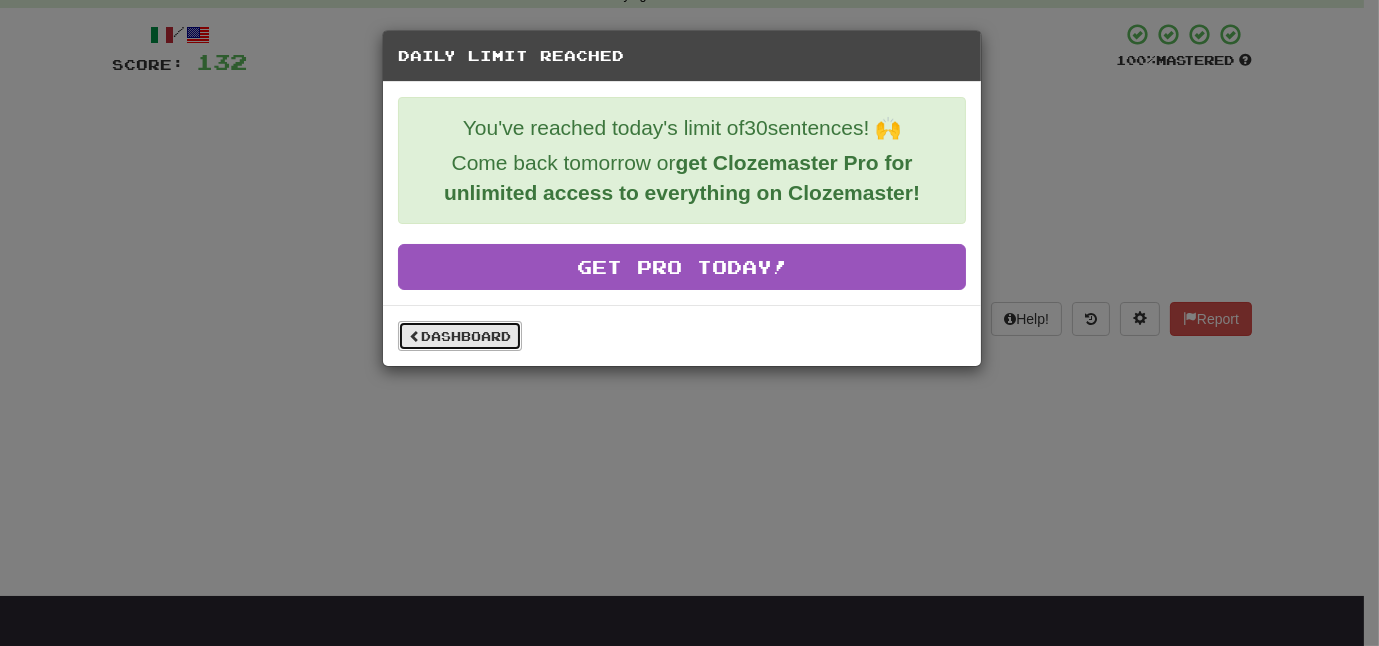 click on "Dashboard" at bounding box center (460, 336) 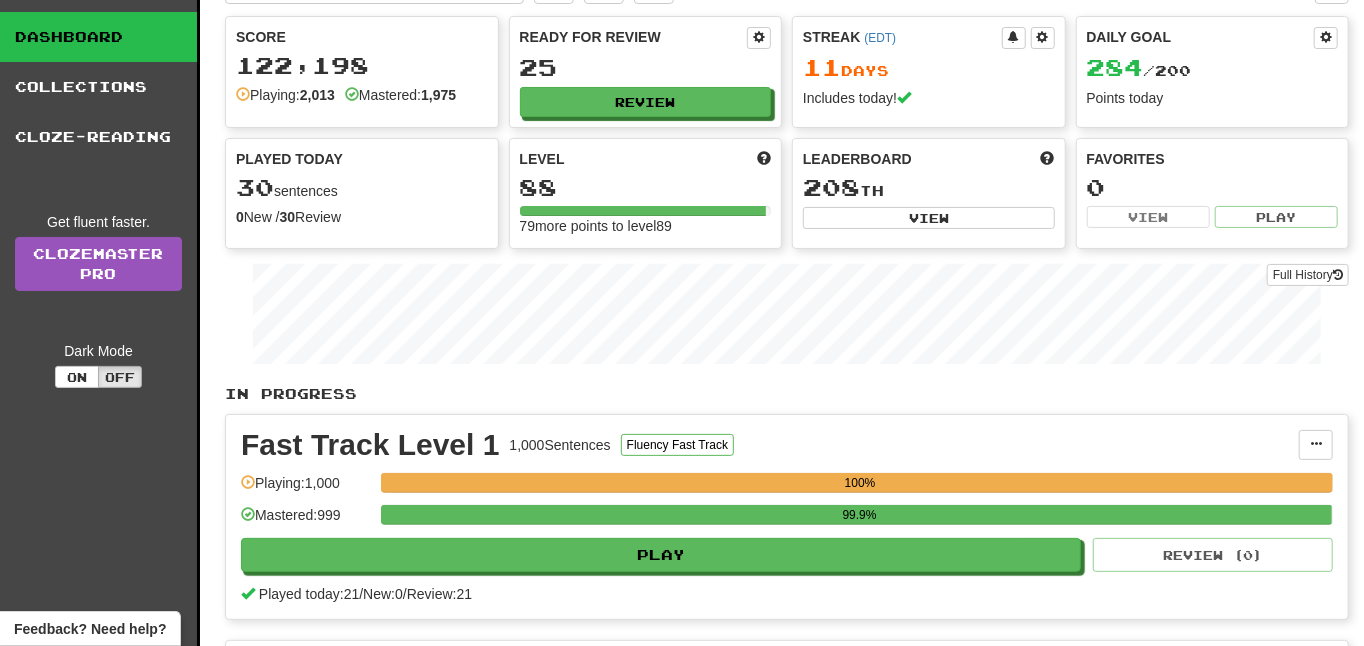 scroll, scrollTop: 0, scrollLeft: 0, axis: both 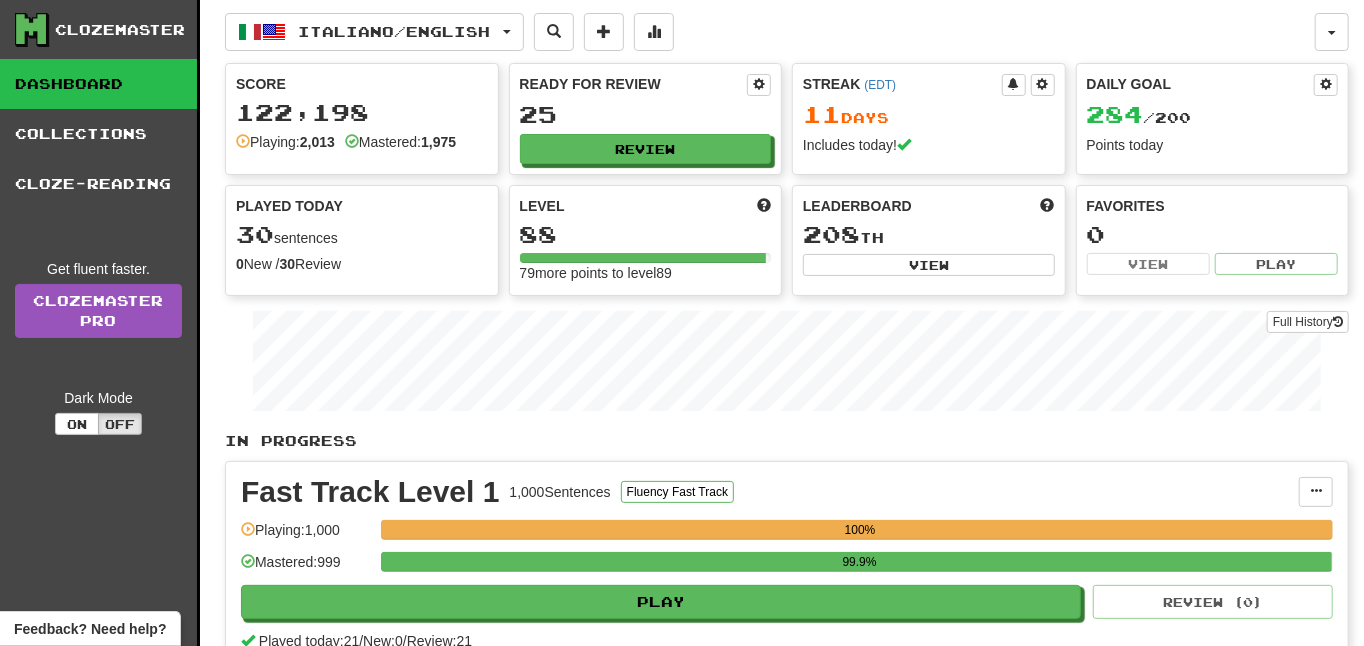 drag, startPoint x: 1280, startPoint y: 0, endPoint x: 1279, endPoint y: 38, distance: 38.013157 